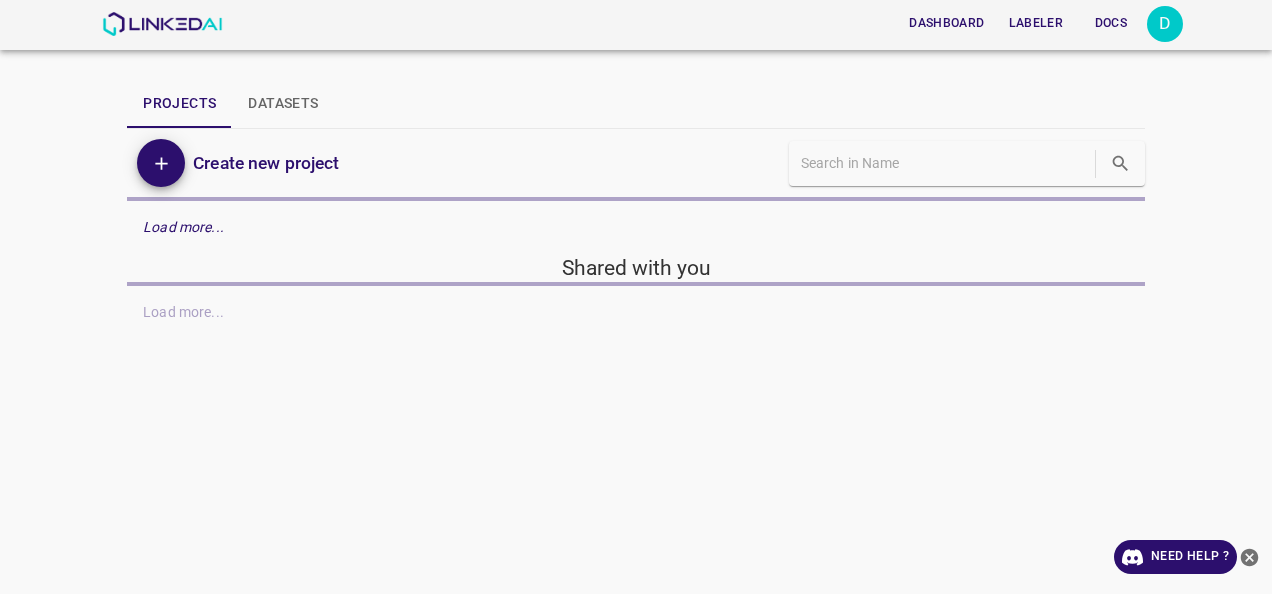 scroll, scrollTop: 0, scrollLeft: 0, axis: both 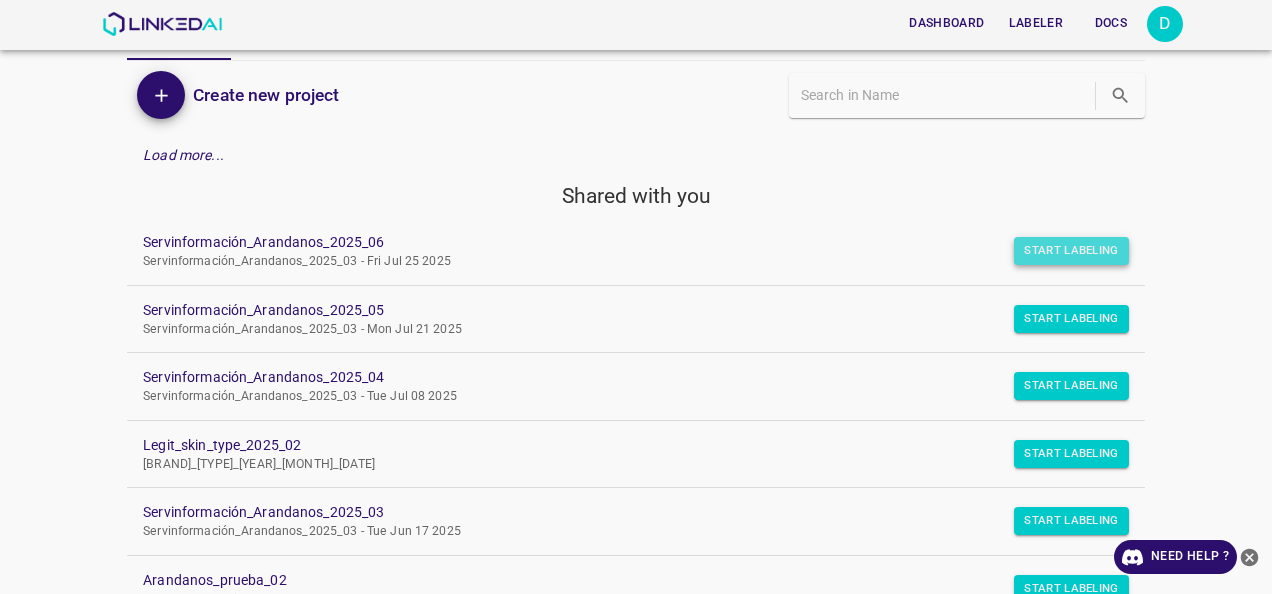 click on "Start Labeling" at bounding box center [1071, 251] 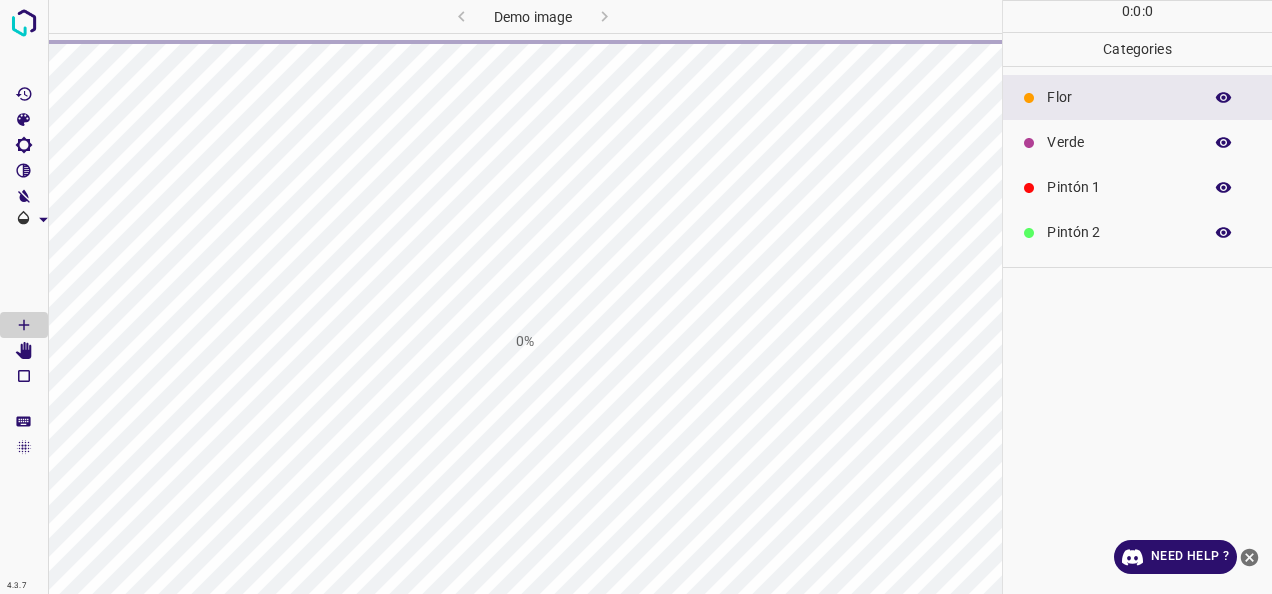 scroll, scrollTop: 0, scrollLeft: 0, axis: both 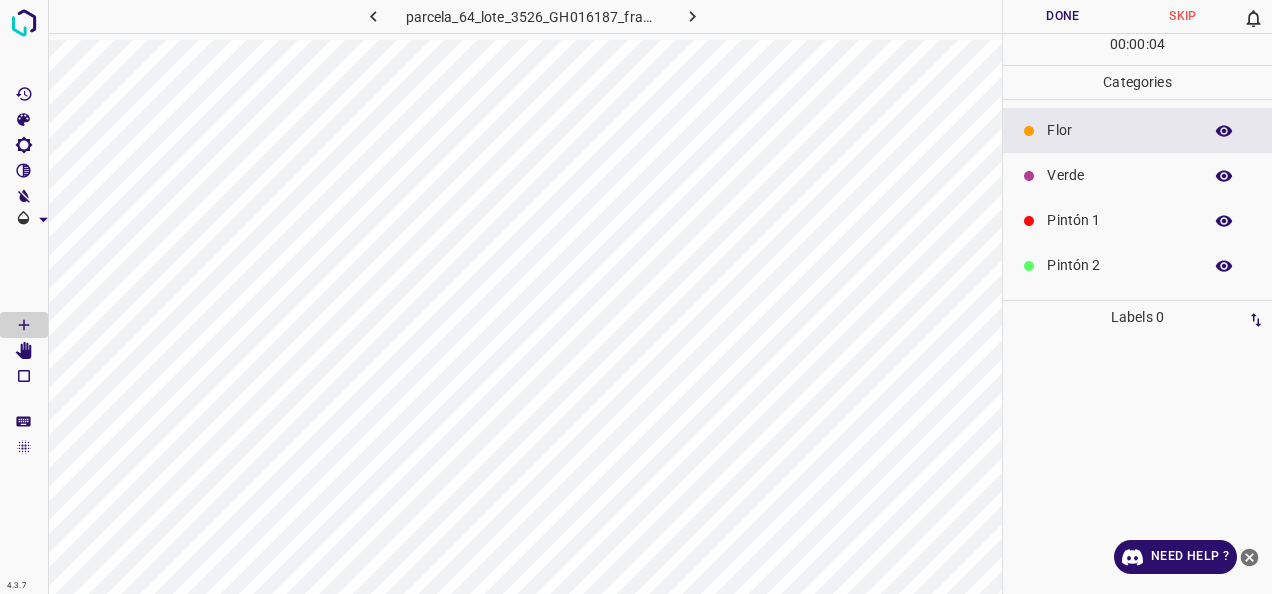 click 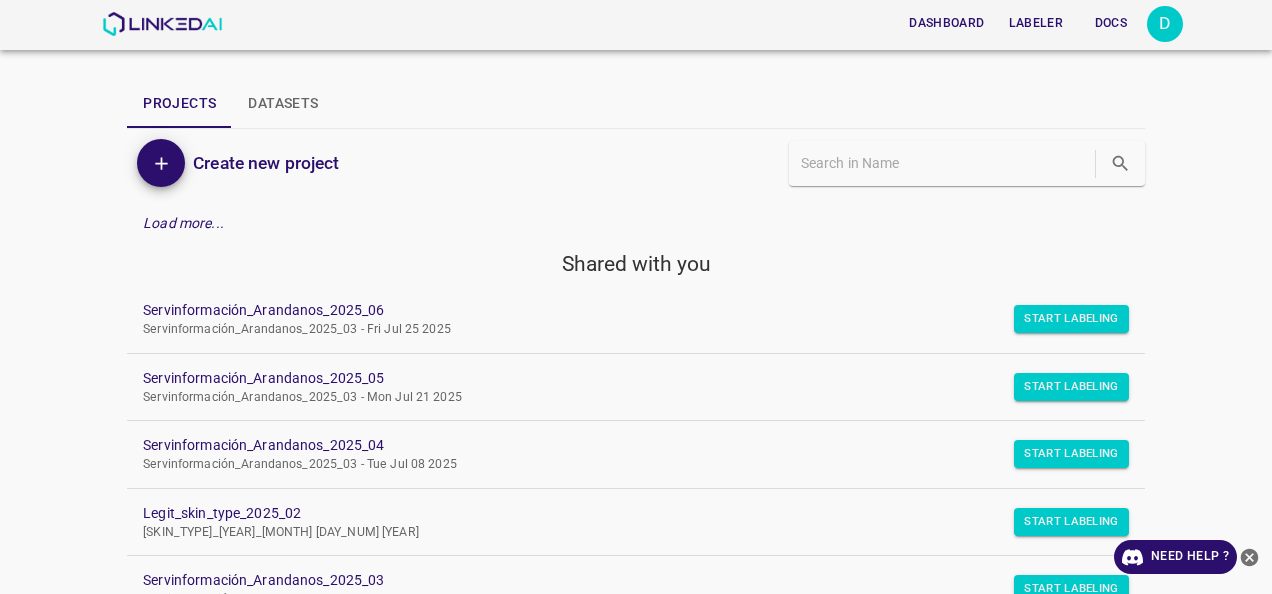 scroll, scrollTop: 100, scrollLeft: 0, axis: vertical 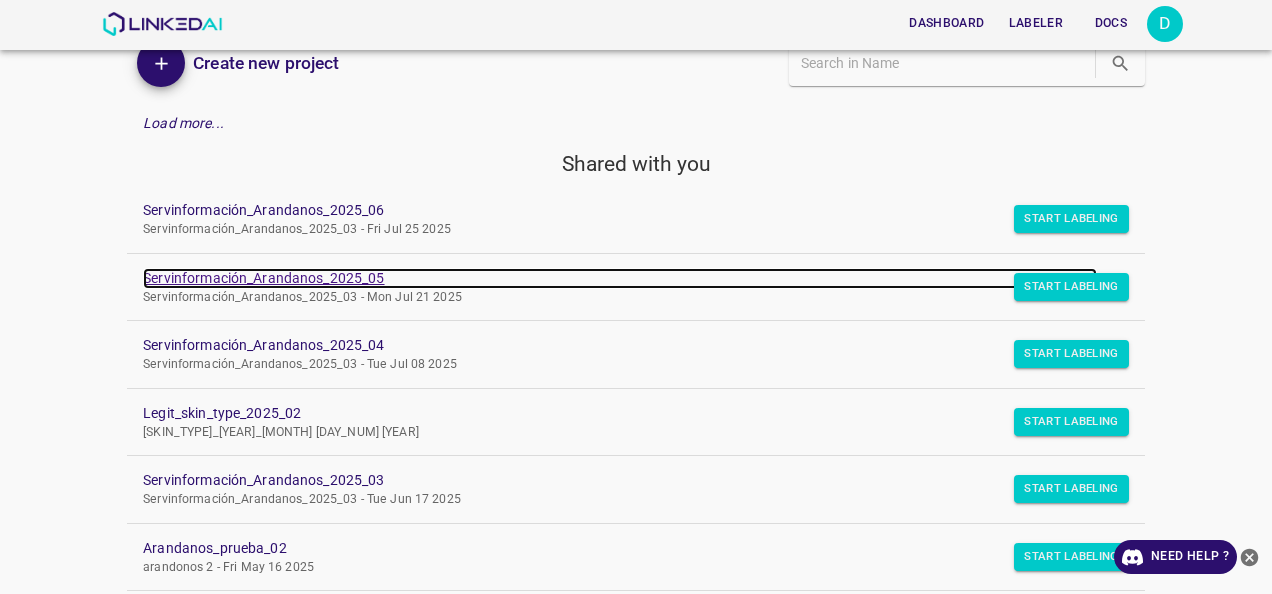 click on "Servinformación_Arandanos_2025_05" 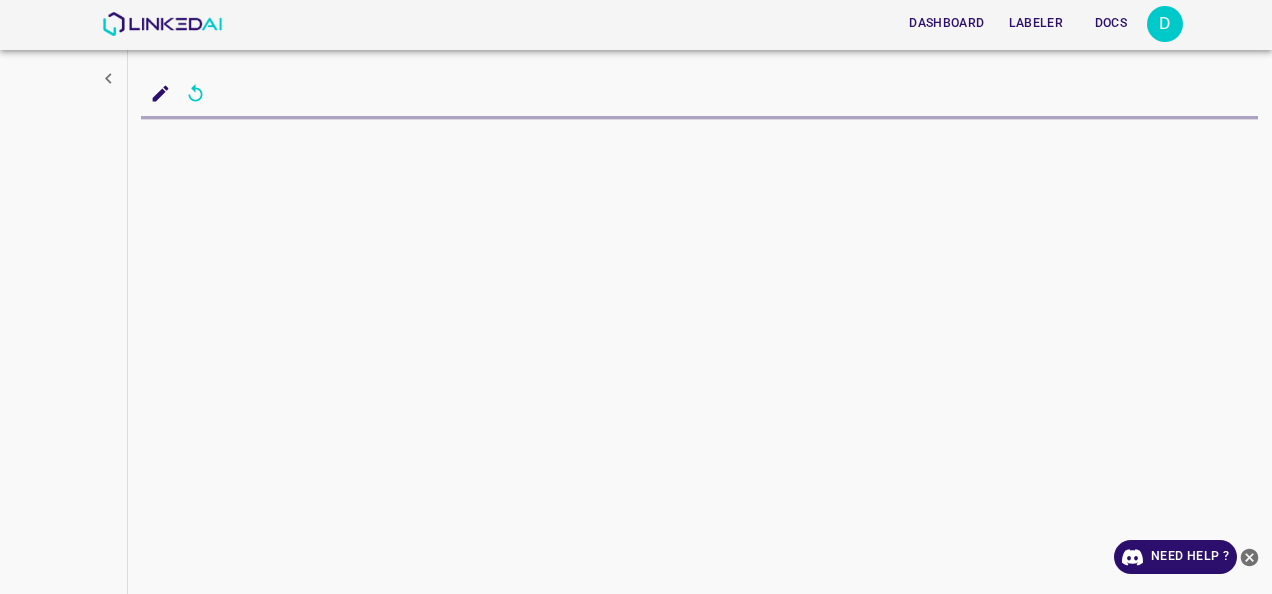 scroll, scrollTop: 0, scrollLeft: 0, axis: both 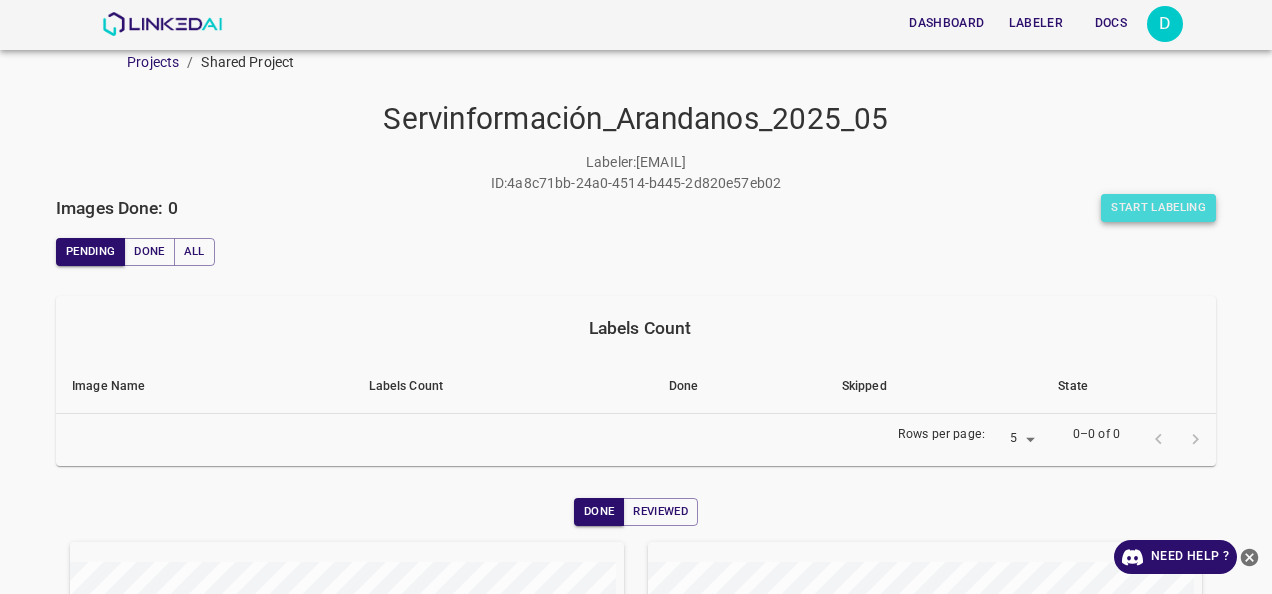 click on "Start Labeling" at bounding box center (1158, 208) 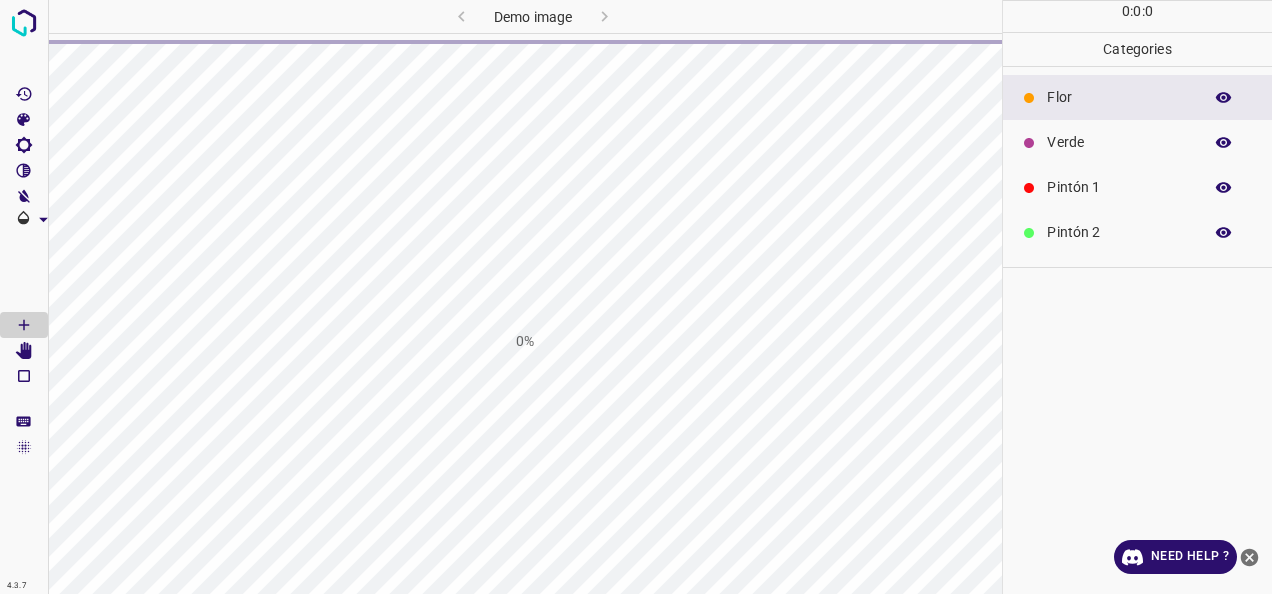 scroll, scrollTop: 0, scrollLeft: 0, axis: both 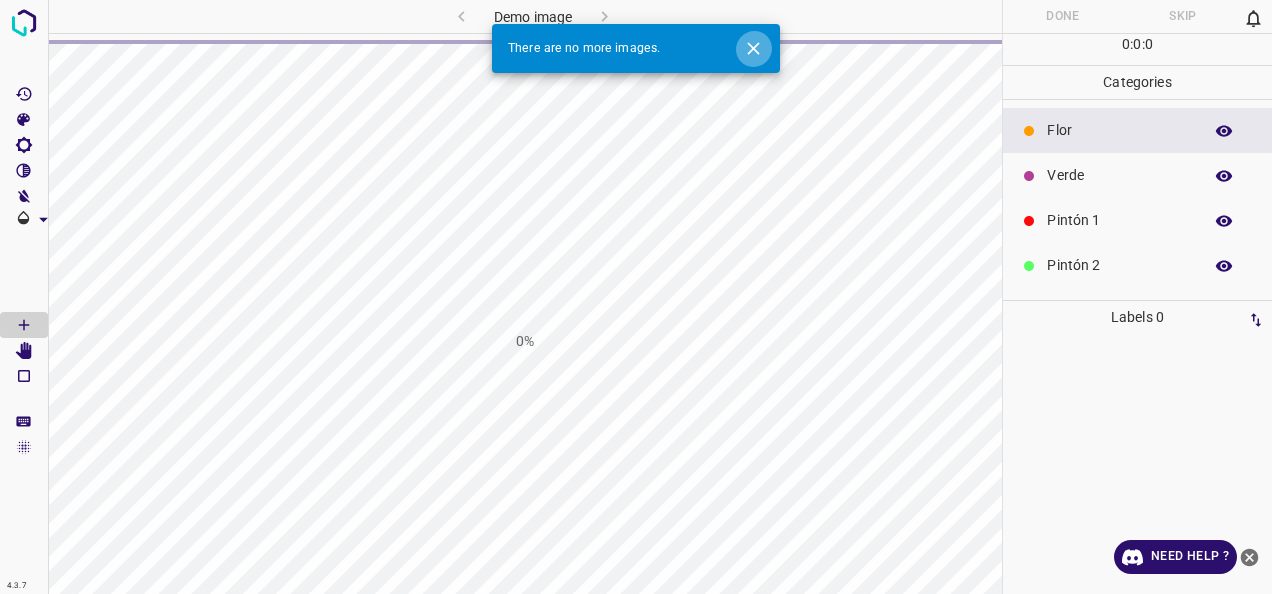 click 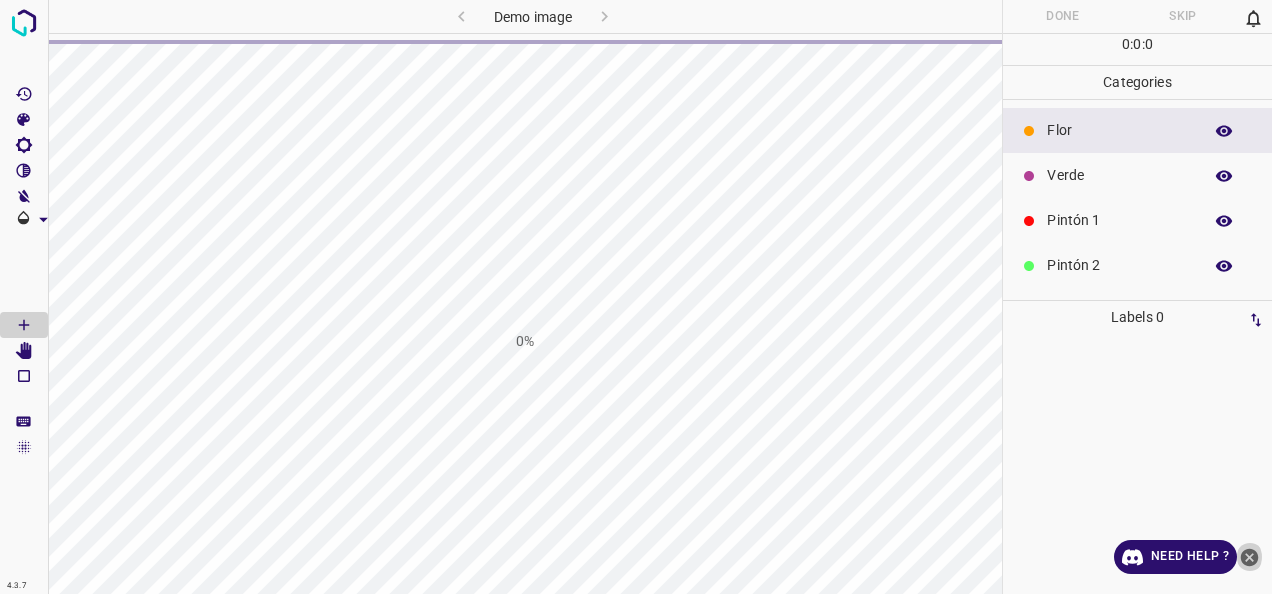 click 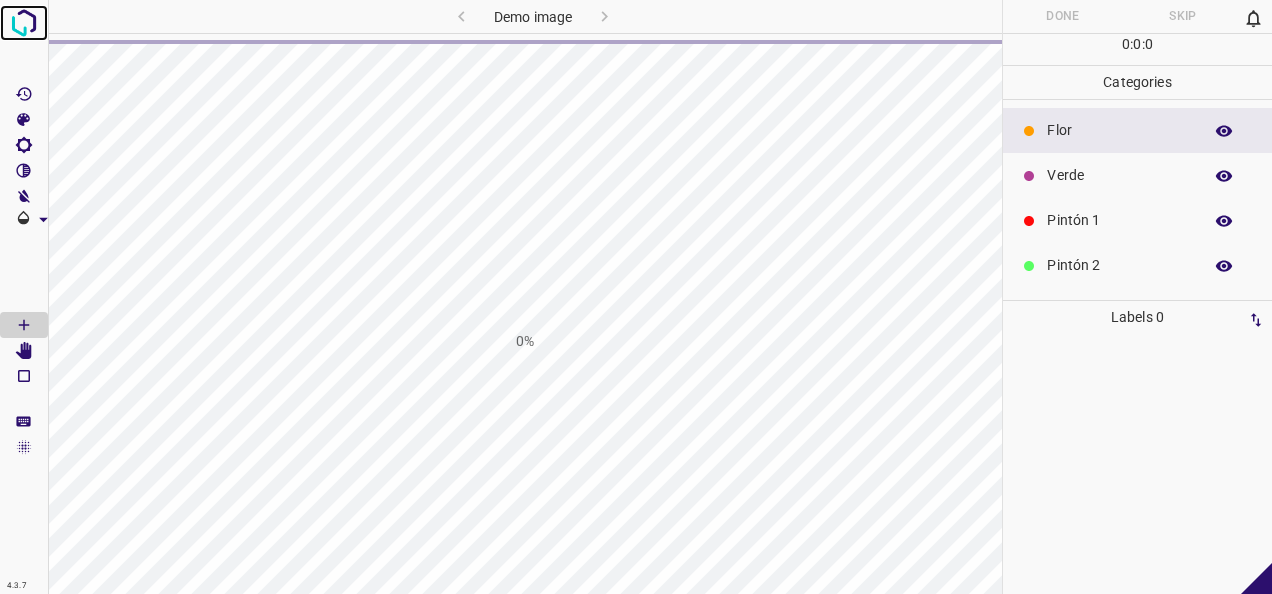 click at bounding box center [24, 23] 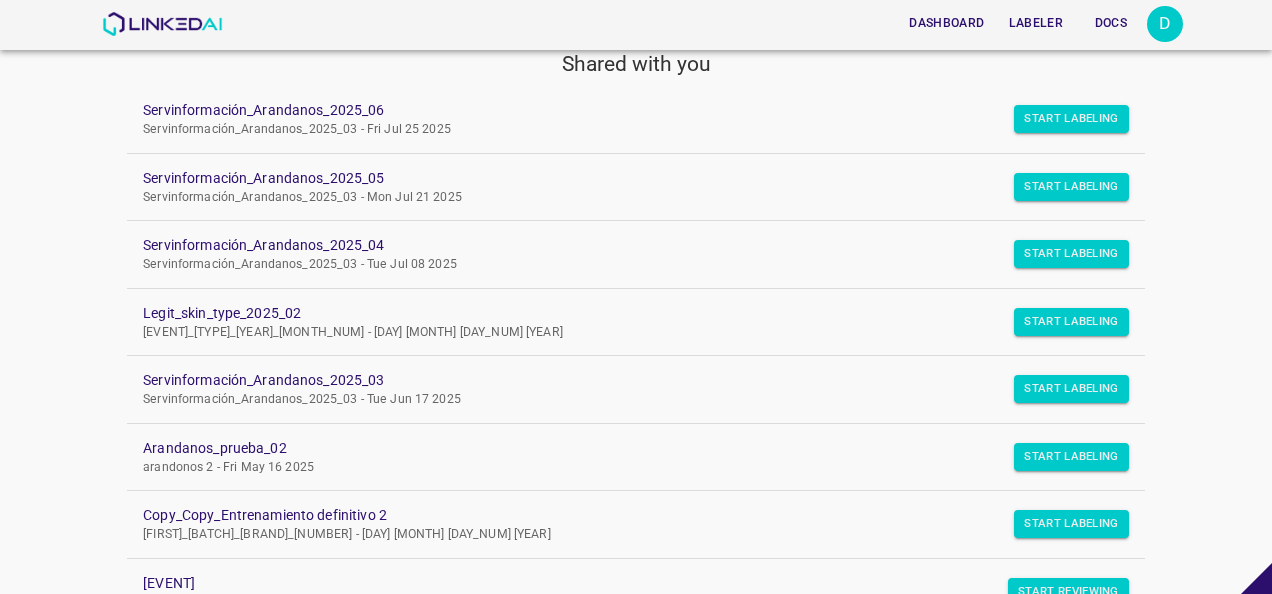 scroll, scrollTop: 0, scrollLeft: 0, axis: both 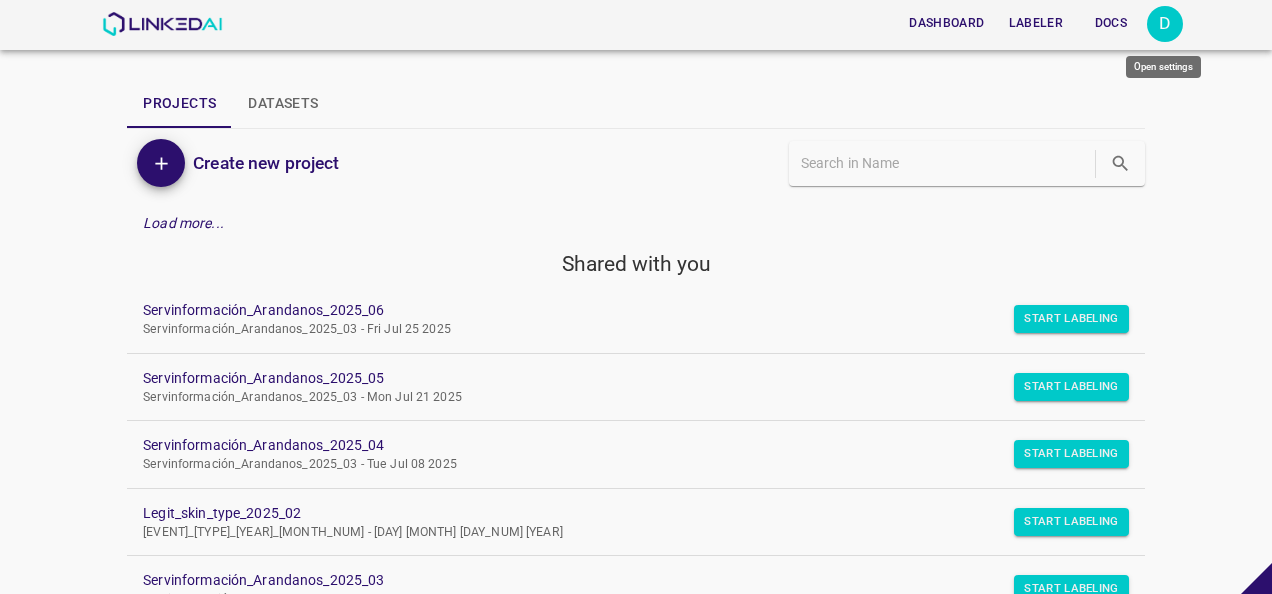 click on "D" at bounding box center (1165, 24) 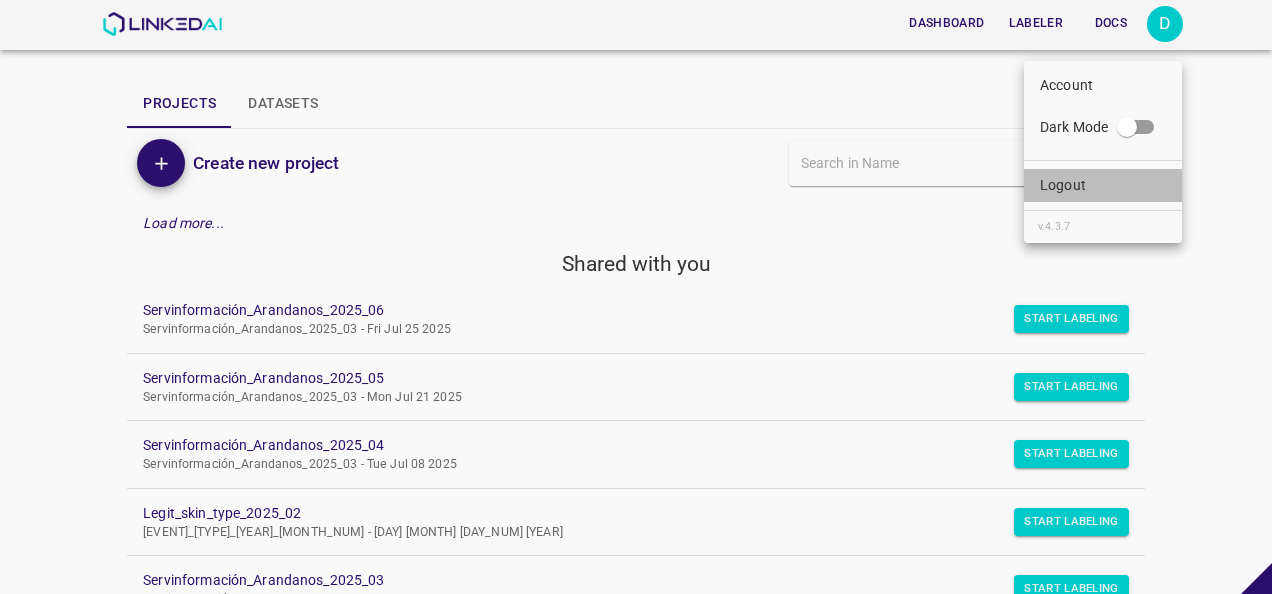 click on "Logout" at bounding box center (1103, 185) 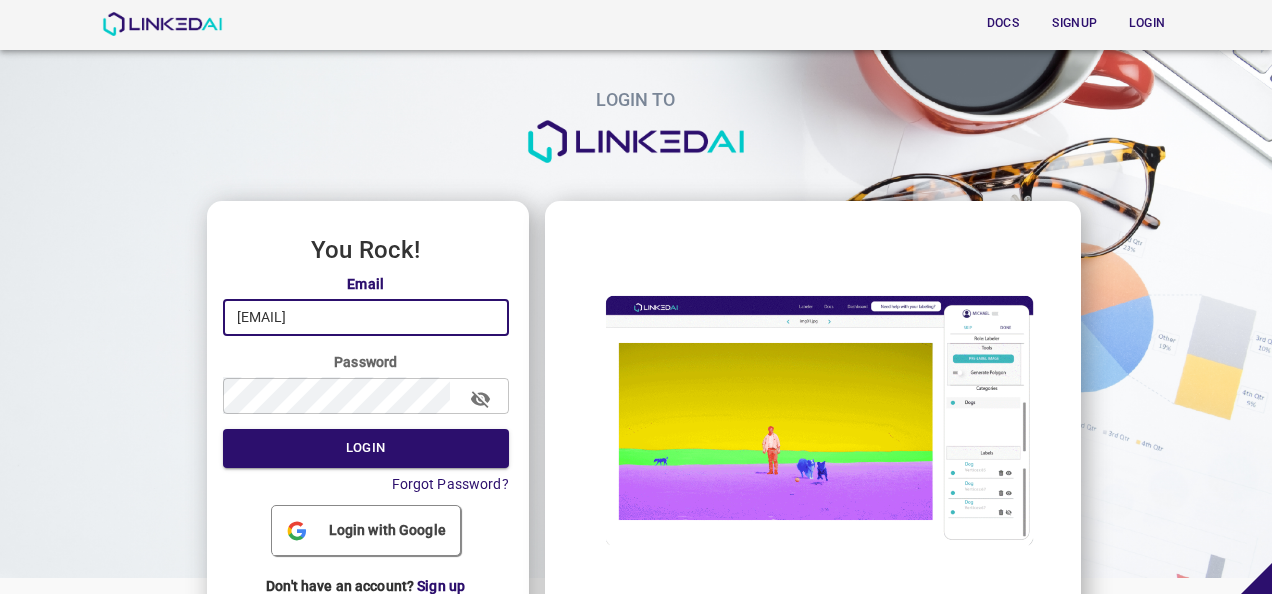 drag, startPoint x: 382, startPoint y: 322, endPoint x: 276, endPoint y: 320, distance: 106.01887 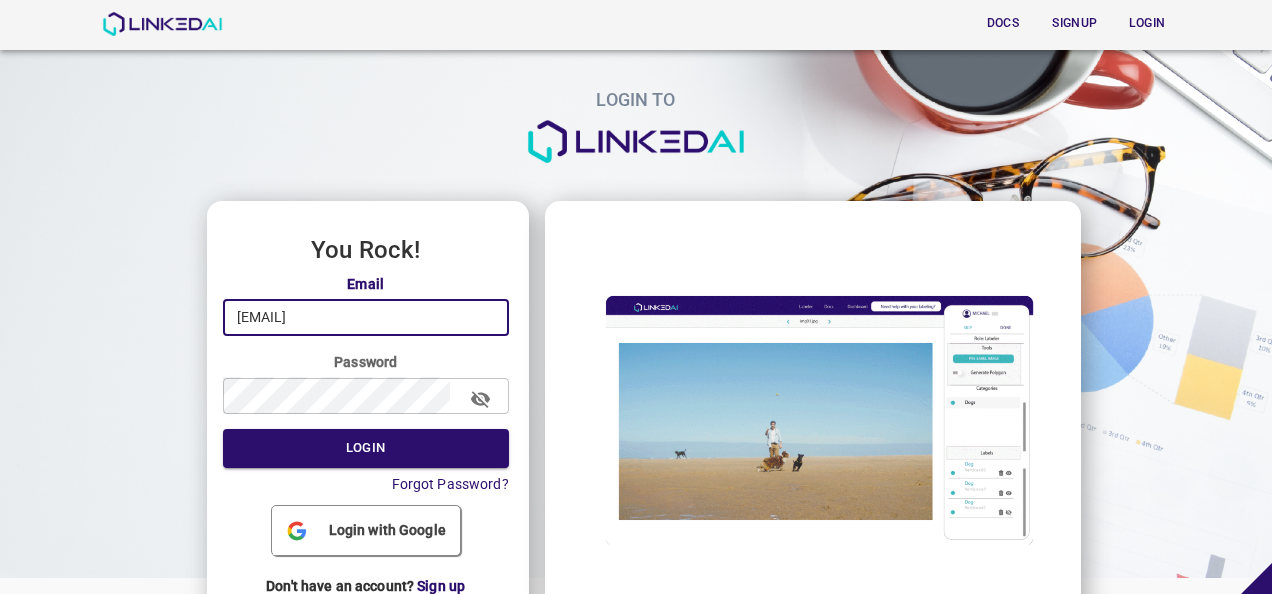 click on "nanisp37@gmail.com" at bounding box center [366, 317] 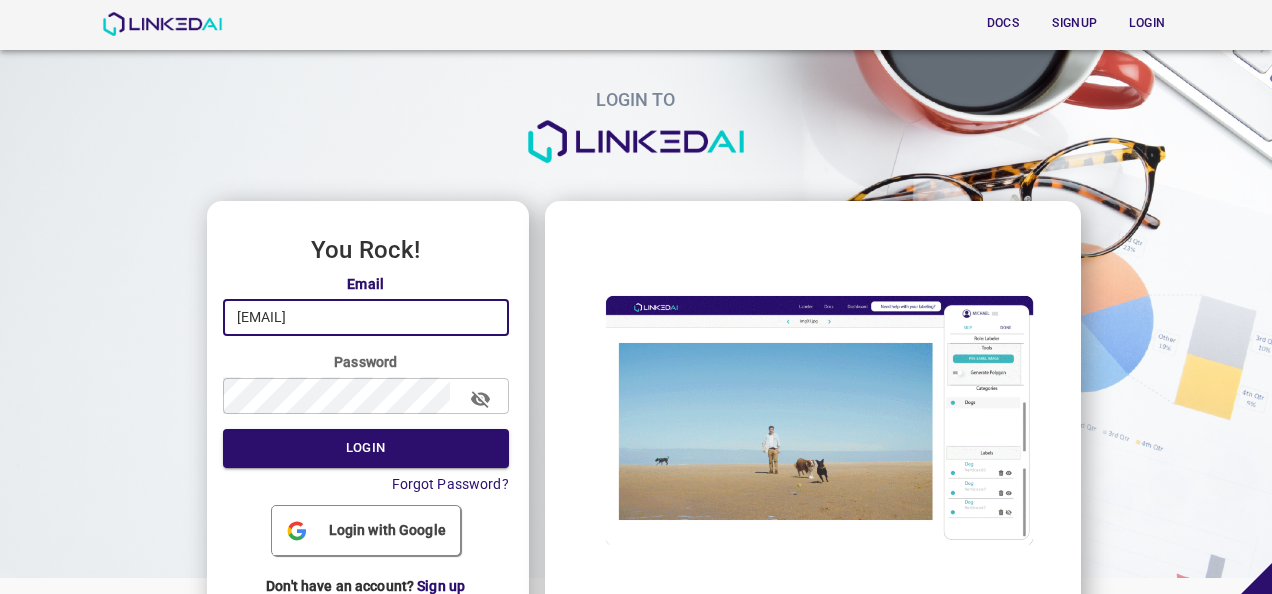 type on "[EMAIL]" 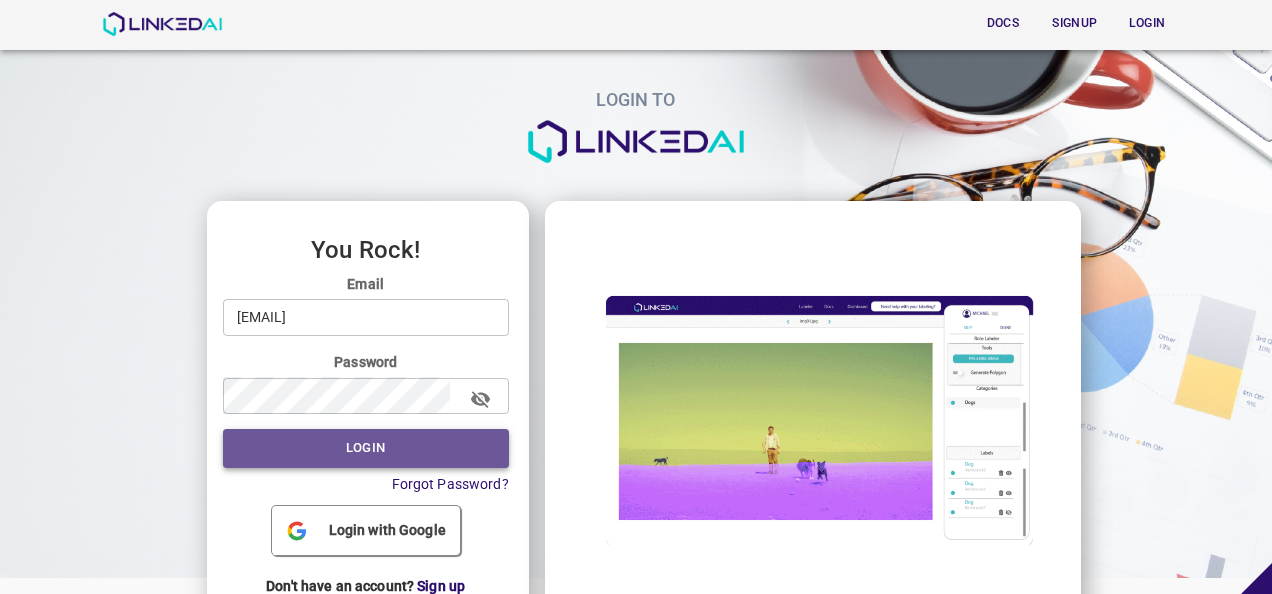 click on "Login" at bounding box center (366, 448) 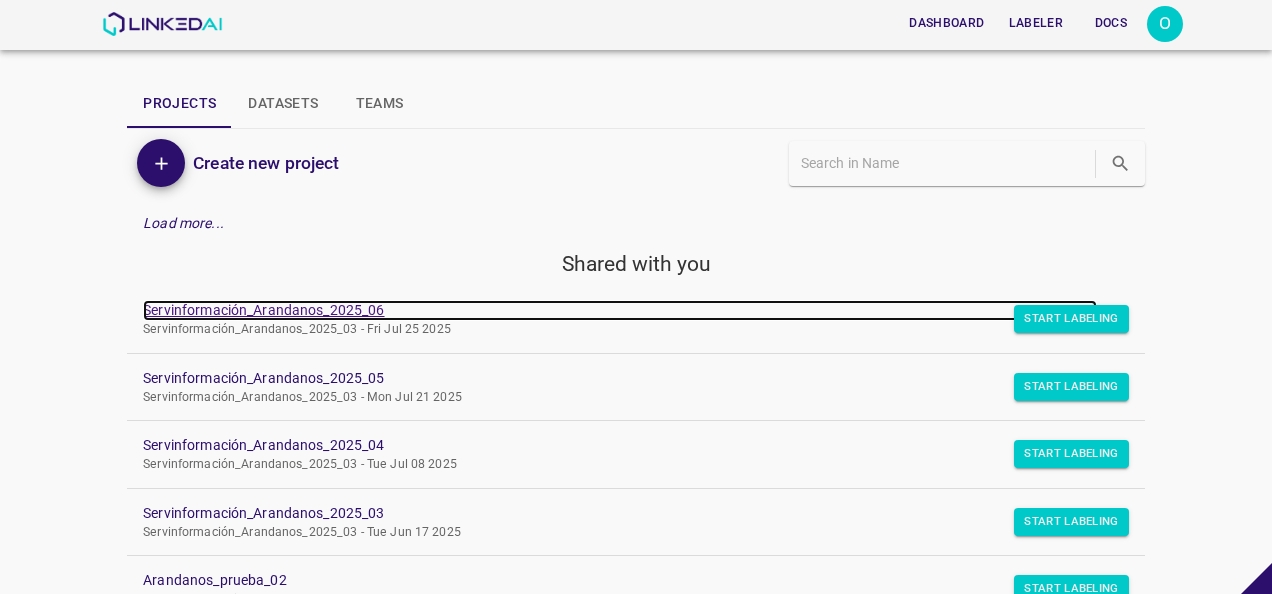 click on "Servinformación_Arandanos_2025_06" at bounding box center [620, 310] 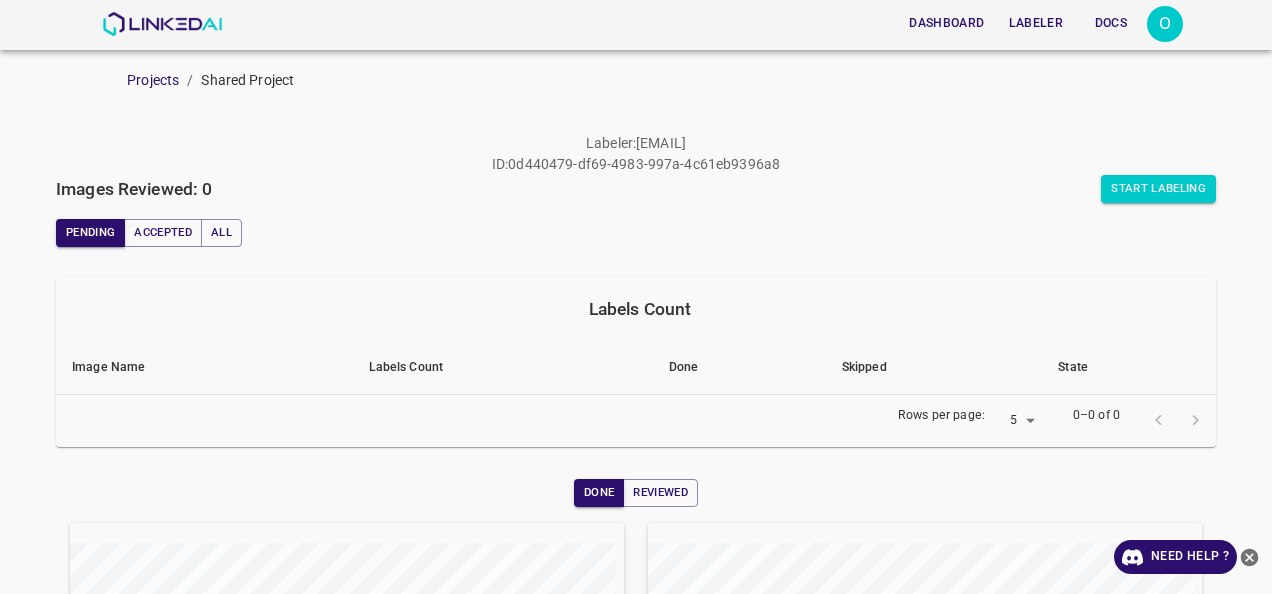 scroll, scrollTop: 0, scrollLeft: 0, axis: both 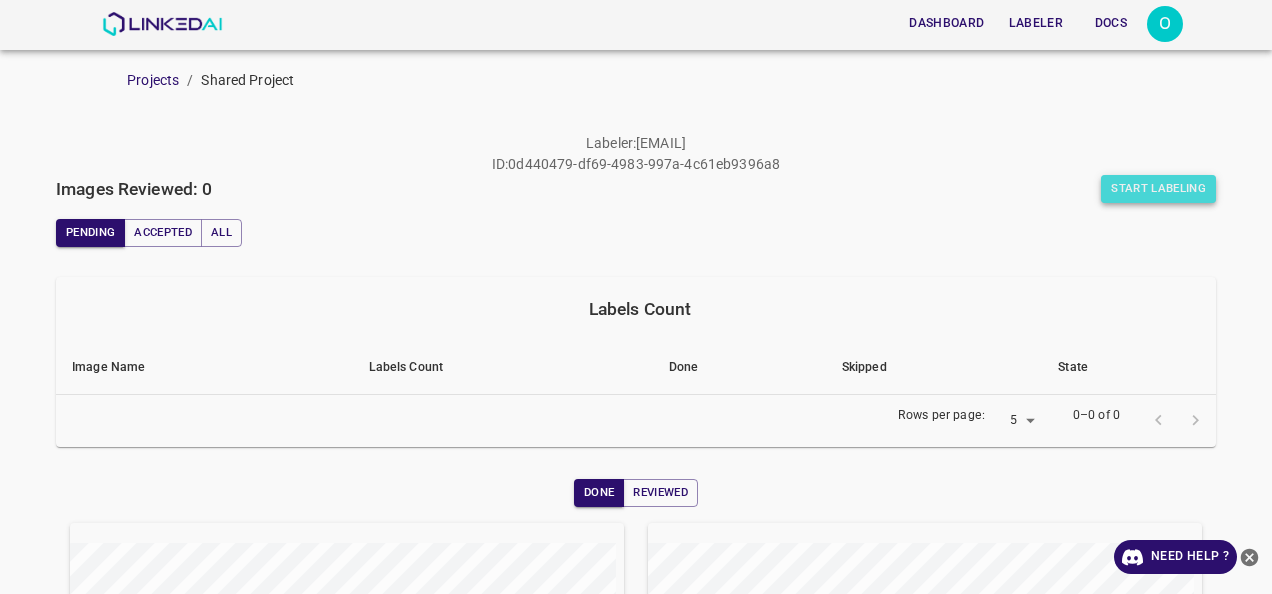 click on "Start Labeling" at bounding box center [1158, 189] 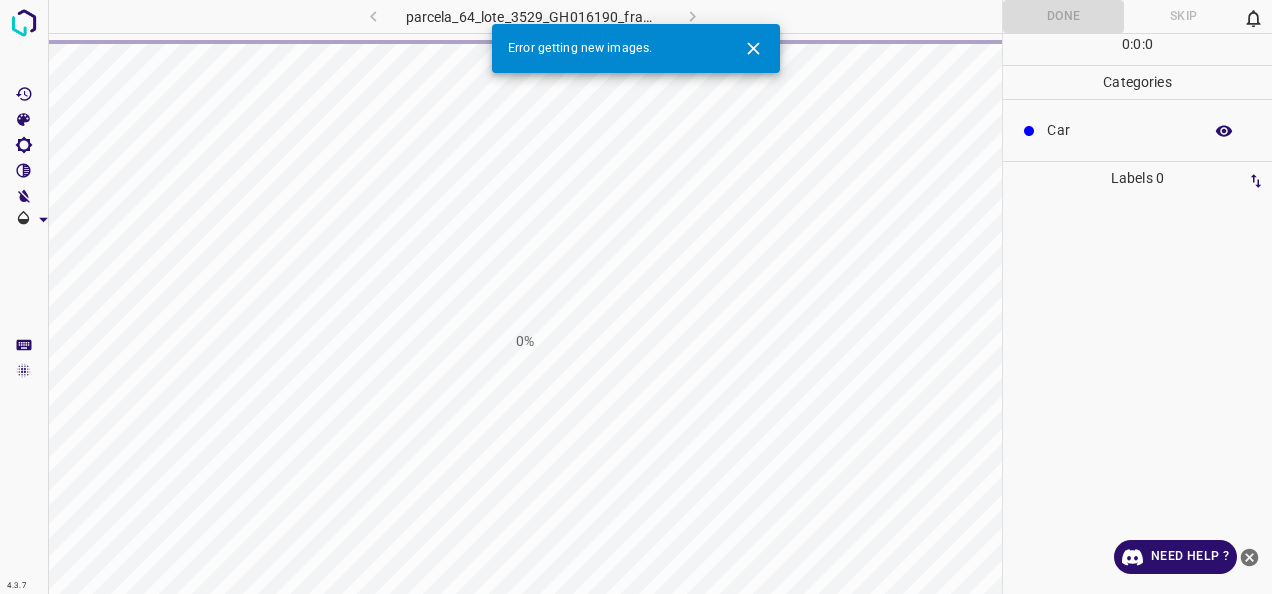 click 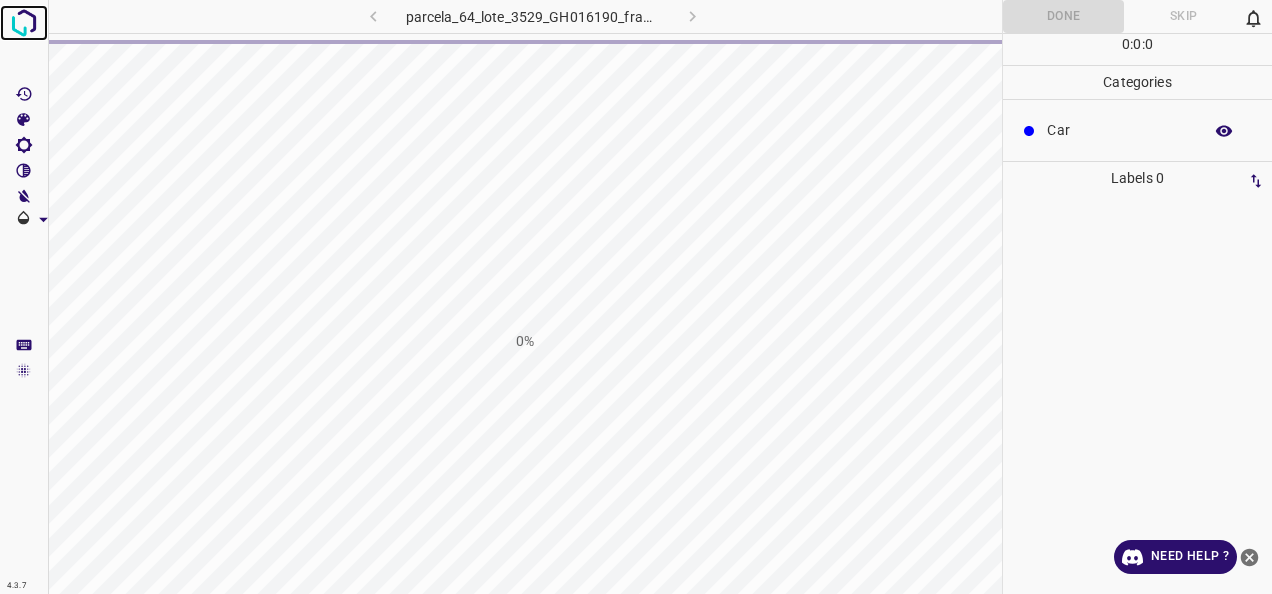 click at bounding box center (24, 23) 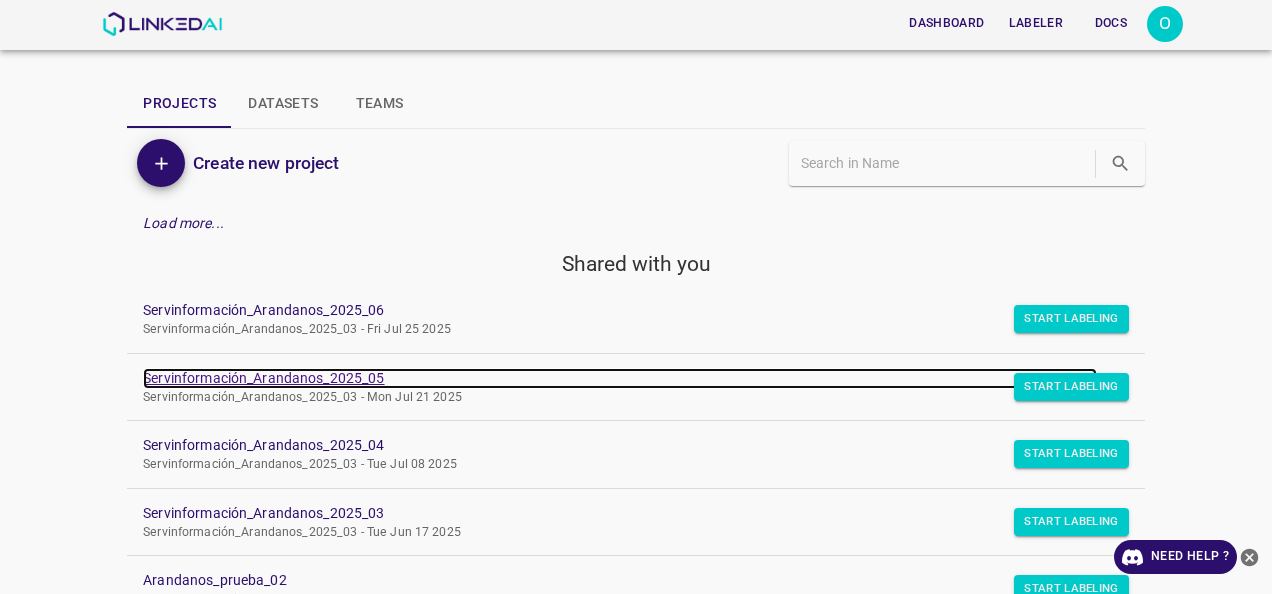 click on "Servinformación_Arandanos_2025_05" at bounding box center (620, 378) 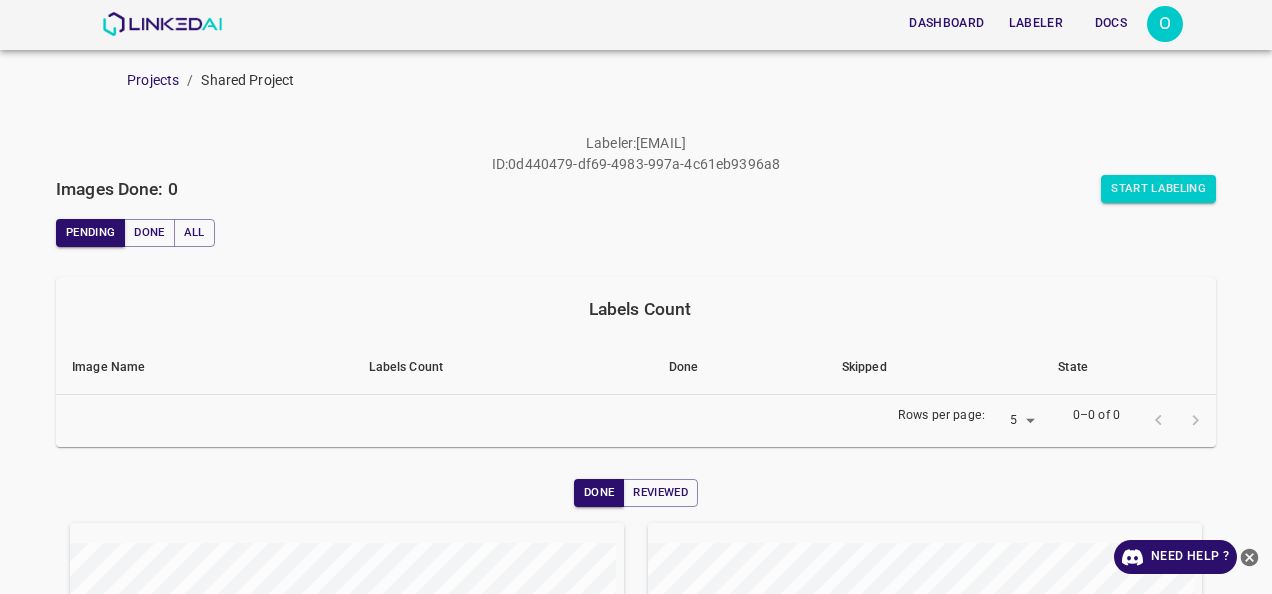 scroll, scrollTop: 0, scrollLeft: 0, axis: both 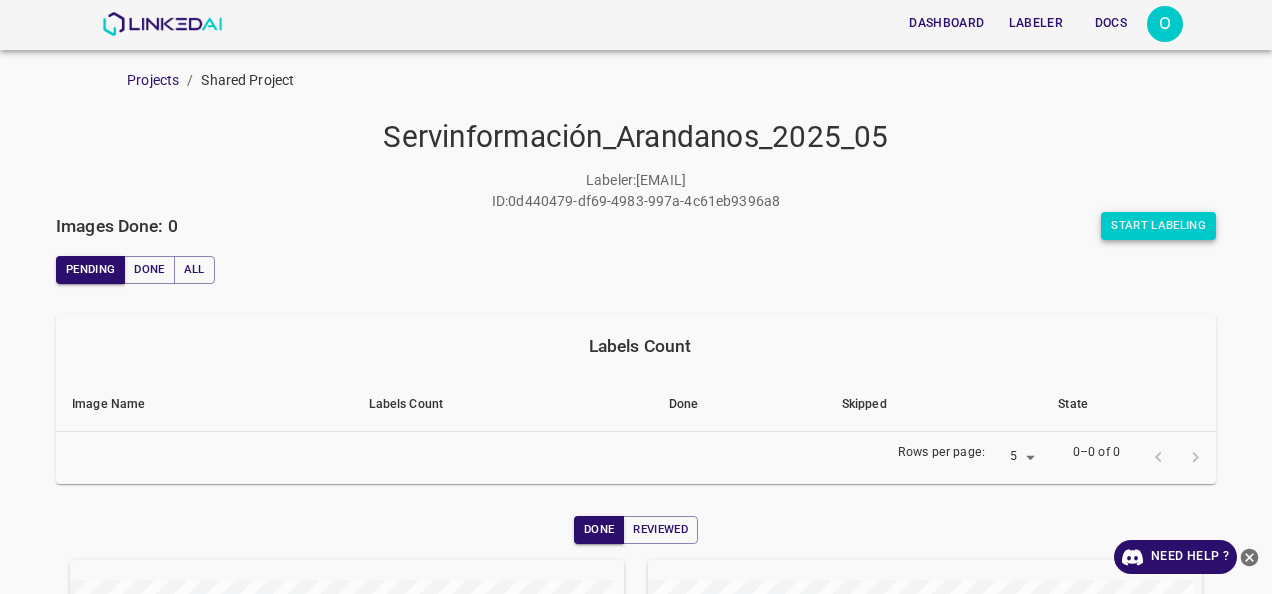 click on "Labeler :  osepasa@hotmail.com ID :  0d440479-df69-4983-997a-4c61eb9396a8" at bounding box center [636, 191] 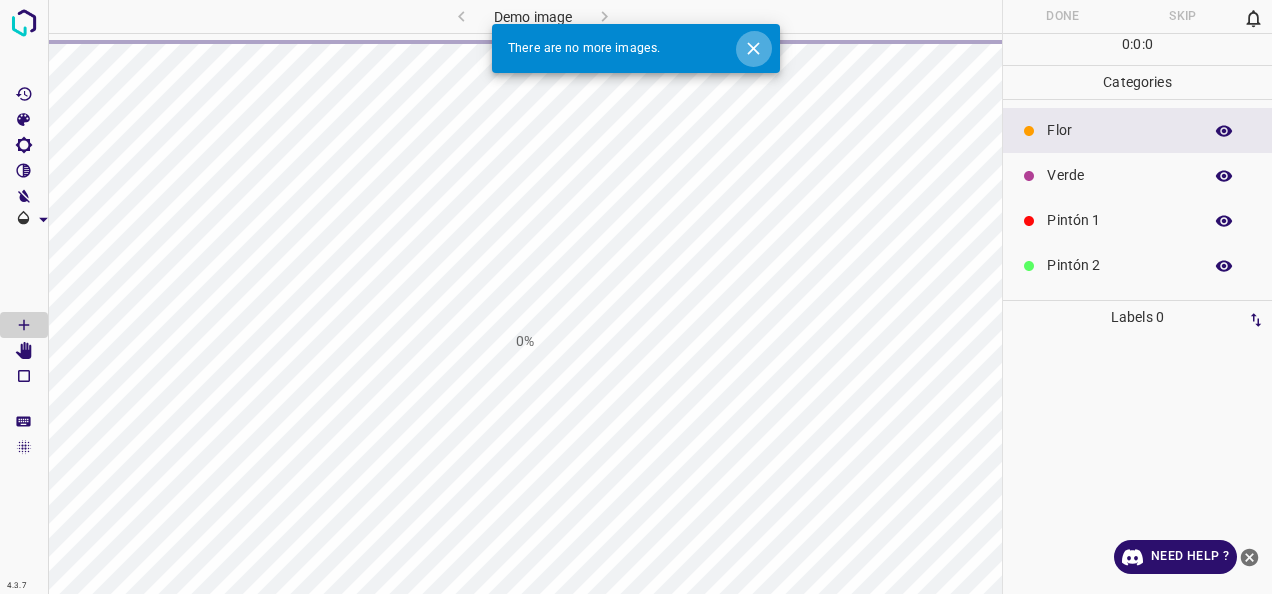 click 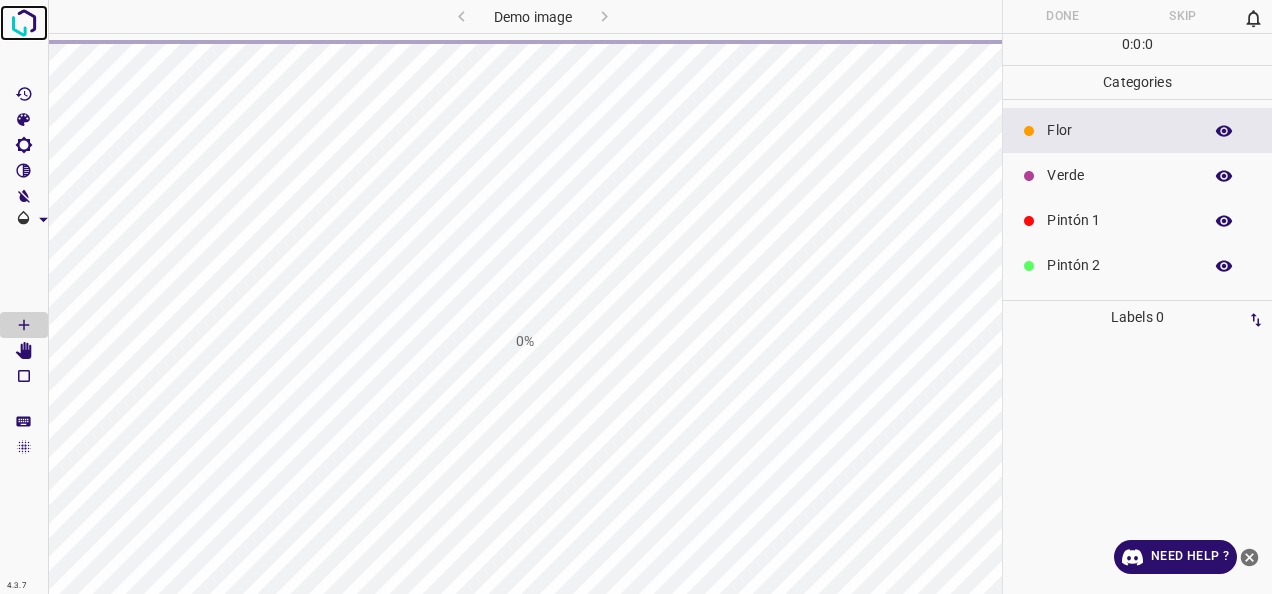 click at bounding box center (24, 23) 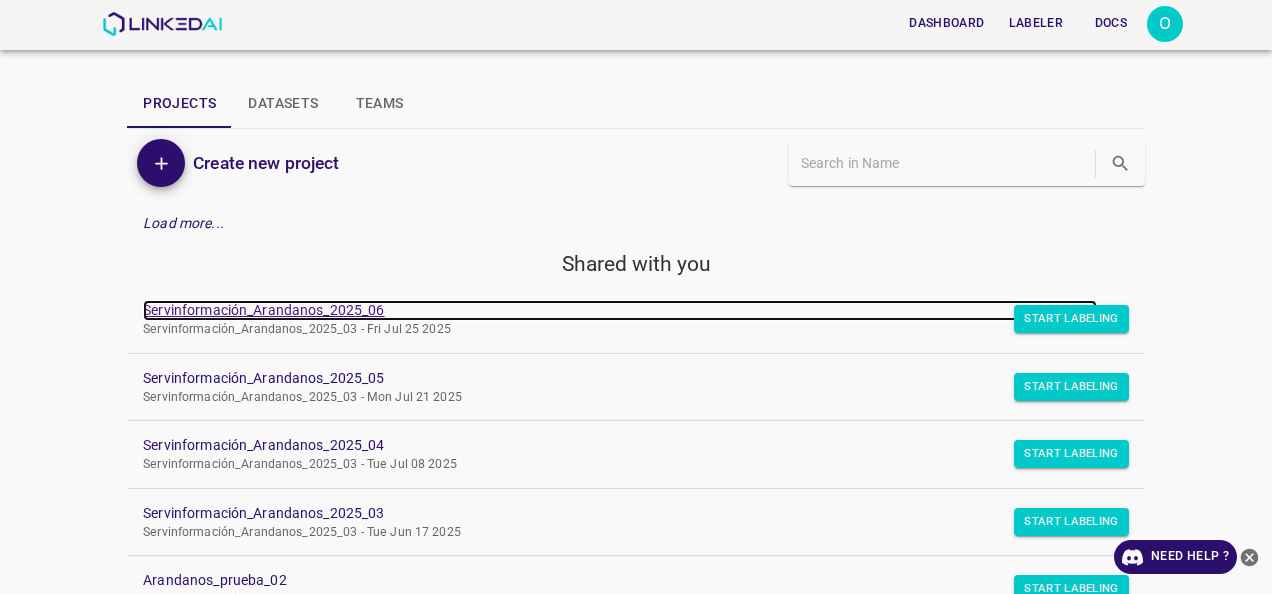click on "Servinformación_Arandanos_2025_06" at bounding box center (620, 310) 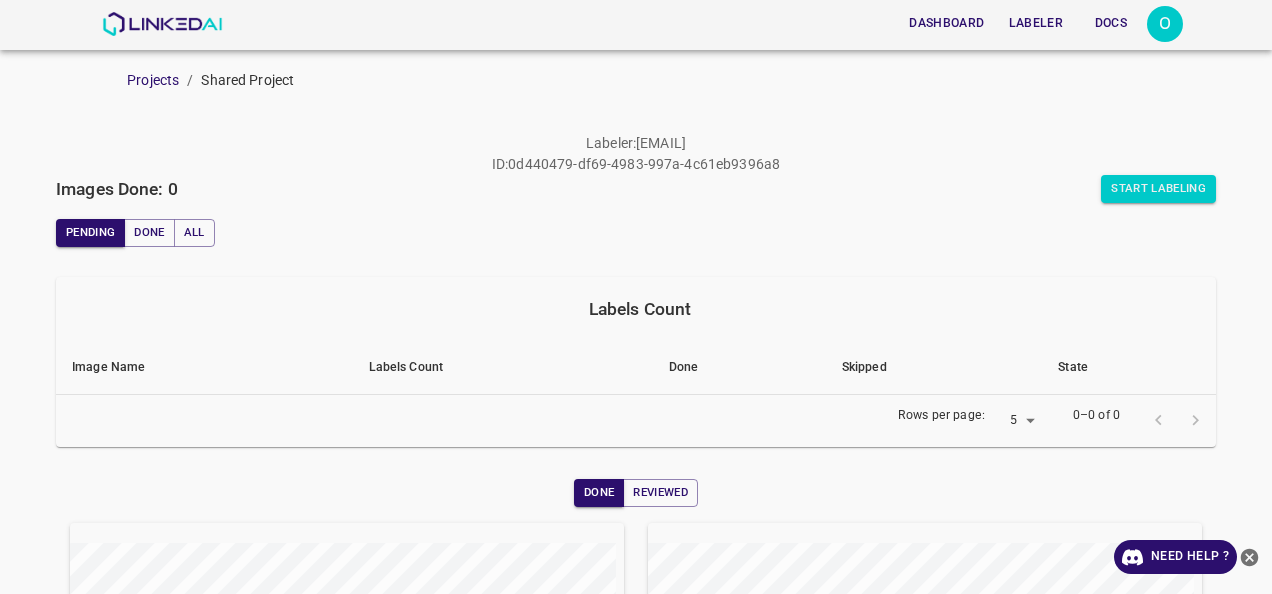 scroll, scrollTop: 0, scrollLeft: 0, axis: both 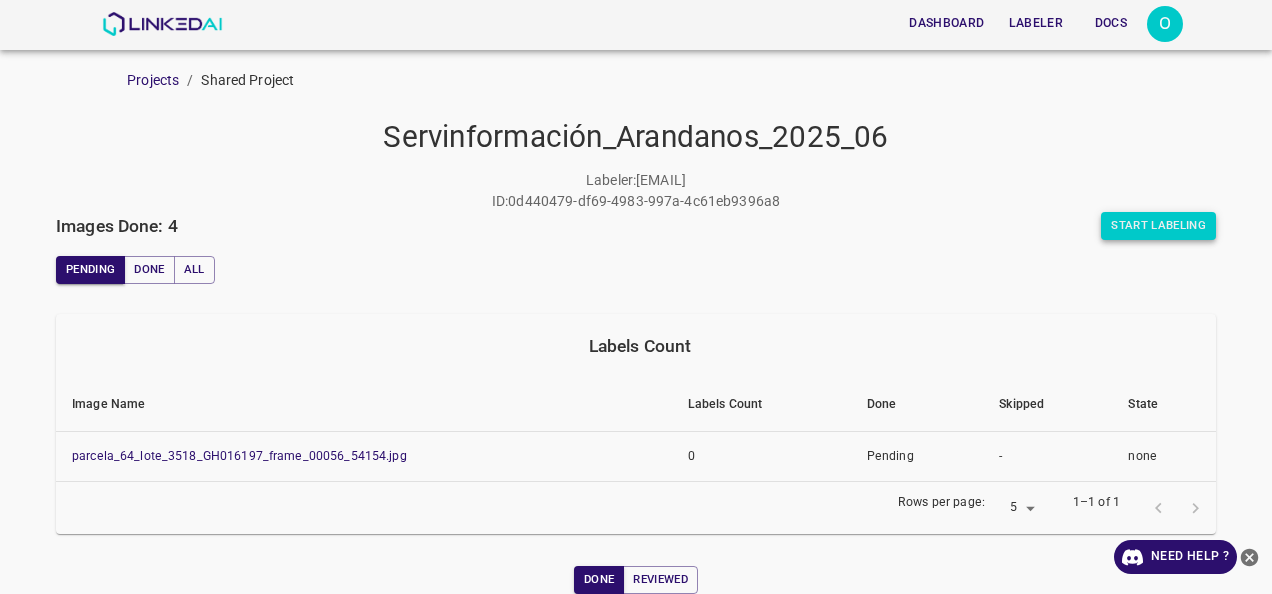click on "Start Labeling" at bounding box center [1158, 226] 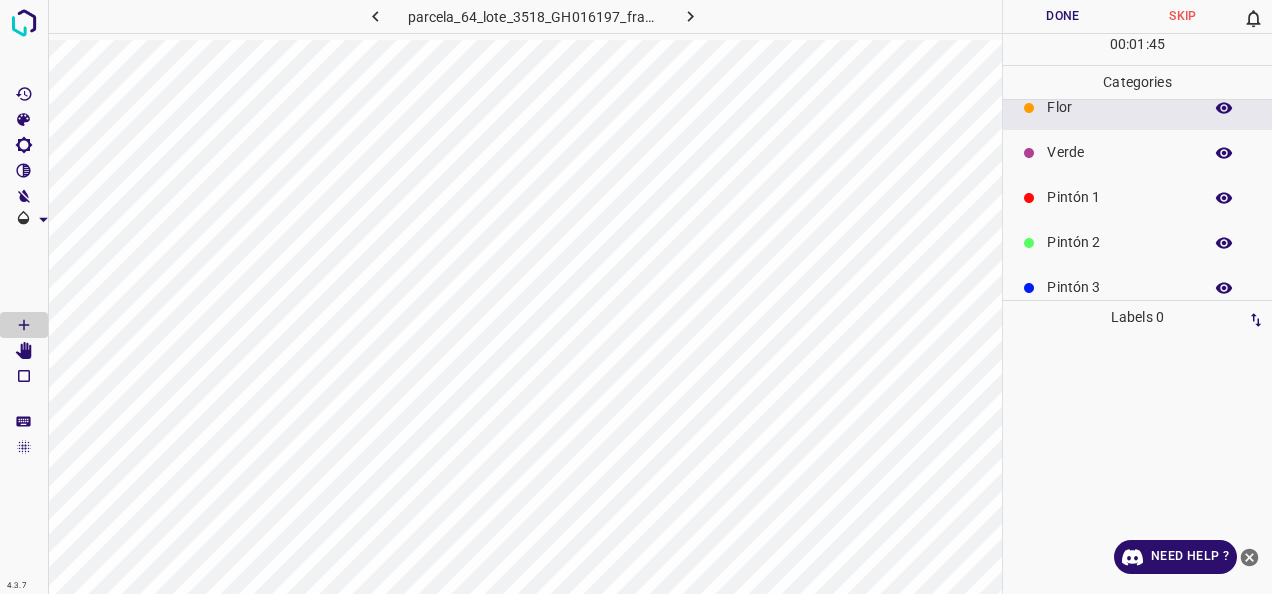 scroll, scrollTop: 0, scrollLeft: 0, axis: both 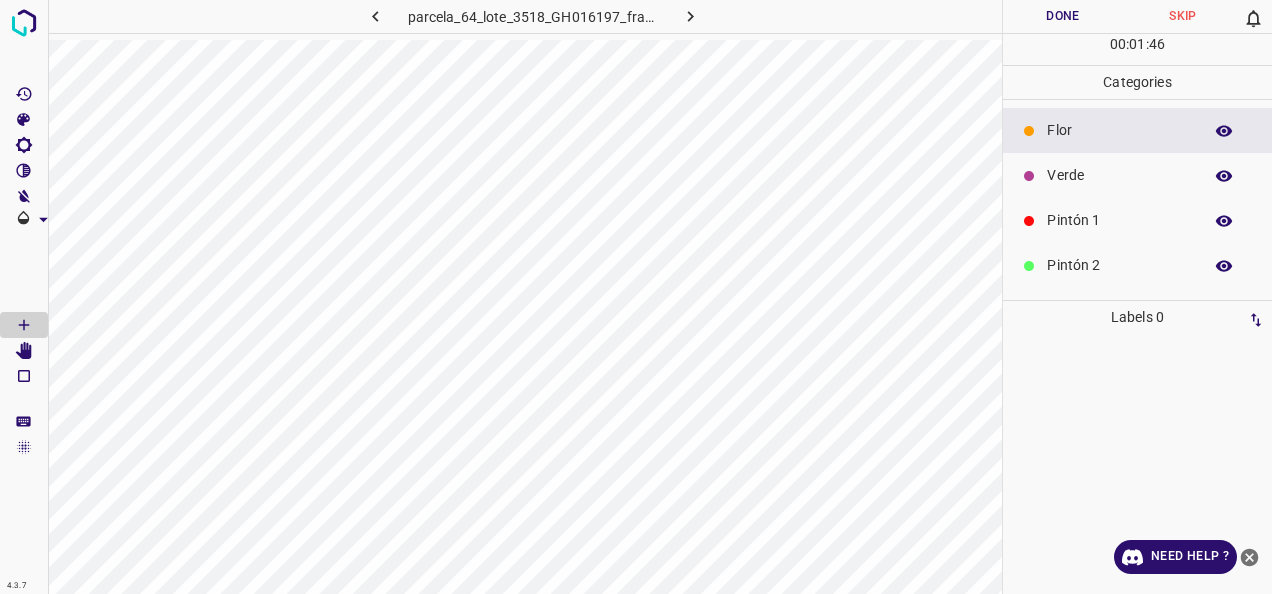 click on "Verde" at bounding box center (1119, 175) 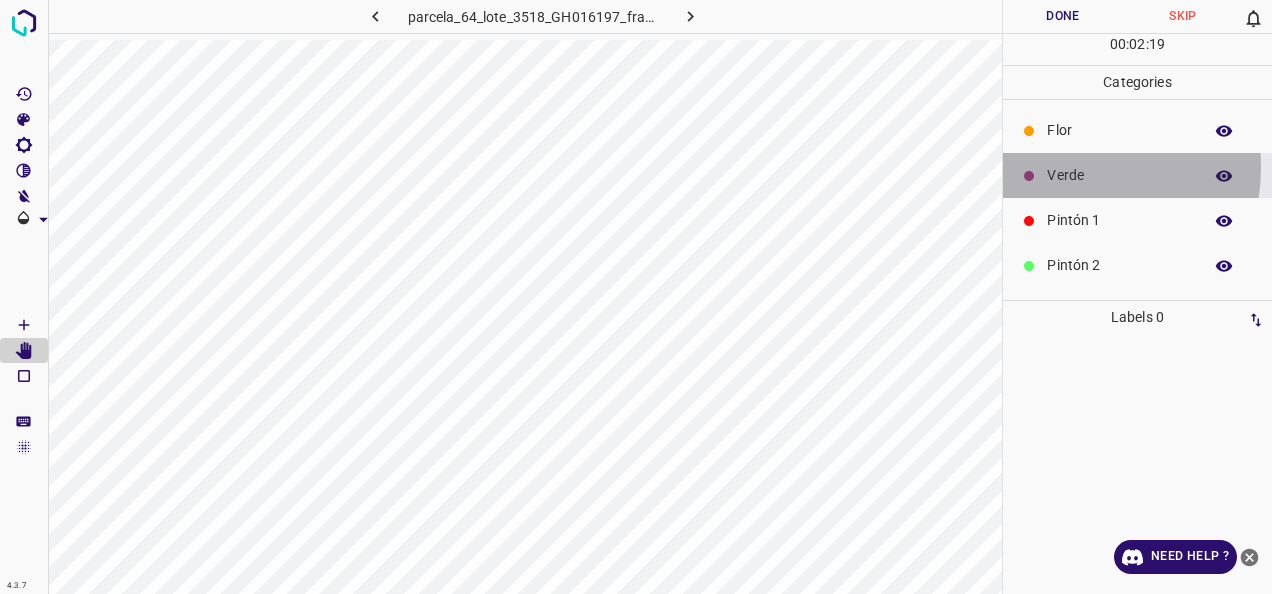 click on "Verde" at bounding box center [1119, 175] 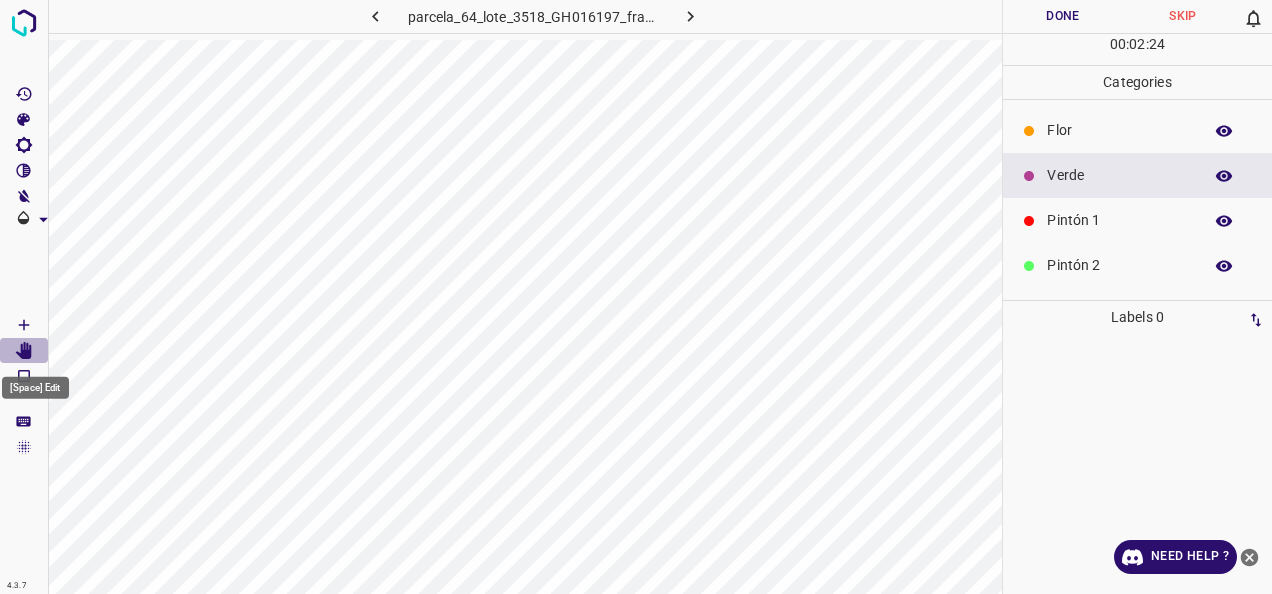 click 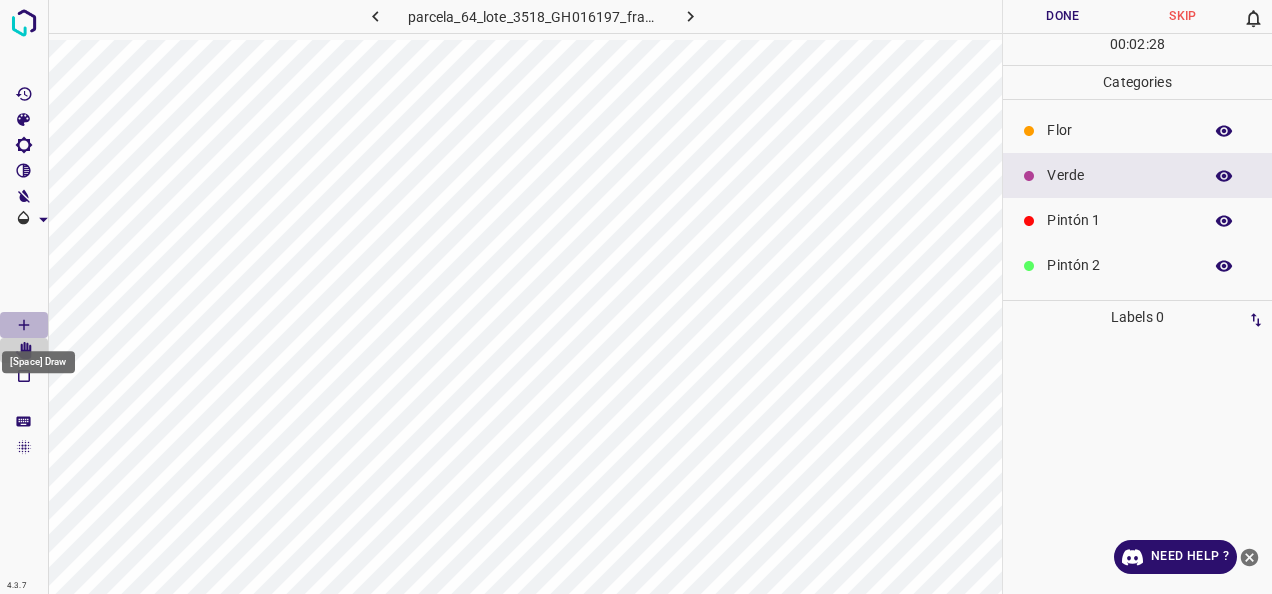 click 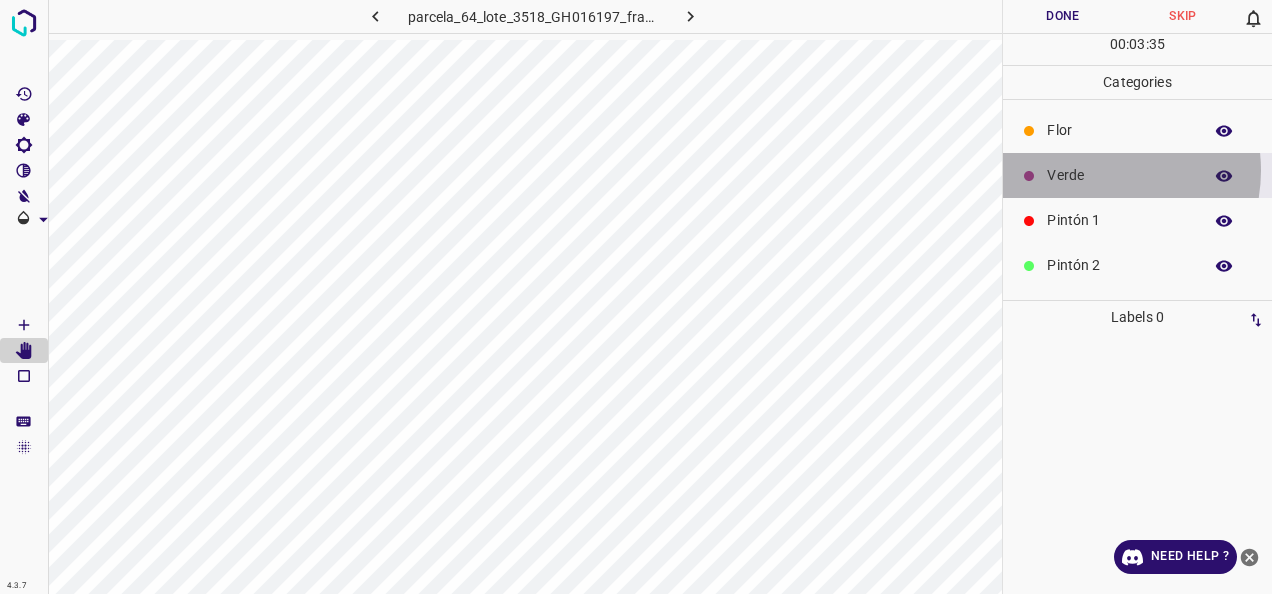 click on "Verde" at bounding box center [1119, 175] 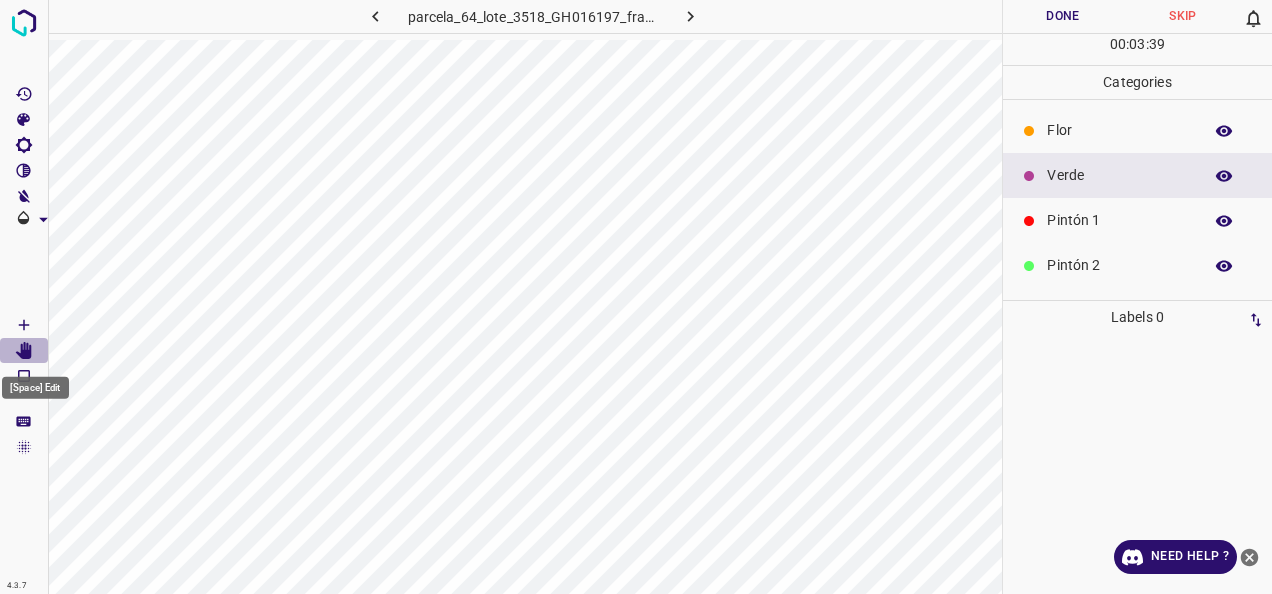 click at bounding box center (24, 351) 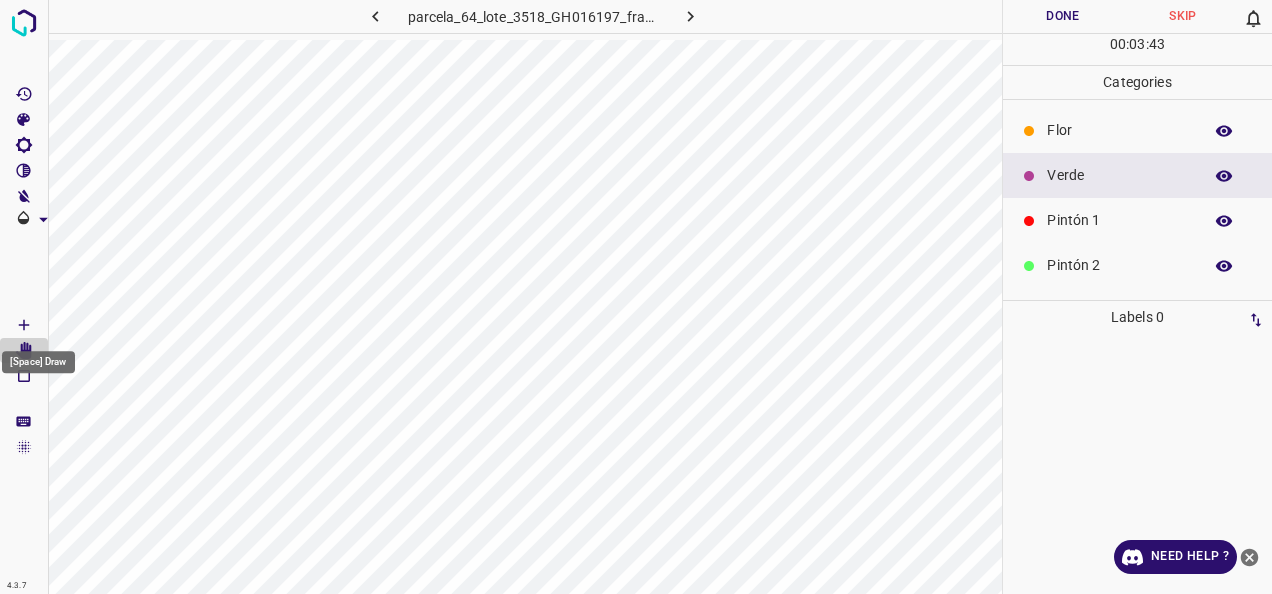 click on "[Space] Draw" at bounding box center [38, 362] 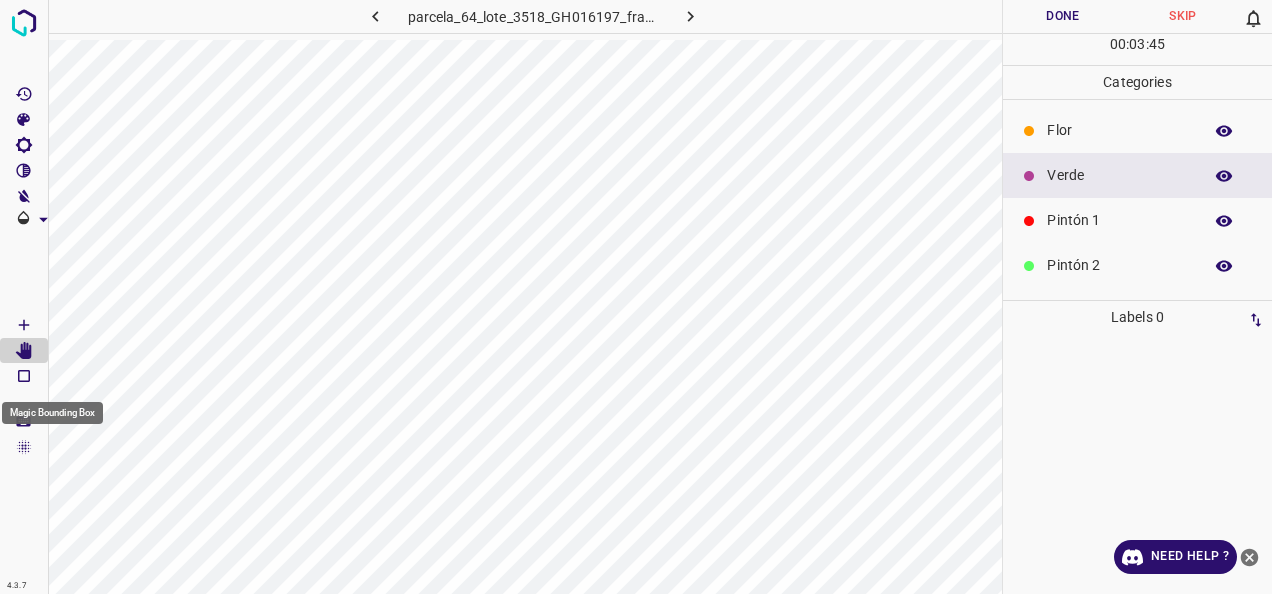 click 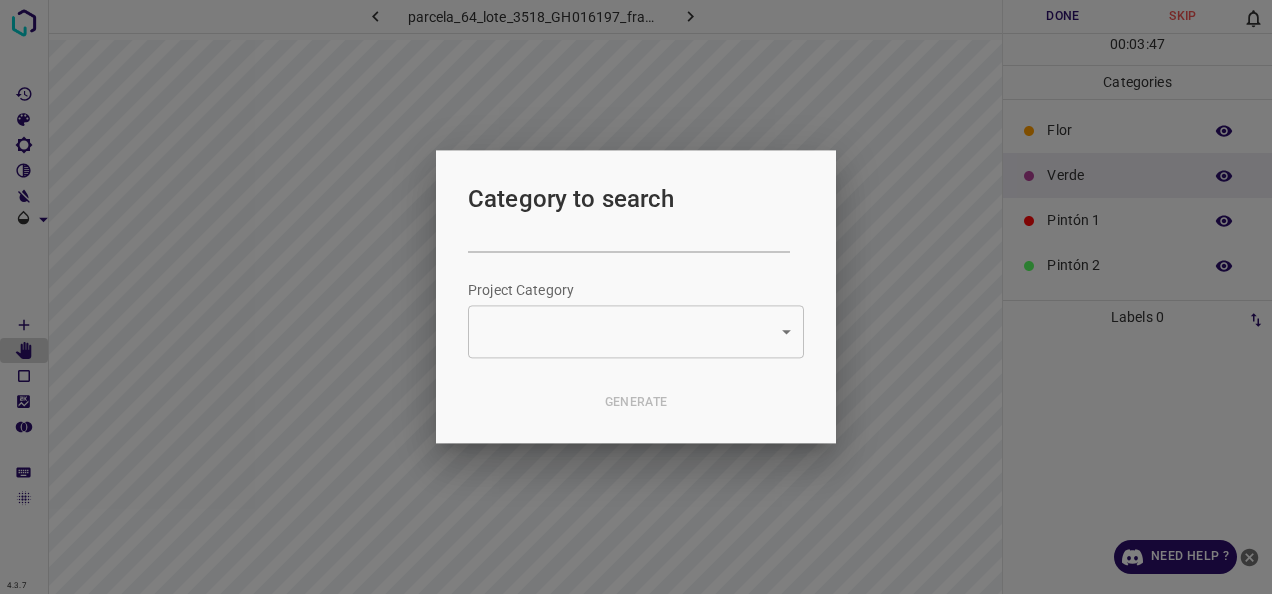type 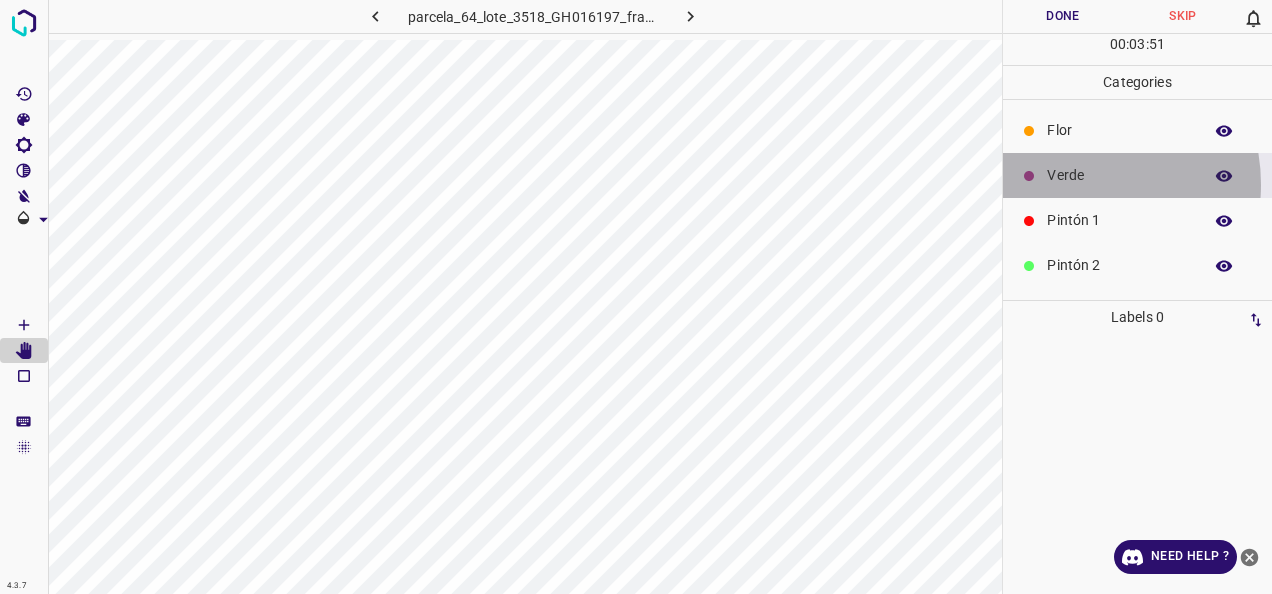 click on "Verde" at bounding box center (1119, 175) 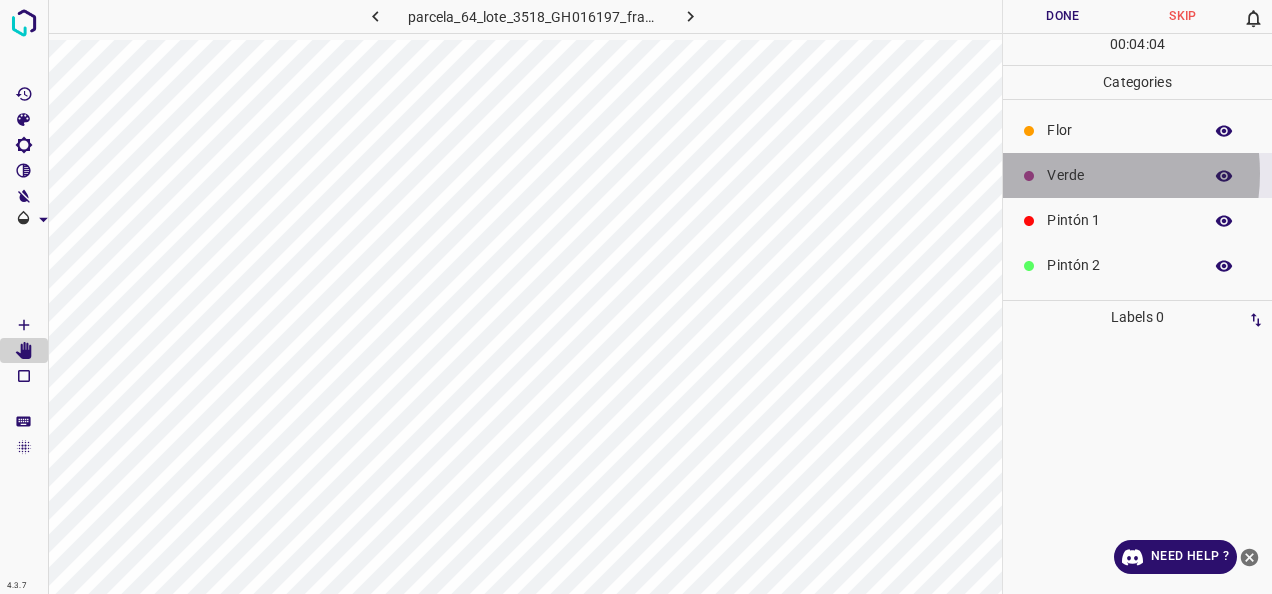 click on "Verde" at bounding box center (1119, 175) 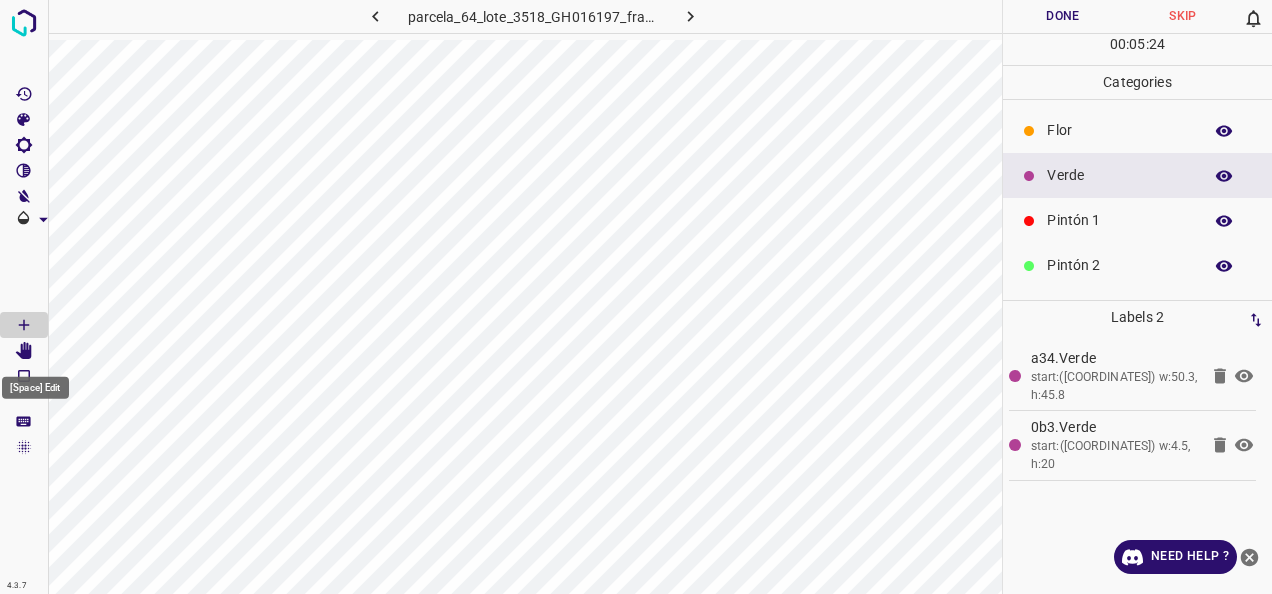 click 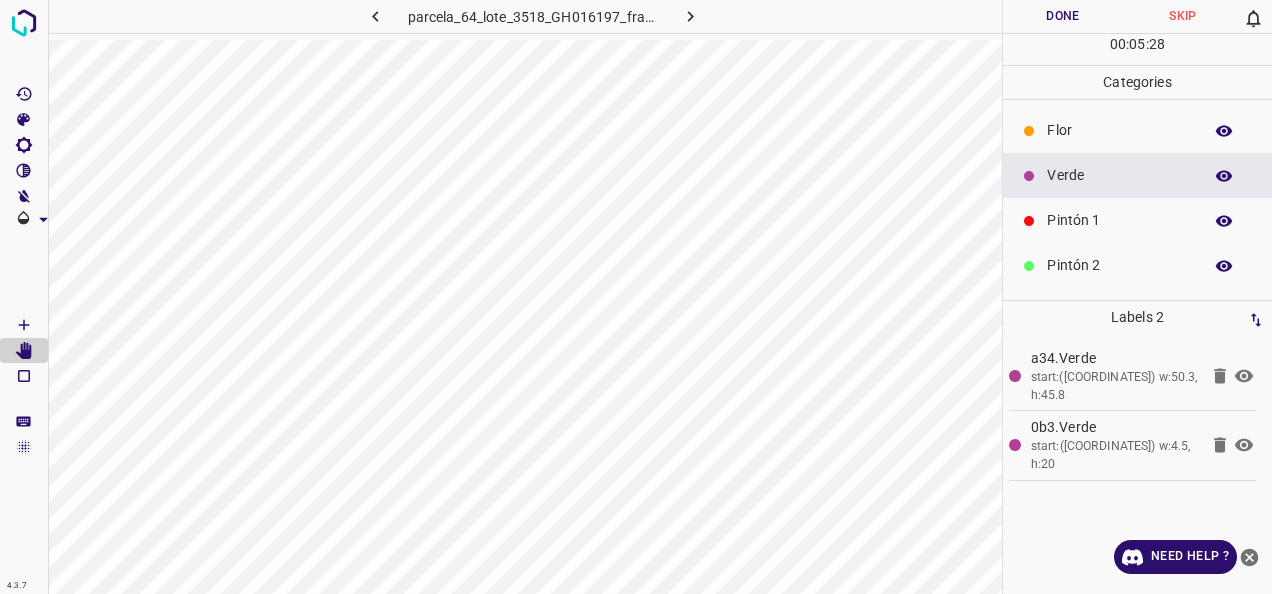 type 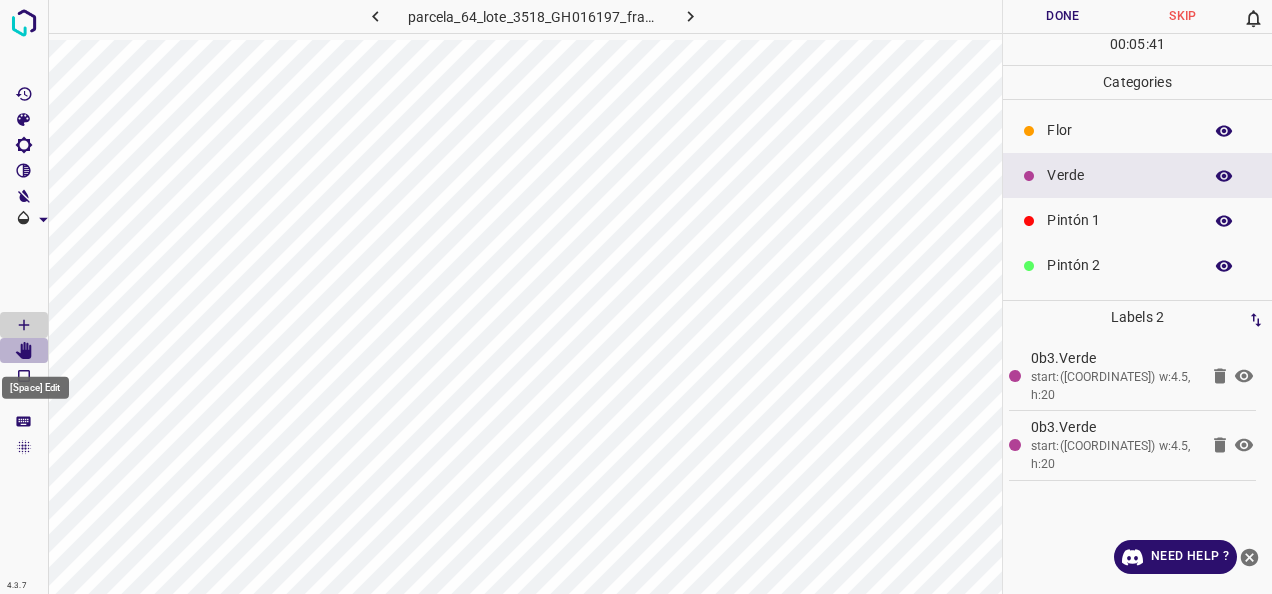 click 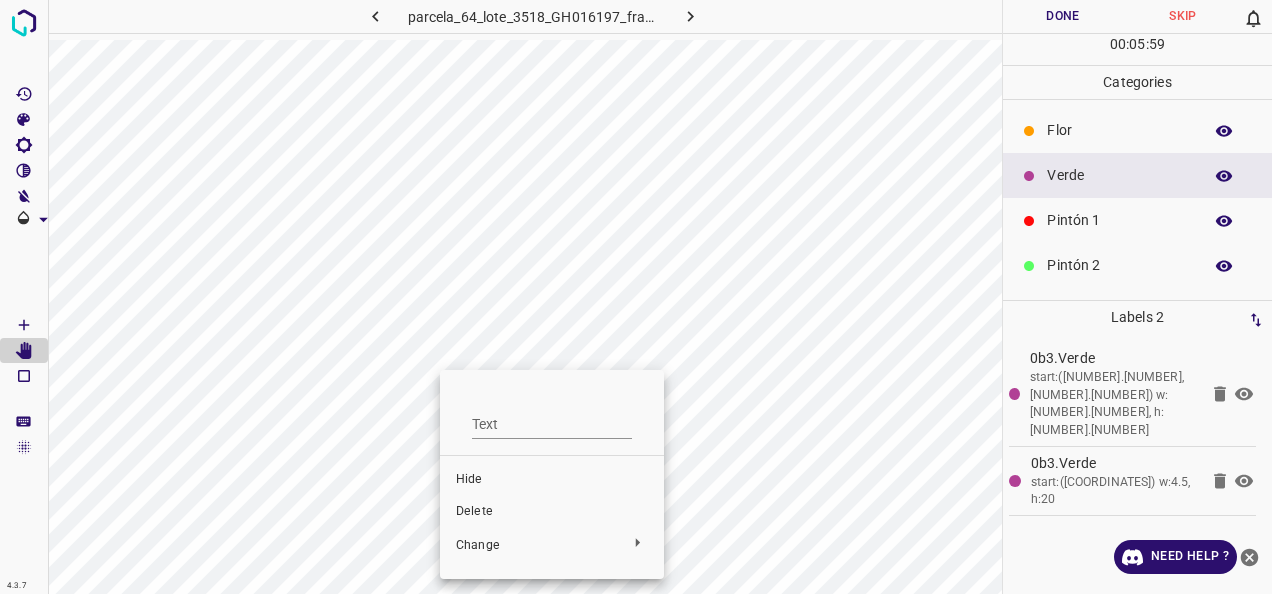 click on "Delete" at bounding box center [552, 512] 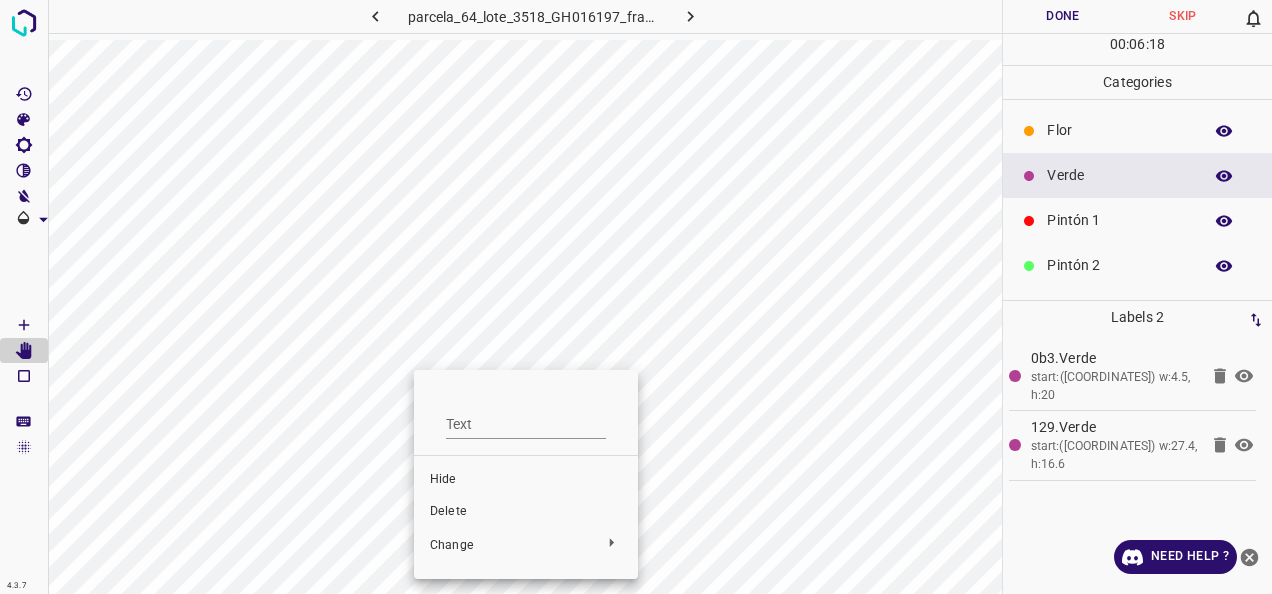 click on "Delete" at bounding box center (526, 512) 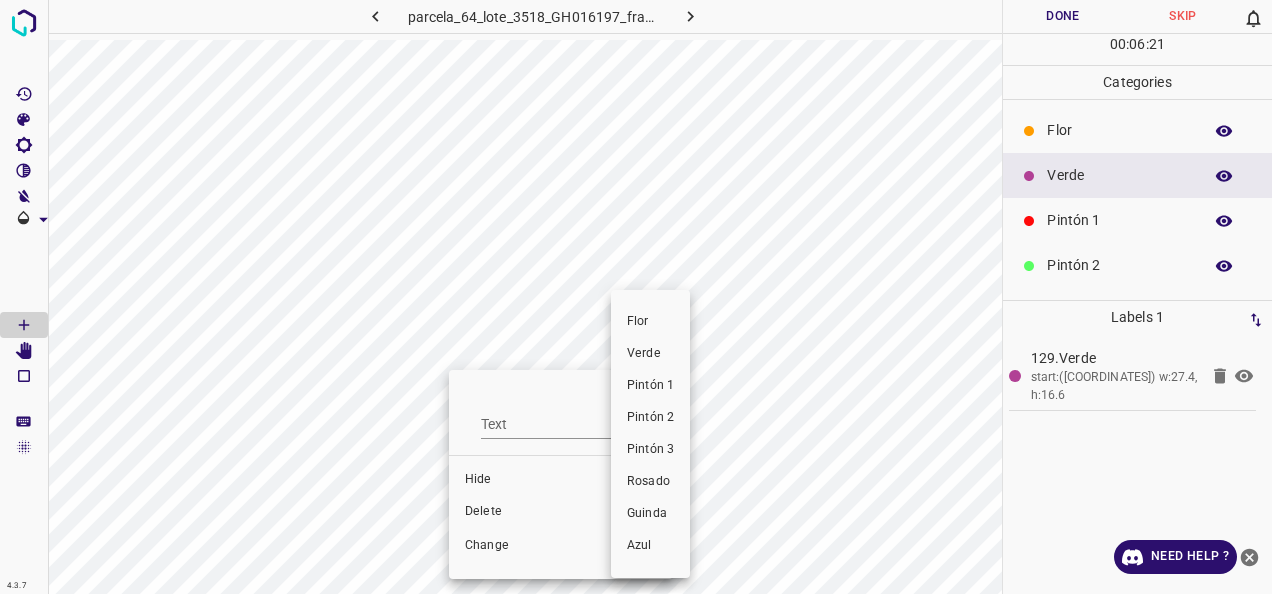 click at bounding box center (636, 297) 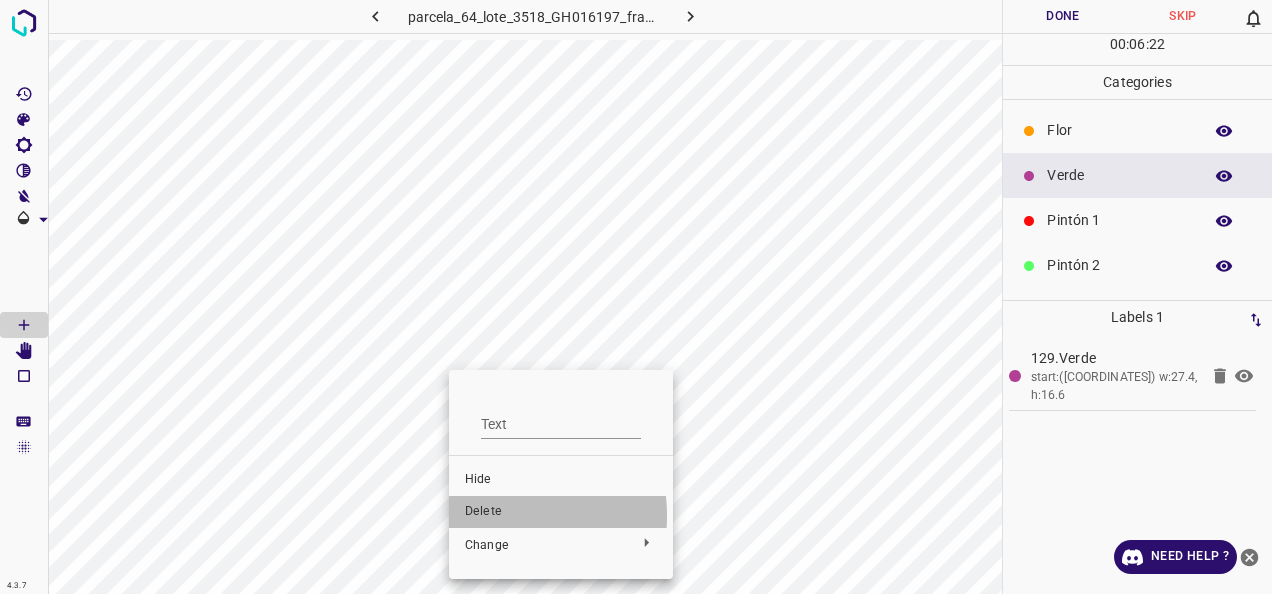 click on "Delete" at bounding box center [561, 512] 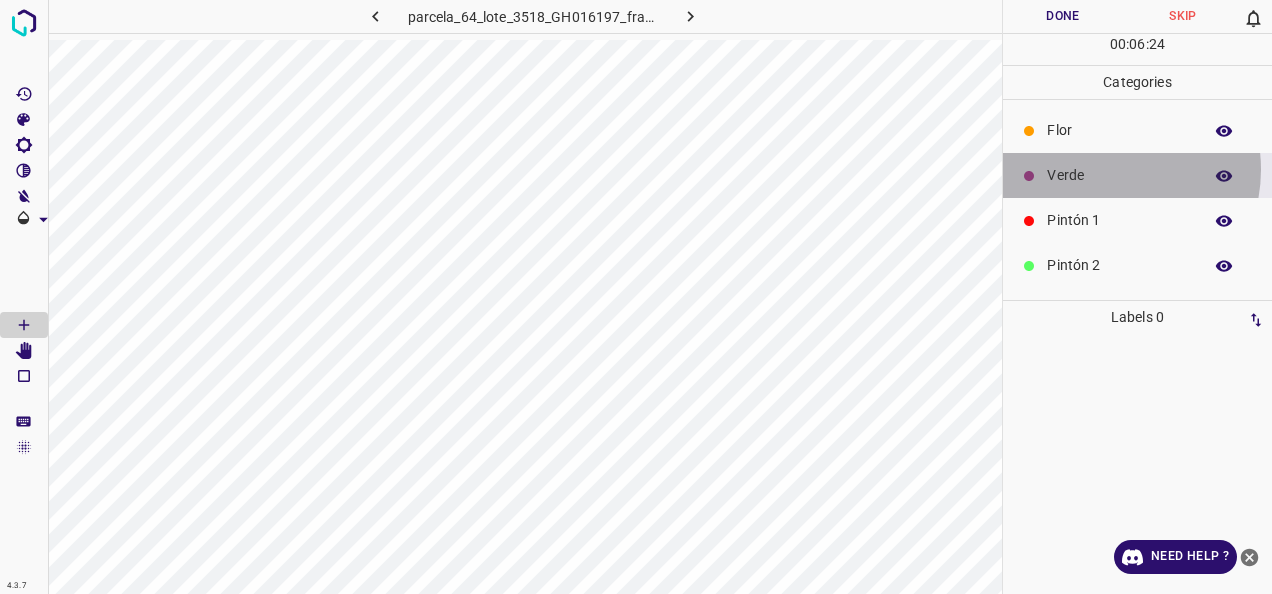 click on "Verde" at bounding box center (1119, 175) 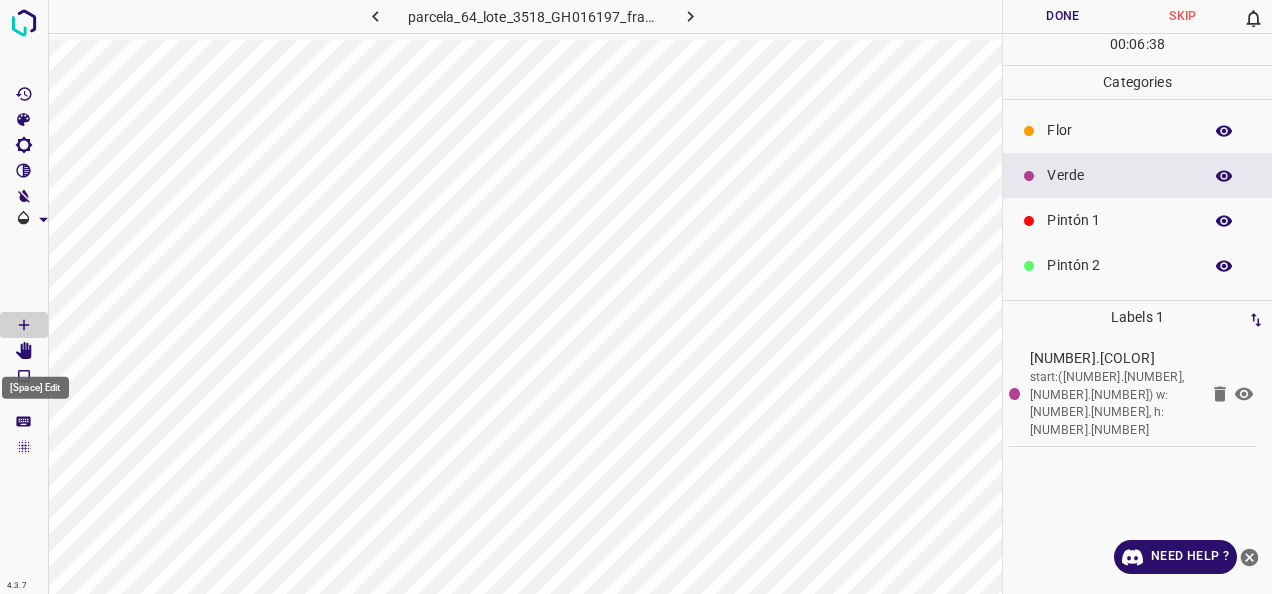 click 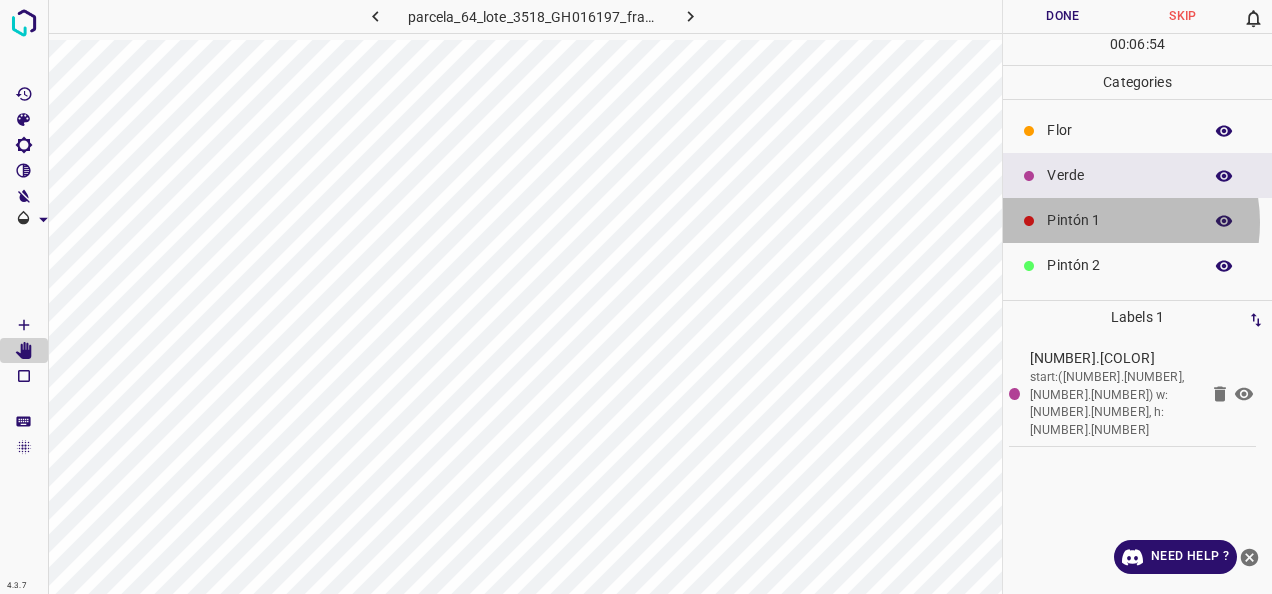 click on "Pintón 1" at bounding box center (1119, 220) 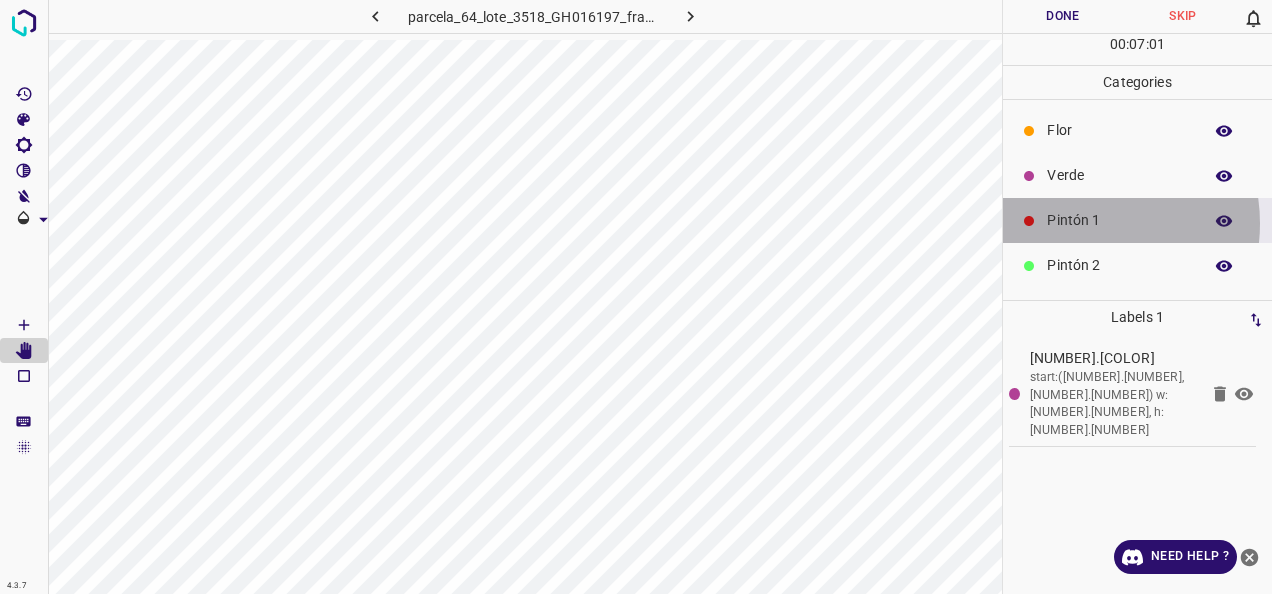 click on "Pintón 1" at bounding box center [1119, 220] 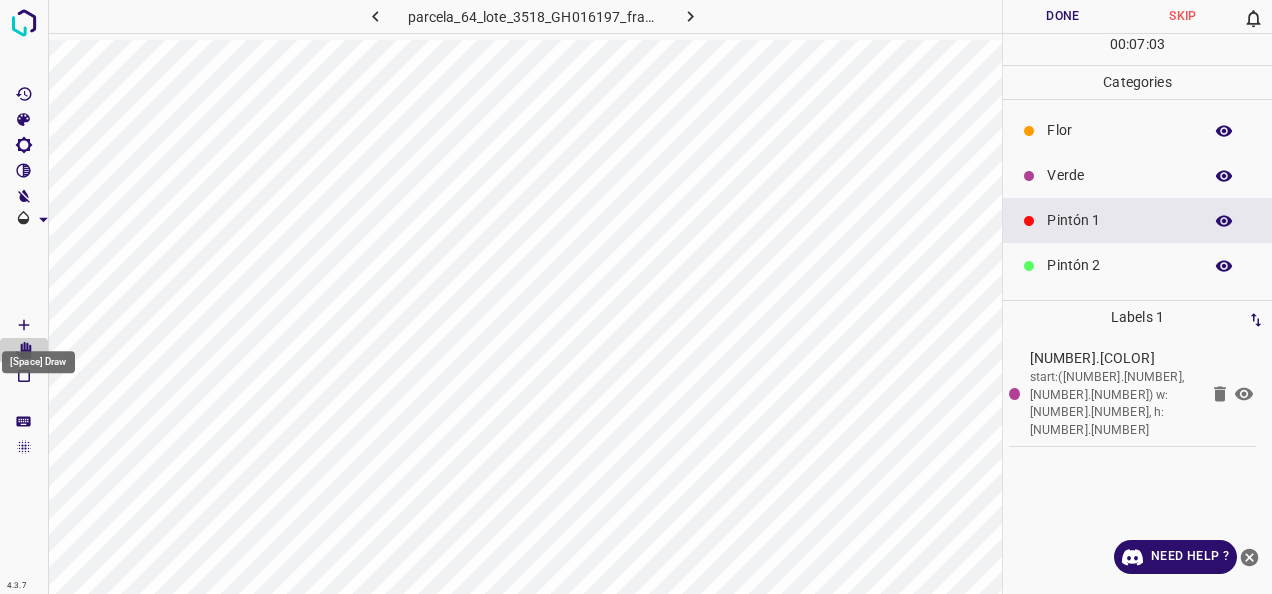 click 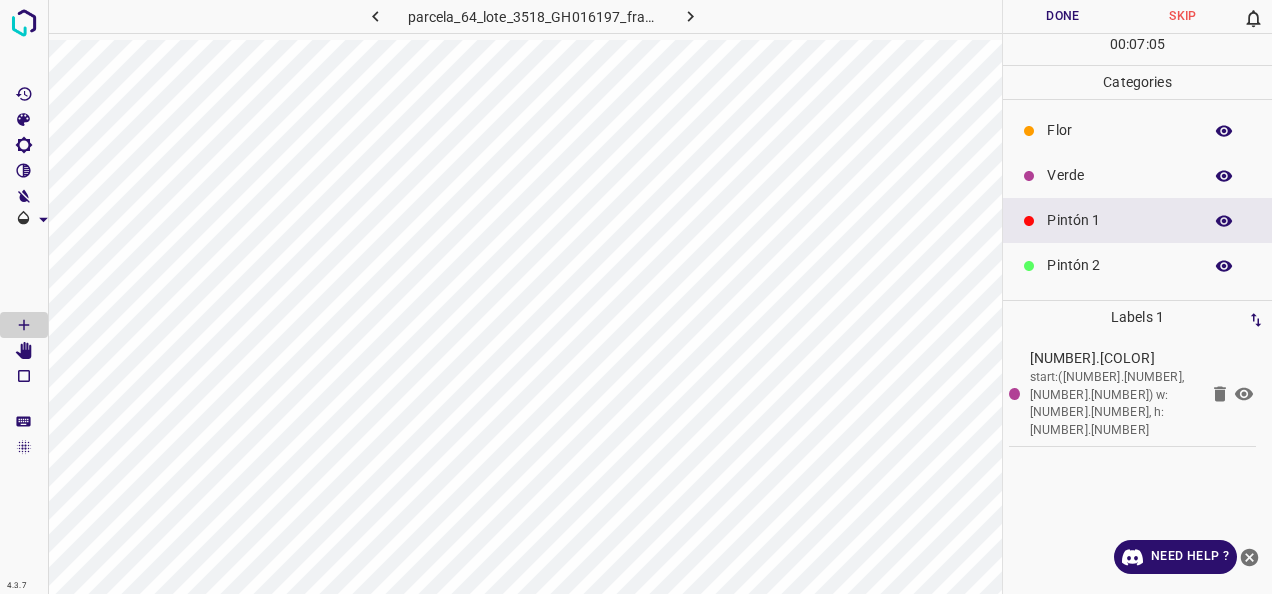 click on "Pintón 1" at bounding box center [1119, 220] 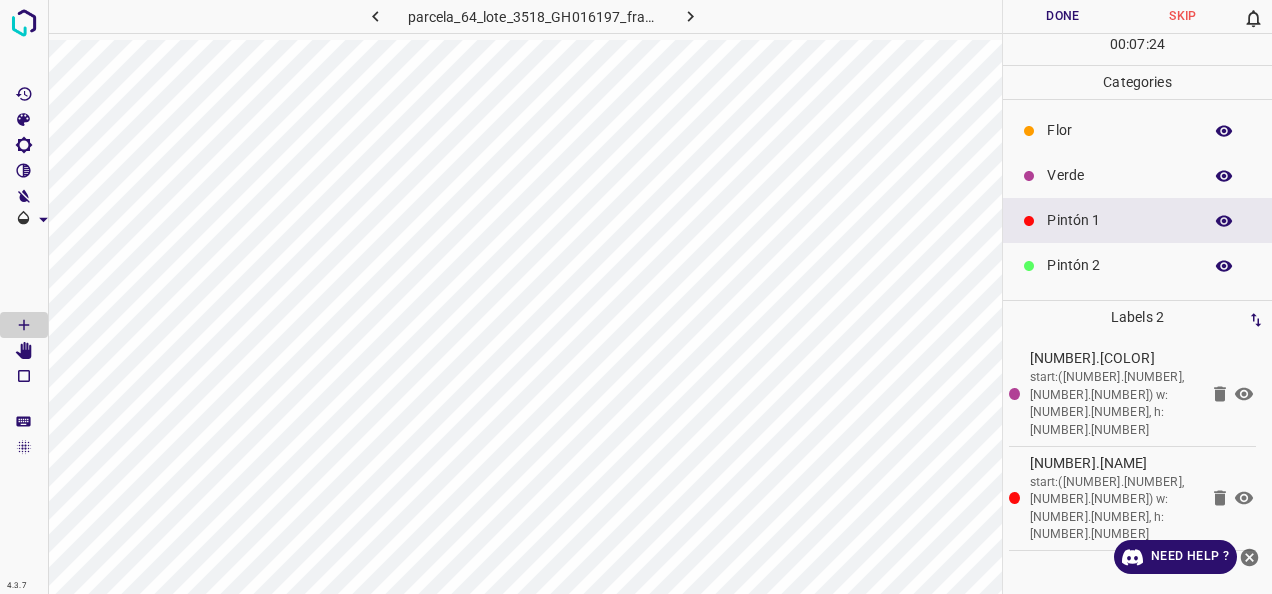 click on "[NUMBER].[NUMBER].[NUMBER] [COLOR], [NUMBER] [COLOR] [COLOR] [COLOR] [COLOR] [COLOR] [COLOR] [COLOR] Labels   [NUMBER] [NUMBER].[COLOR]
start:([NUMBER].[NUMBER], [NUMBER].[NUMBER])
w:[NUMBER].[NUMBER], h:[NUMBER].[NUMBER]
[NUMBER].[COLOR]
start:([NUMBER].[NUMBER], [NUMBER].[NUMBER])
w:[NUMBER].[NUMBER], h:[NUMBER].[NUMBER]
Categories [NUMBER] [COLOR] [NUMBER] [COLOR] [NUMBER] [COLOR] [NUMBER] [COLOR] [NUMBER] [COLOR] [NUMBER] [COLOR] [NUMBER] [COLOR] [NUMBER] [COLOR] Tools Space Change between modes (Draw & Edit) I Auto labeling R Restore zoom M Zoom in N Zoom out Delete Delete selecte label Filters Z Restore filters X Saturation filter C Brightness filter V Contrast filter B Gray scale filter General O Download Need Help ? - Text - Hide - Delete" at bounding box center (636, 297) 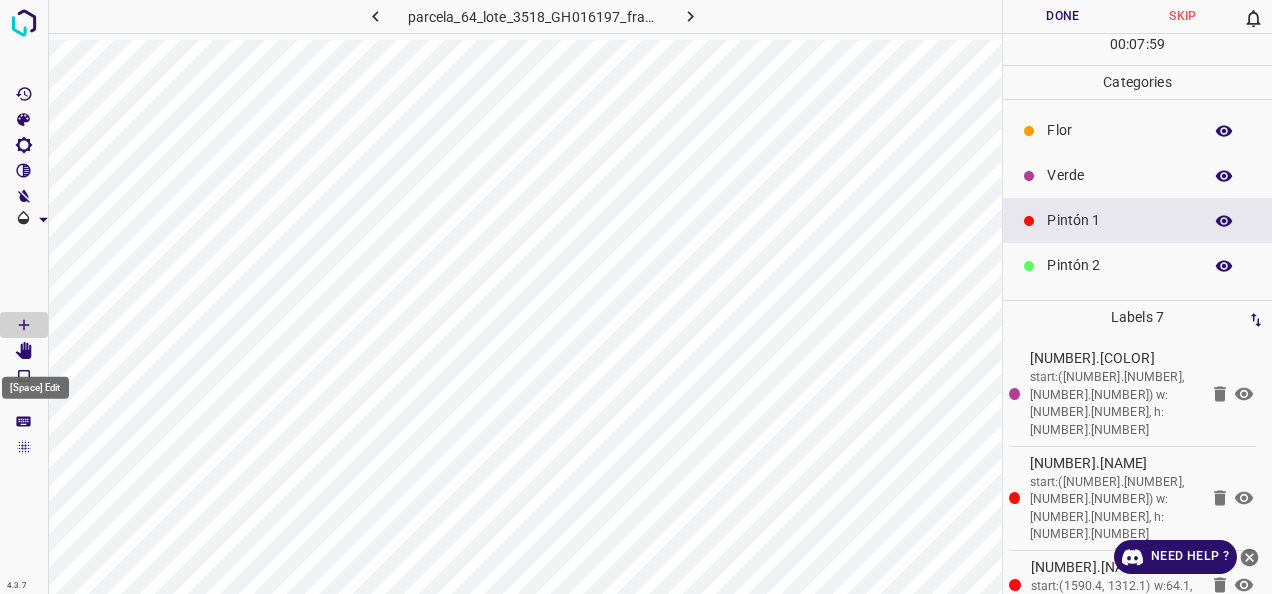 click 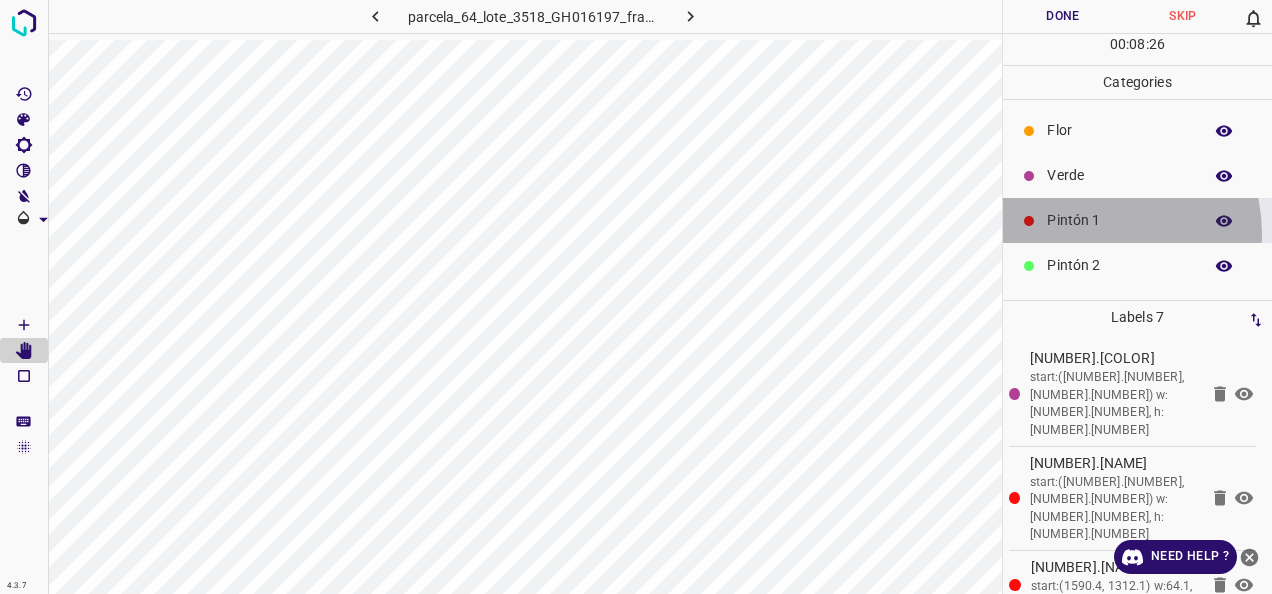click on "Pintón 1" at bounding box center (1137, 220) 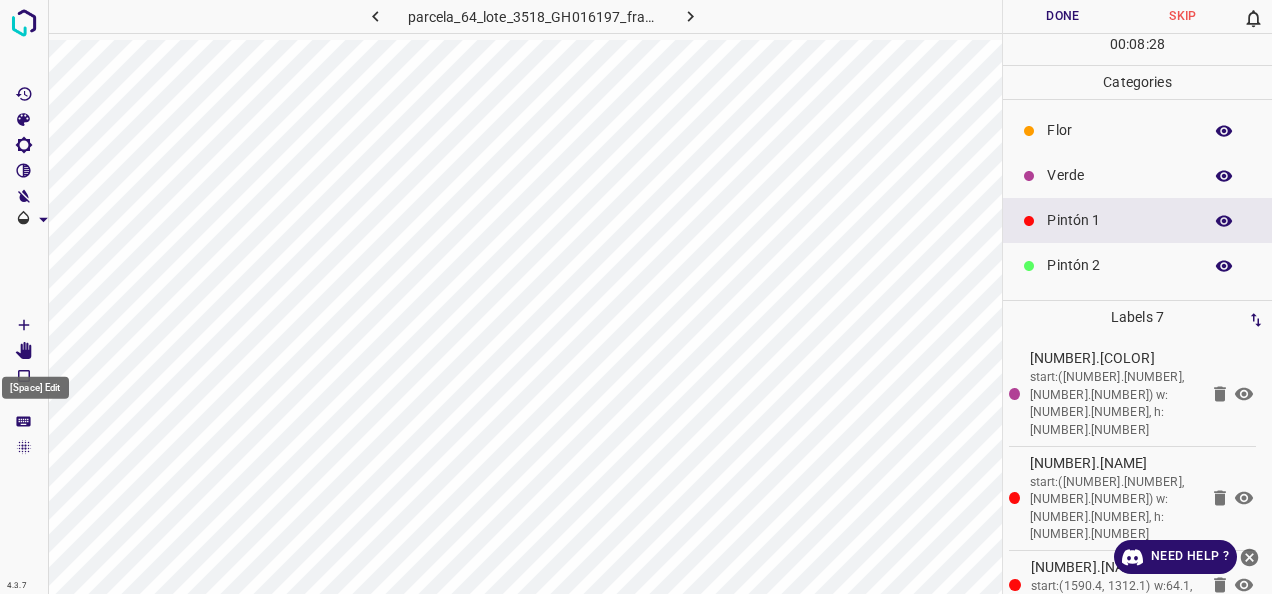 click 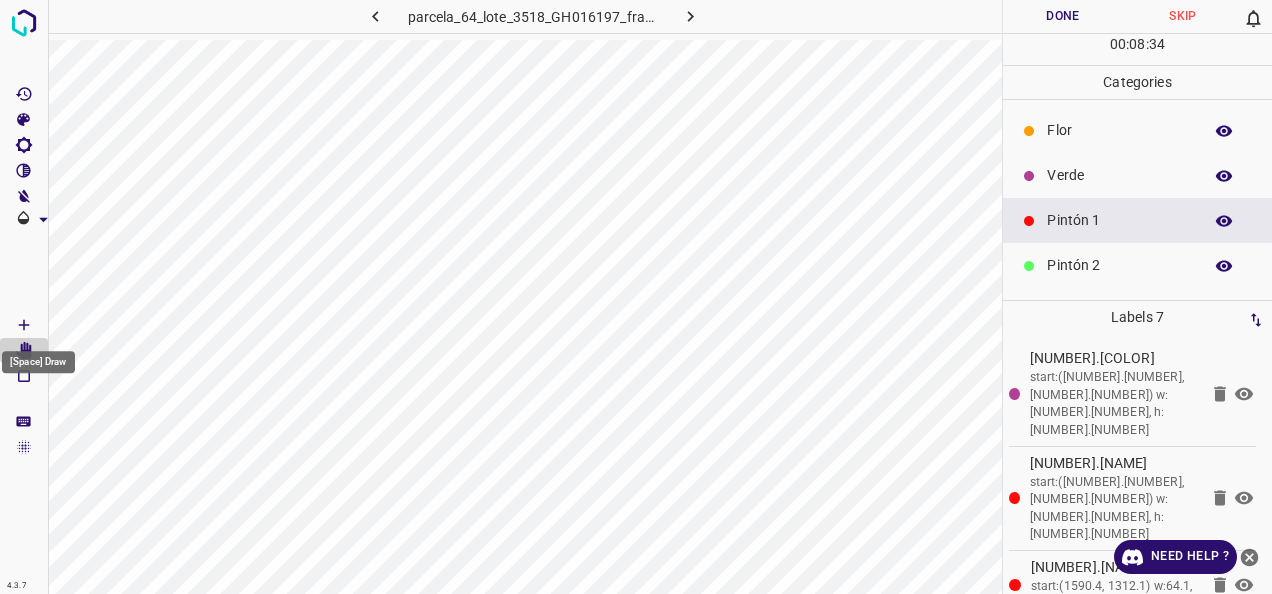 click on "[Space] Draw" at bounding box center (38, 356) 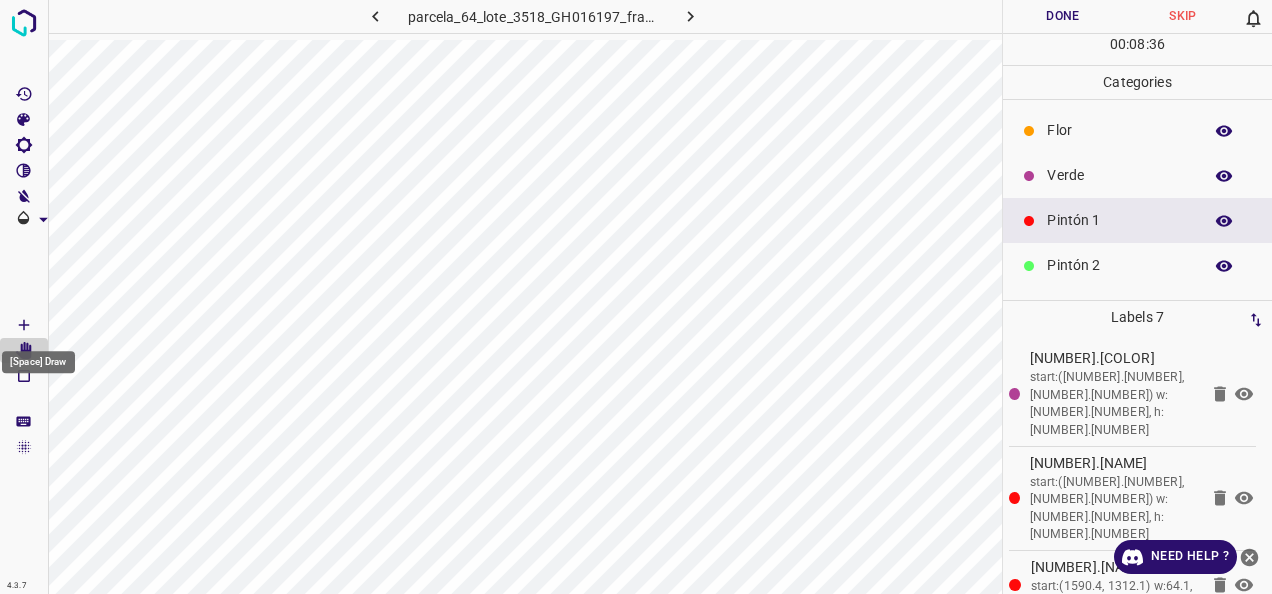 click 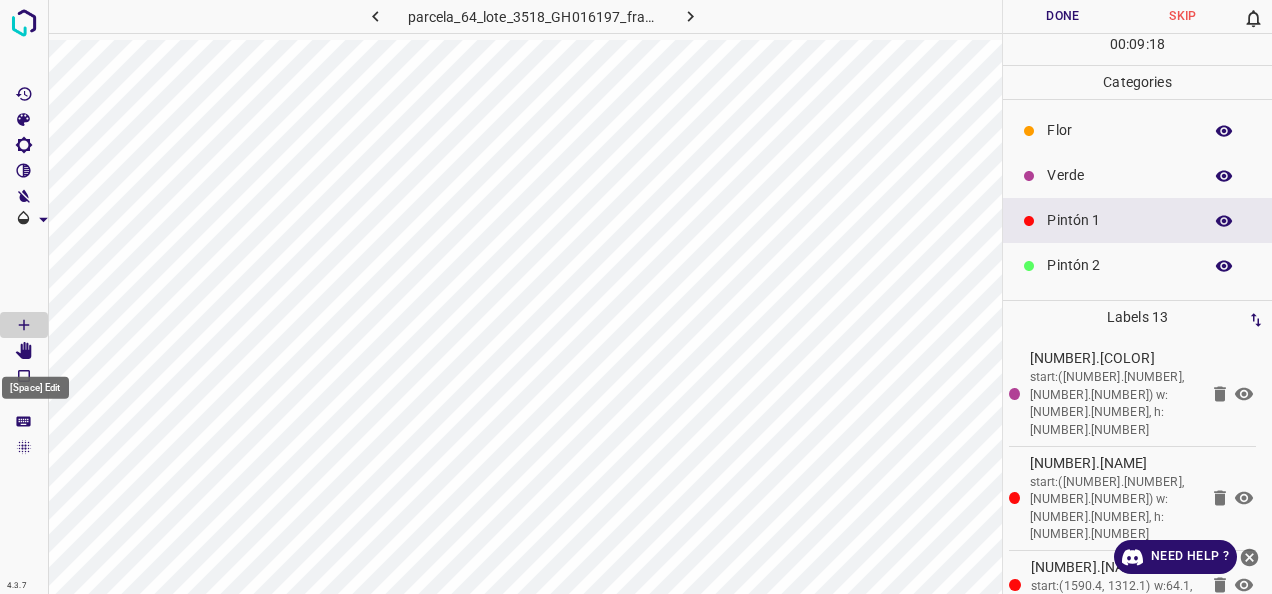 click 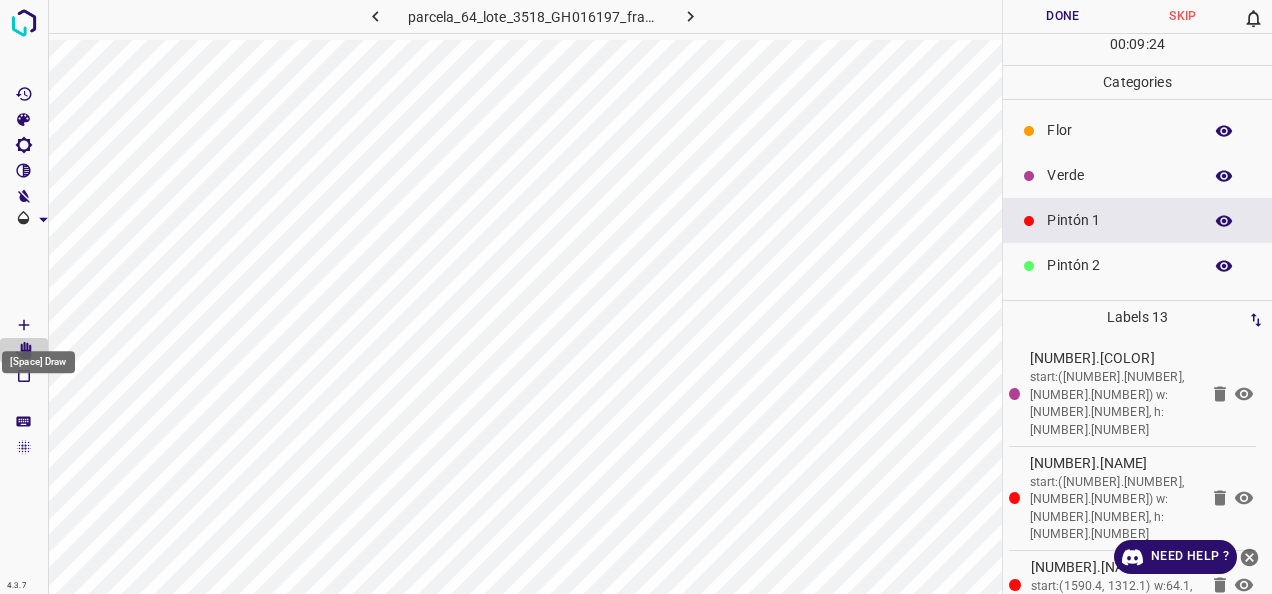 click 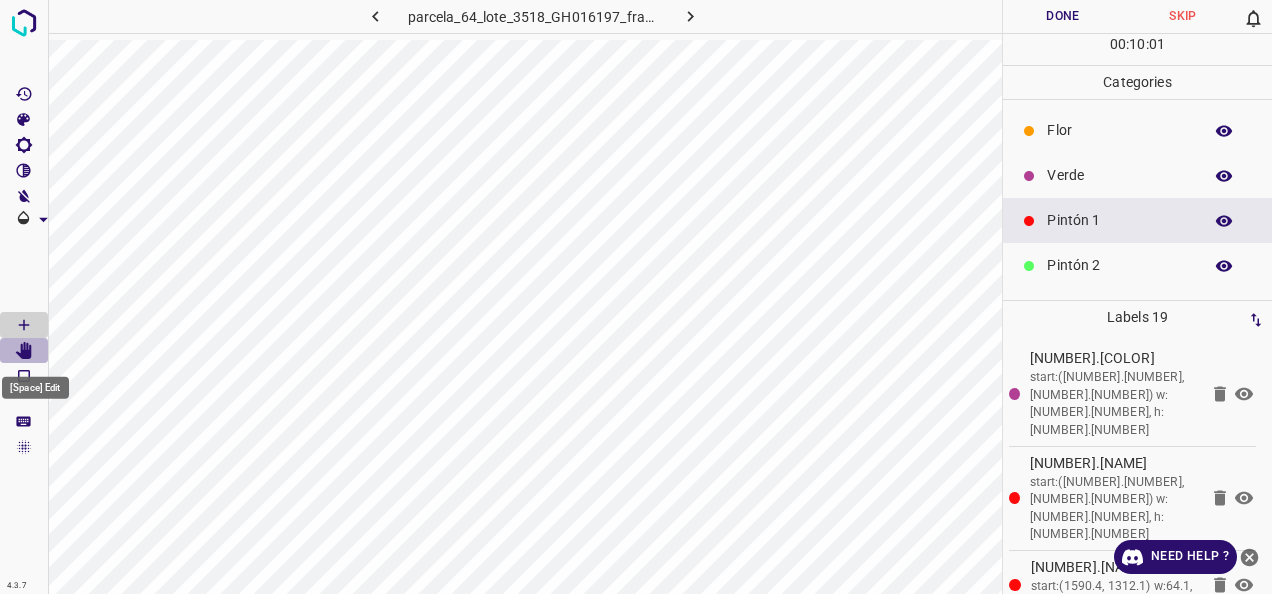 click 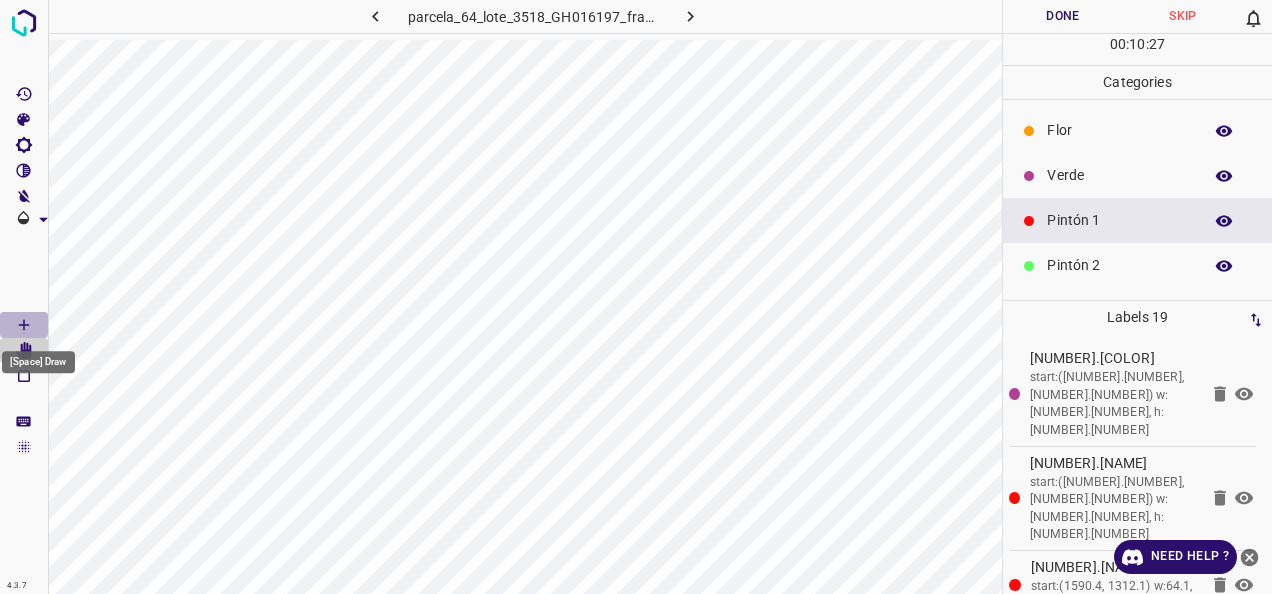 click 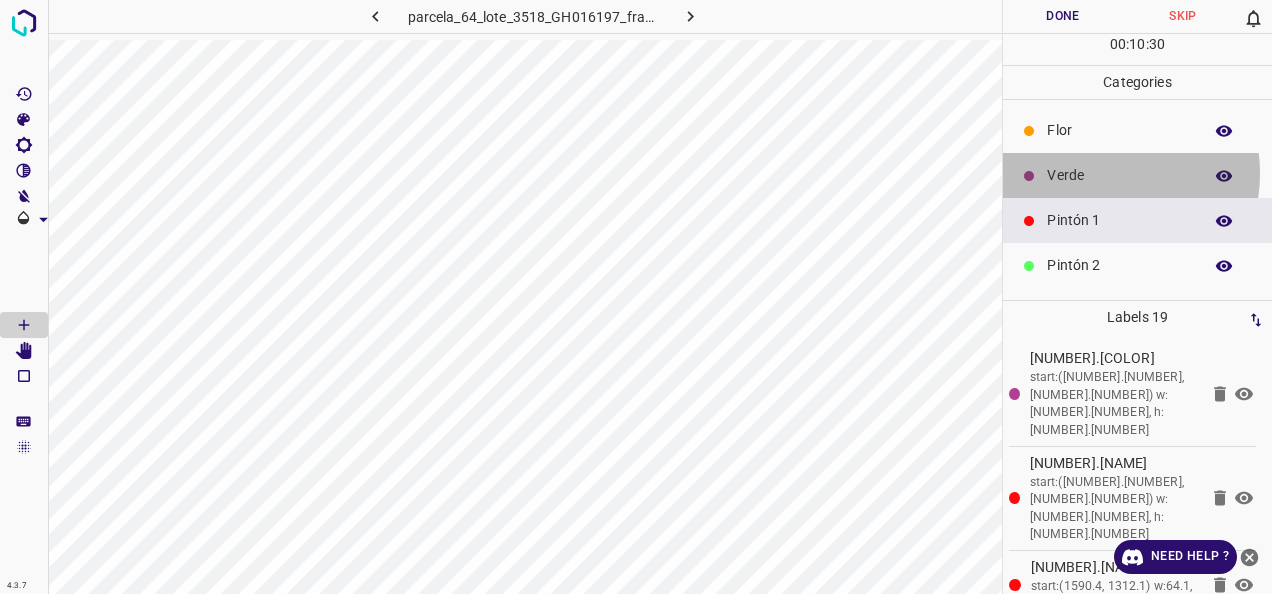 click on "Verde" at bounding box center (1119, 175) 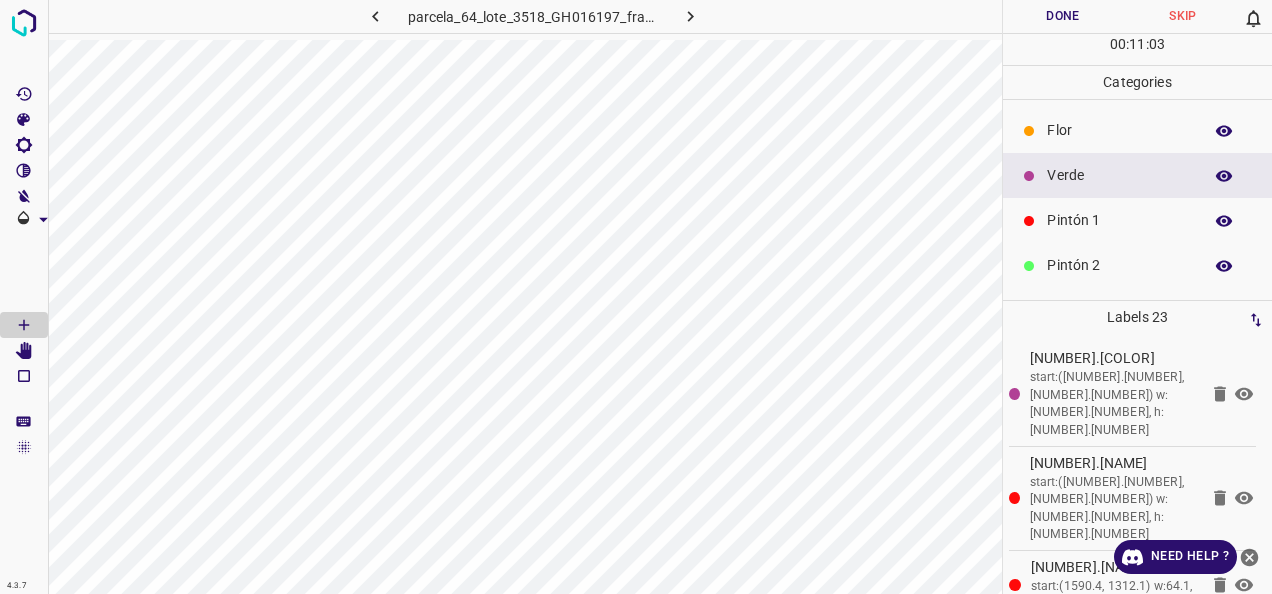 click on "Pintón 1" at bounding box center (1119, 220) 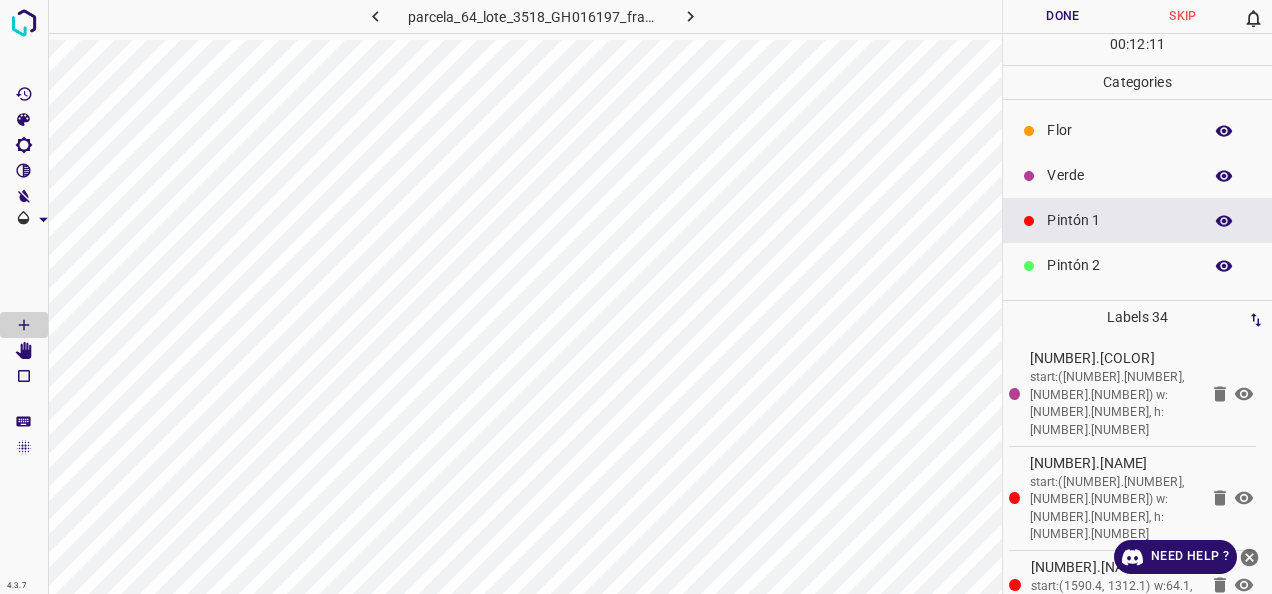 click on "parcela_64_lote_3518_GH016197_frame_00056_54154.jpg Done Skip 0 00   : 12   : 11   Categories Flor Verde Pintón 1 Pintón 2 Pintón 3 Rosado Guinda Azul Labels   34 541.Verde
start:(1661.2, 1263.8)
w:46.9, h:48
191.Pintón 1
start:(1586.1, 1250.1)
w:73.4, h:62.7
2c3.Pintón 1
start:(1590.4, 1312.1)
w:64.1, h:65.5
154.Pintón 1
start:(1626.8, 1240.1)
w:53.4, h:34.2
4e6.Pintón 1
start:(1498.5, 1272.9)
w:61.9, h:54.1
025.Pintón 1
start:(1537.7, 1233)
w:64.1, h:57
704.Pintón 1
start:(1524.9, 1319.9)
w:65.5, h:59.1
d36.Pintón 1
start:(1380.6, 1136)
w:59.1, h:54.8
11b.Pintón 1
start:(1417.7, 1172.3)
w:54.8, h:49.1
d0a.Pintón 1
start:(1454.7, 1138.1)
w:52.7, h:45.6
7c6.Pintón 1
start:(1459.7, 1117.4)
w:47.7, h:36.3
389.Pintón 1 3b9.Pintón 1" at bounding box center [636, 297] 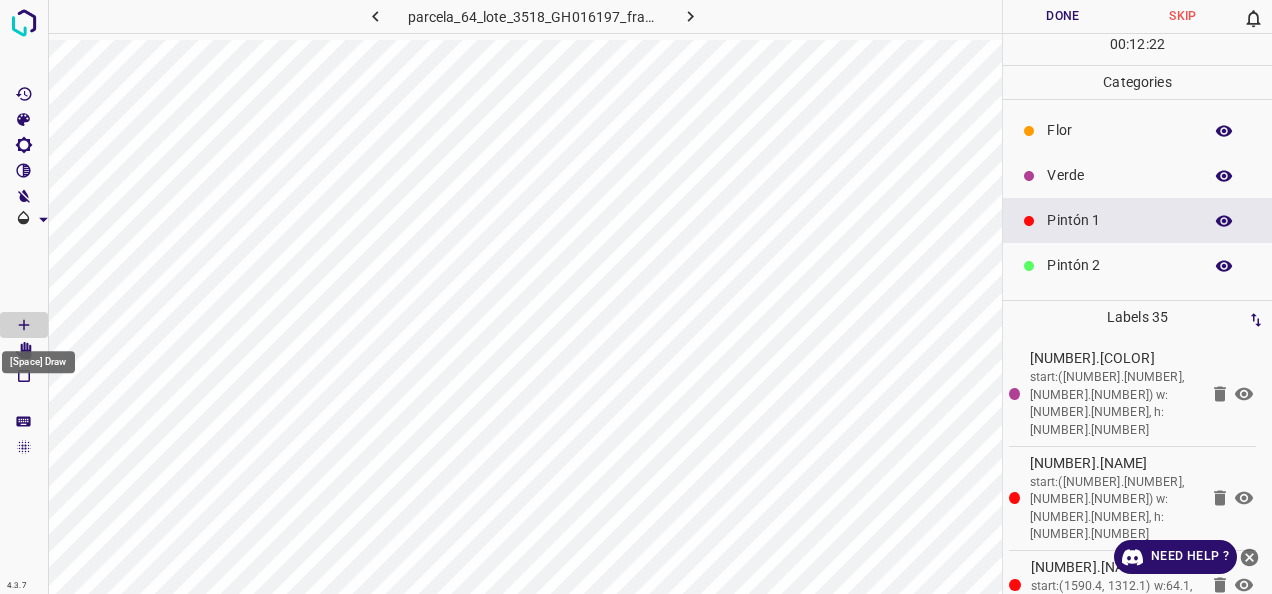 click on "[Space] Draw" at bounding box center [38, 356] 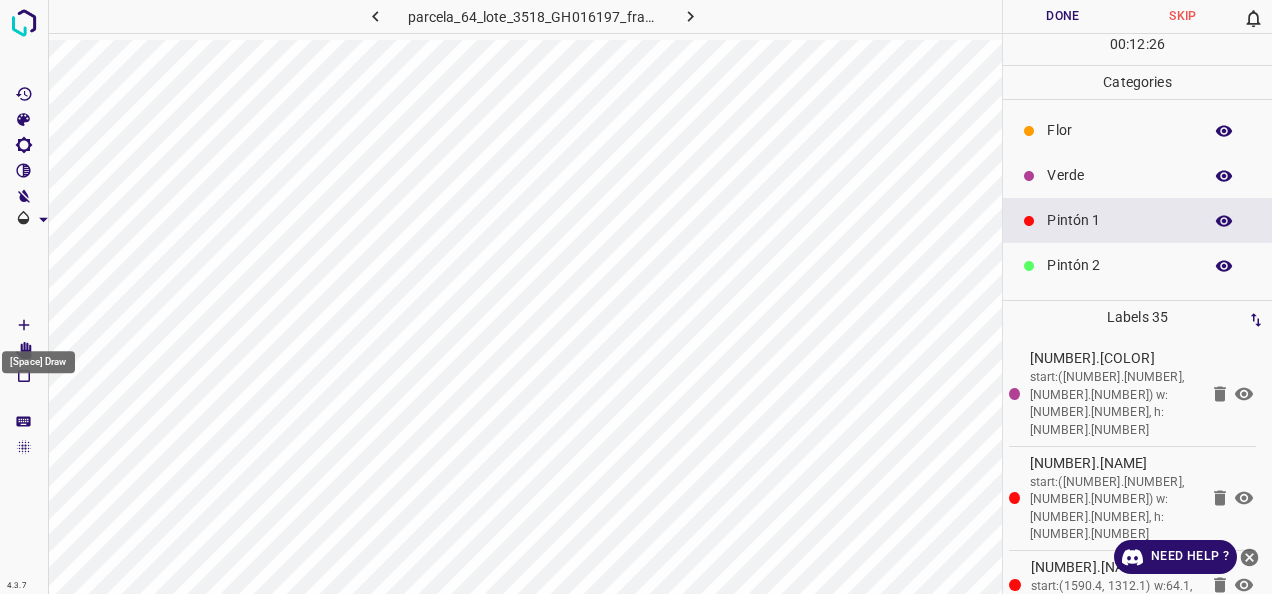 click on "[Space] Draw" at bounding box center (38, 356) 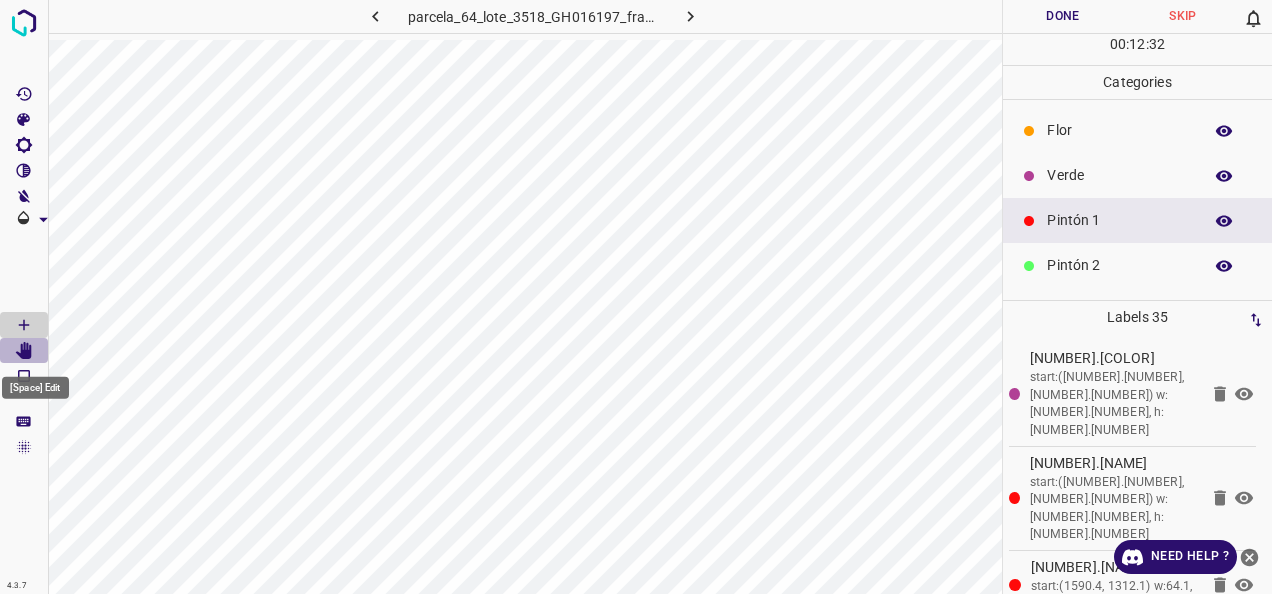 click 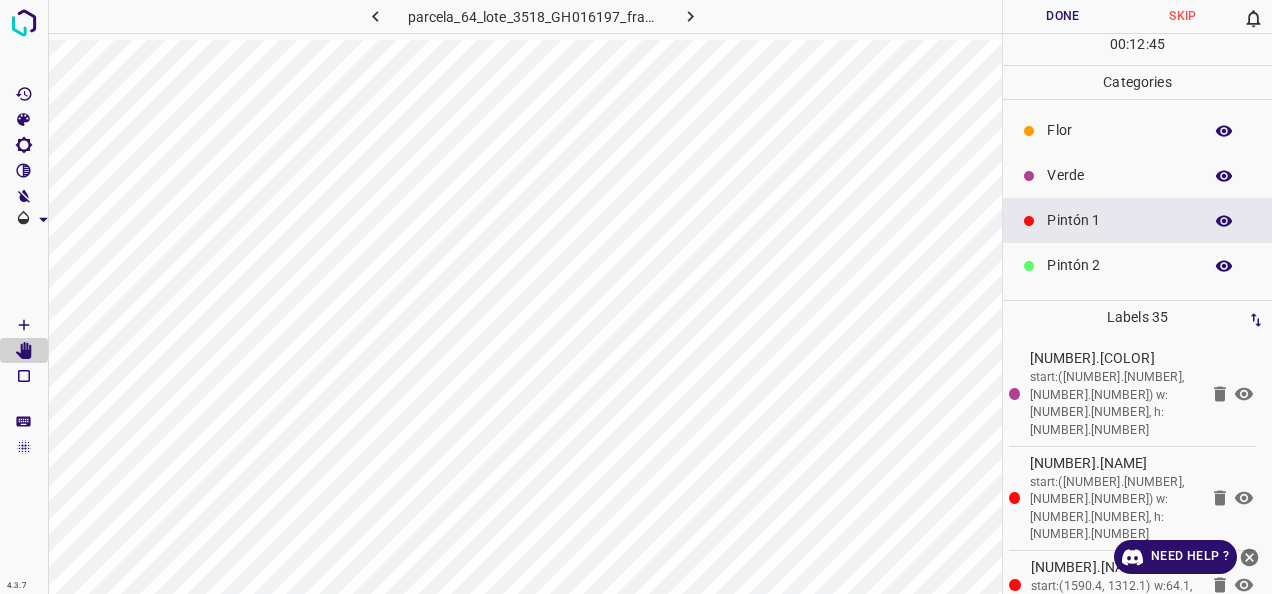 click on "Pintón 1" at bounding box center [1119, 220] 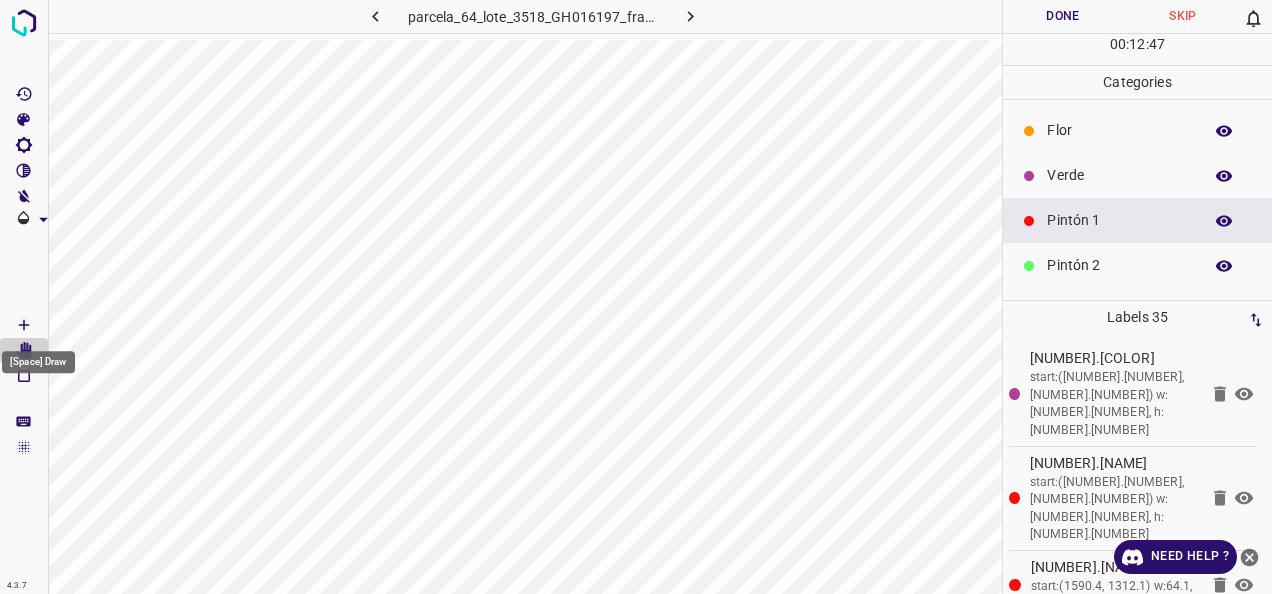 click 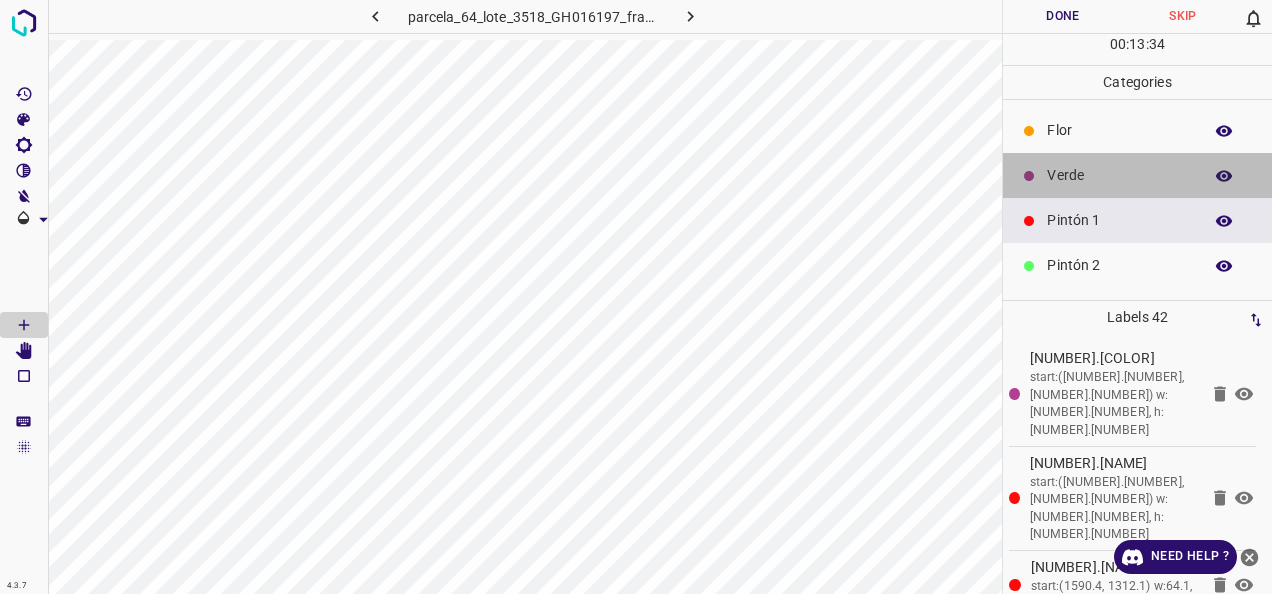 click on "Verde" at bounding box center [1119, 175] 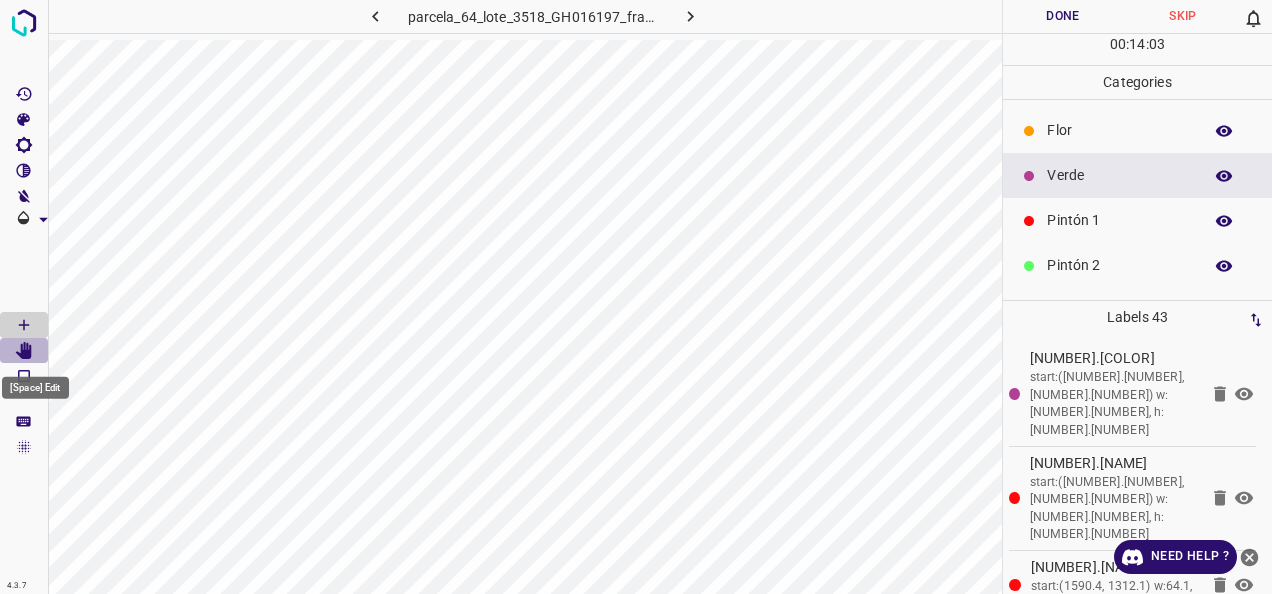 click at bounding box center (24, 351) 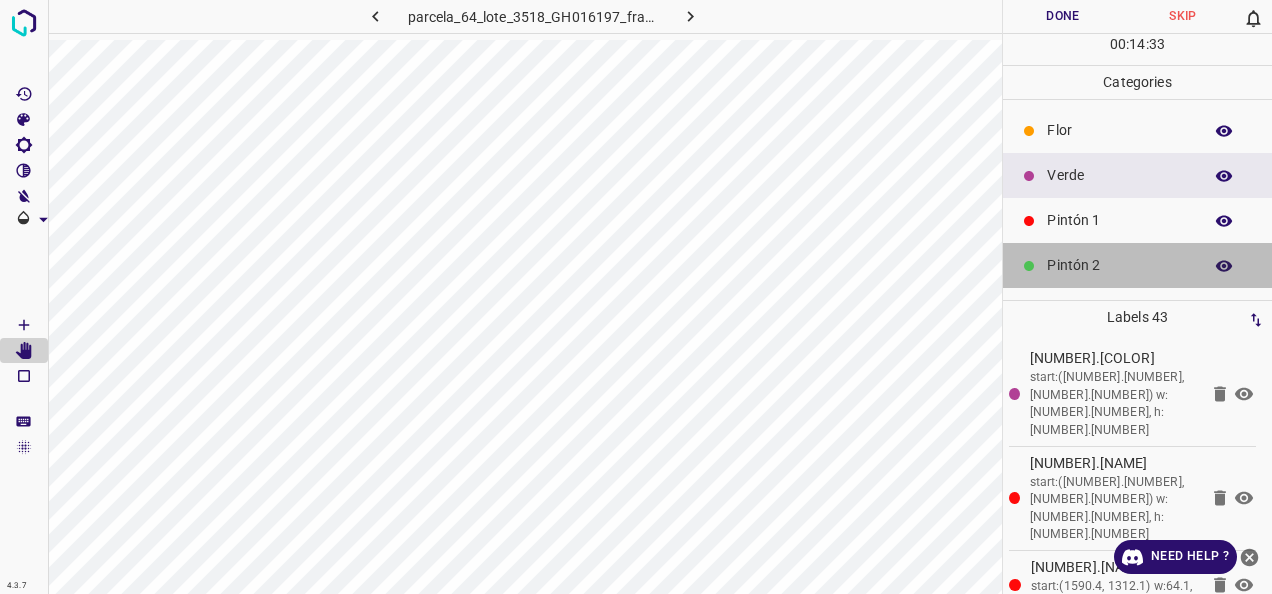 click on "Pintón 2" at bounding box center [1119, 265] 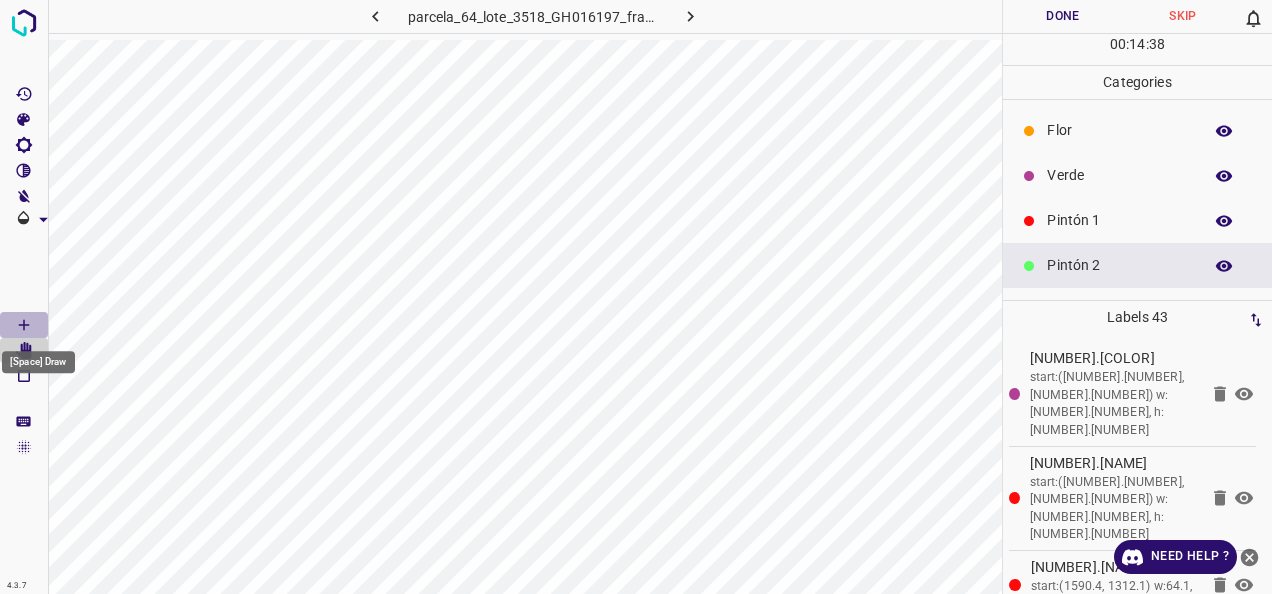 click 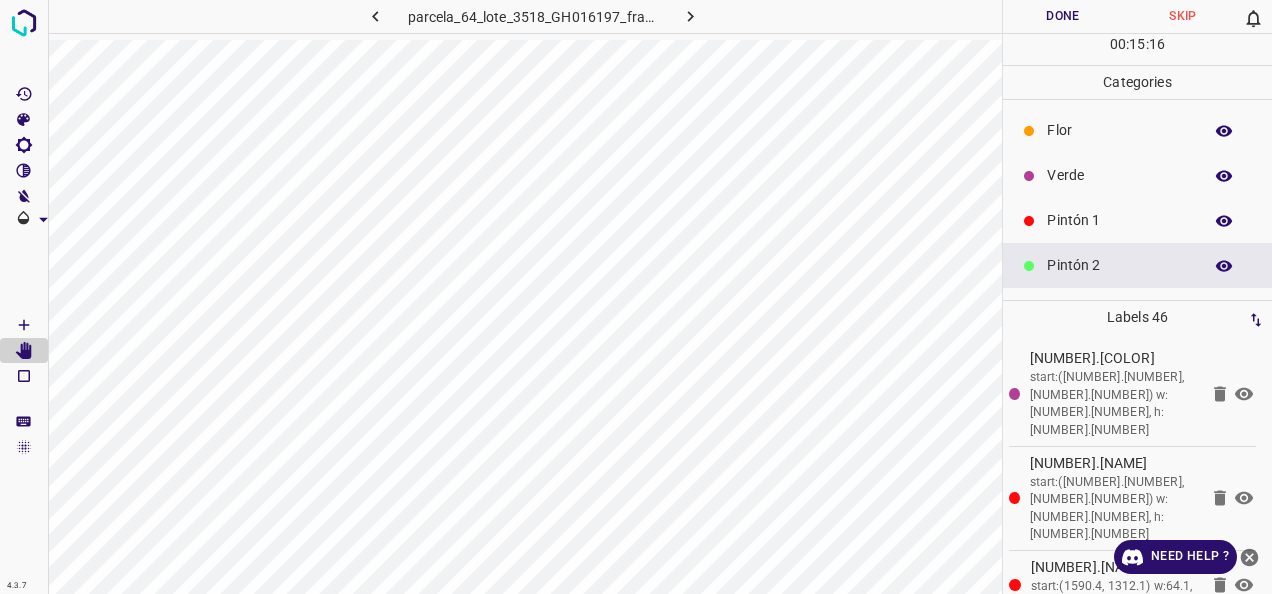 click on "Pintón 2" at bounding box center (1119, 265) 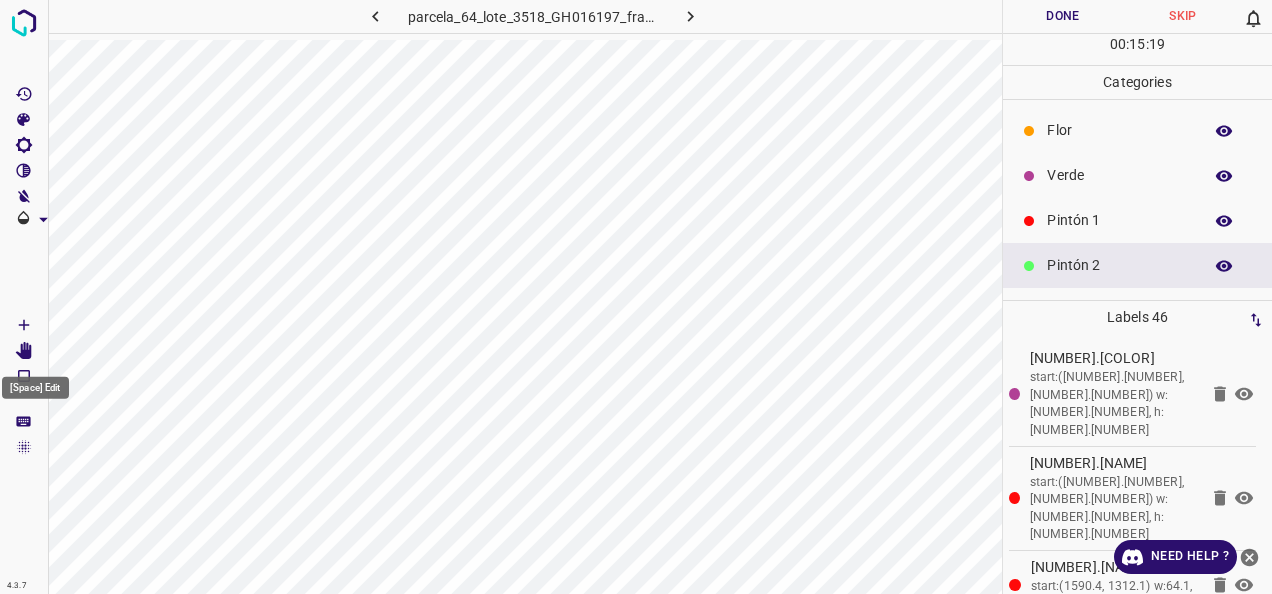 click 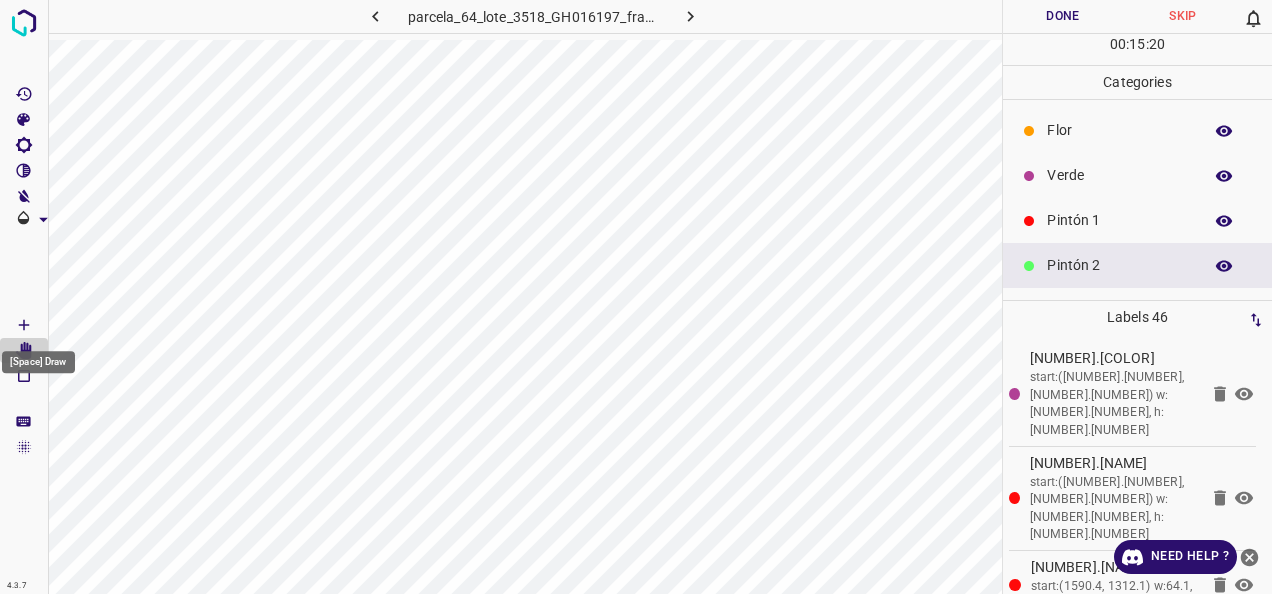 click 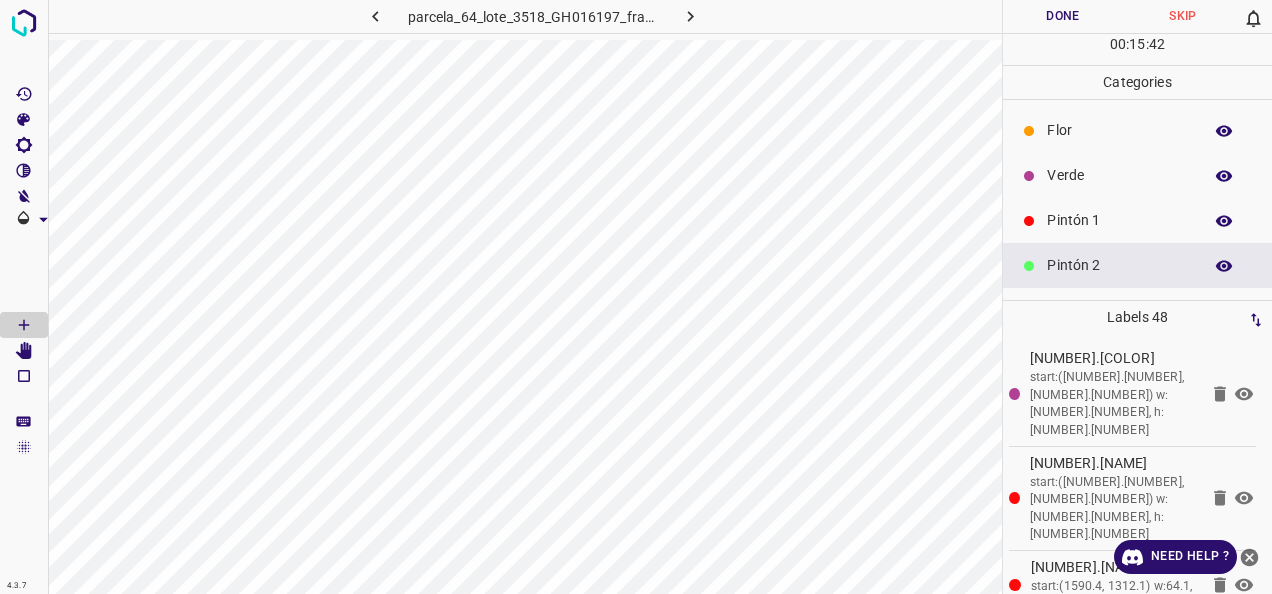 click on "Verde" at bounding box center (1119, 175) 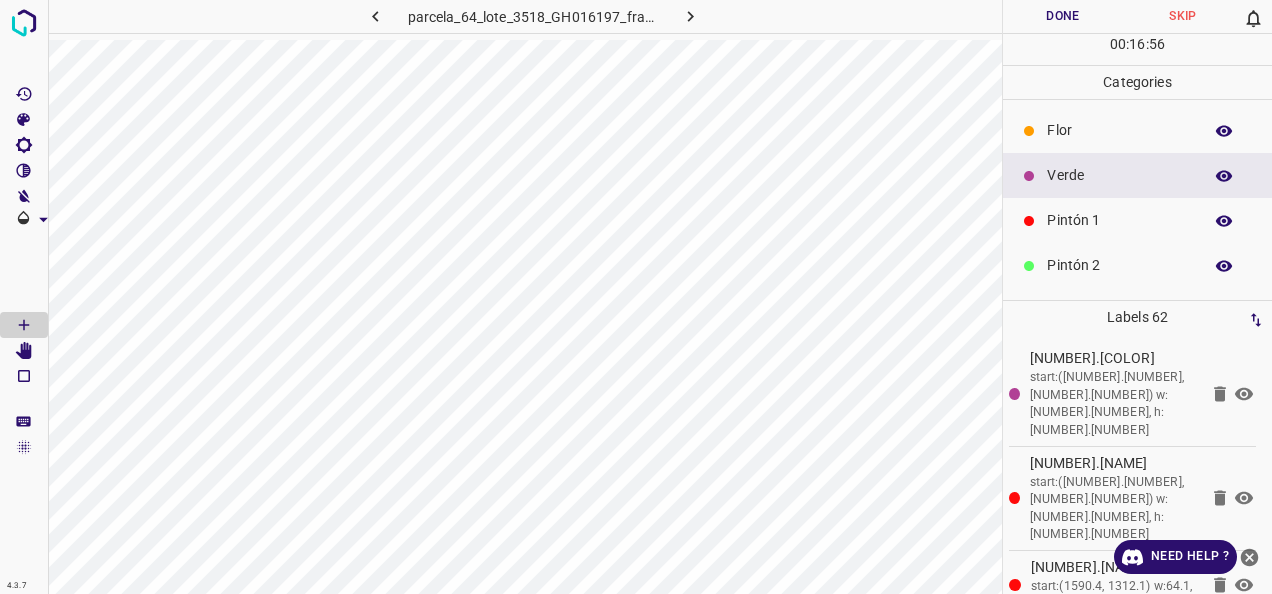 click on "Pintón 1" at bounding box center [1137, 220] 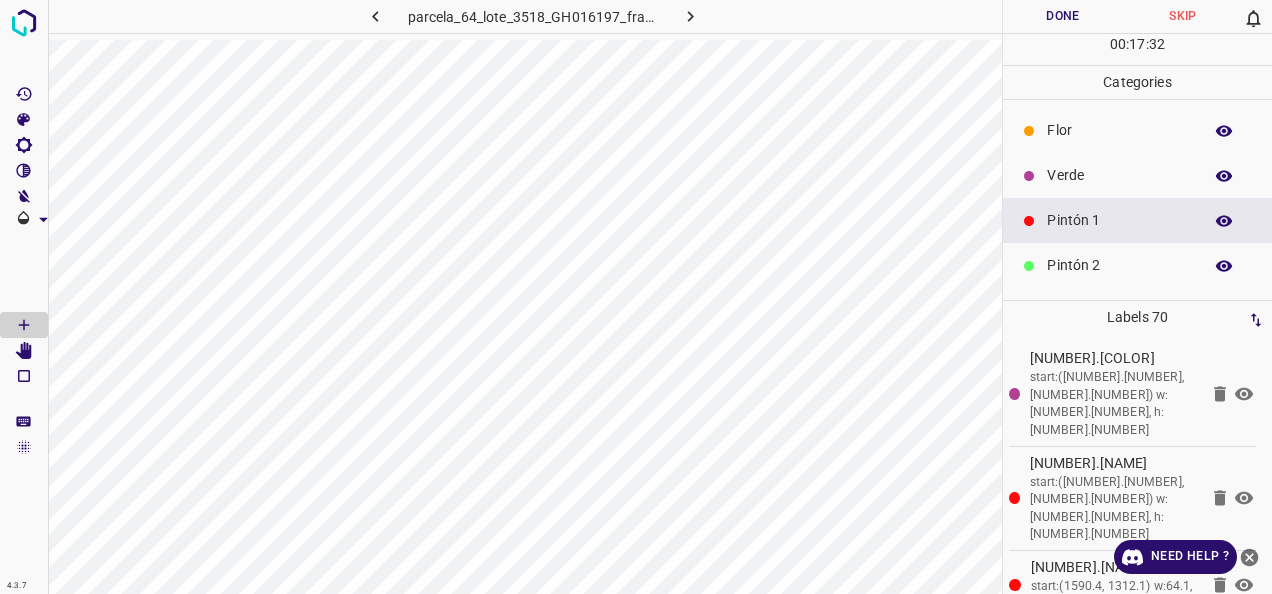 click on "Verde" at bounding box center [1119, 175] 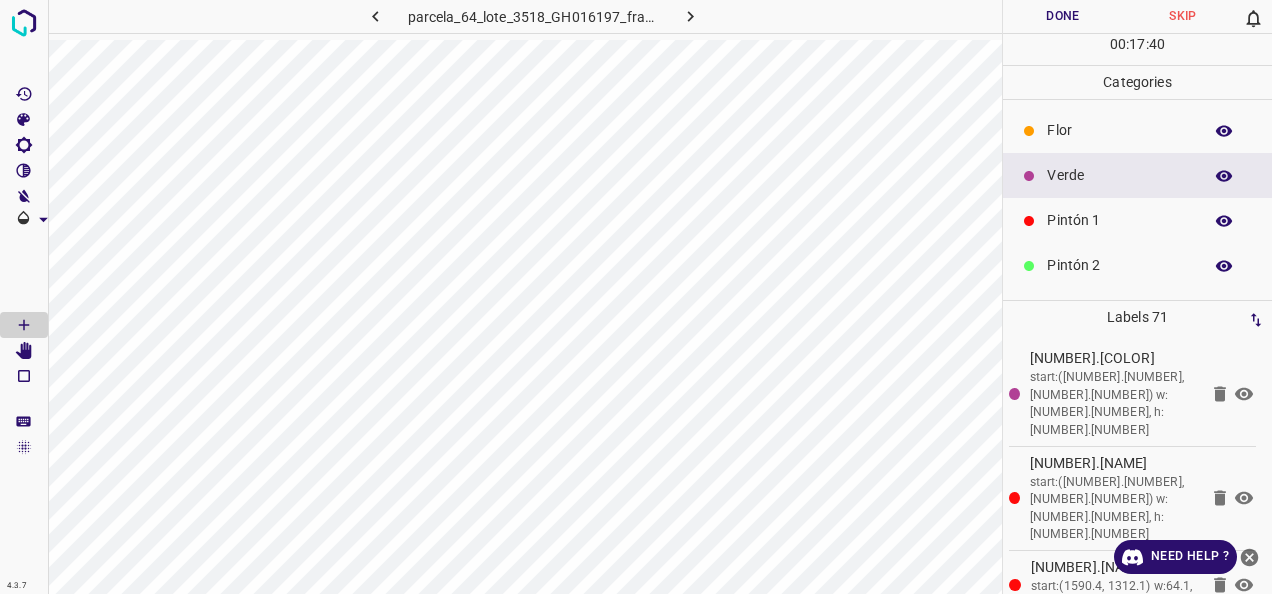 click on "Pintón 1" at bounding box center (1119, 220) 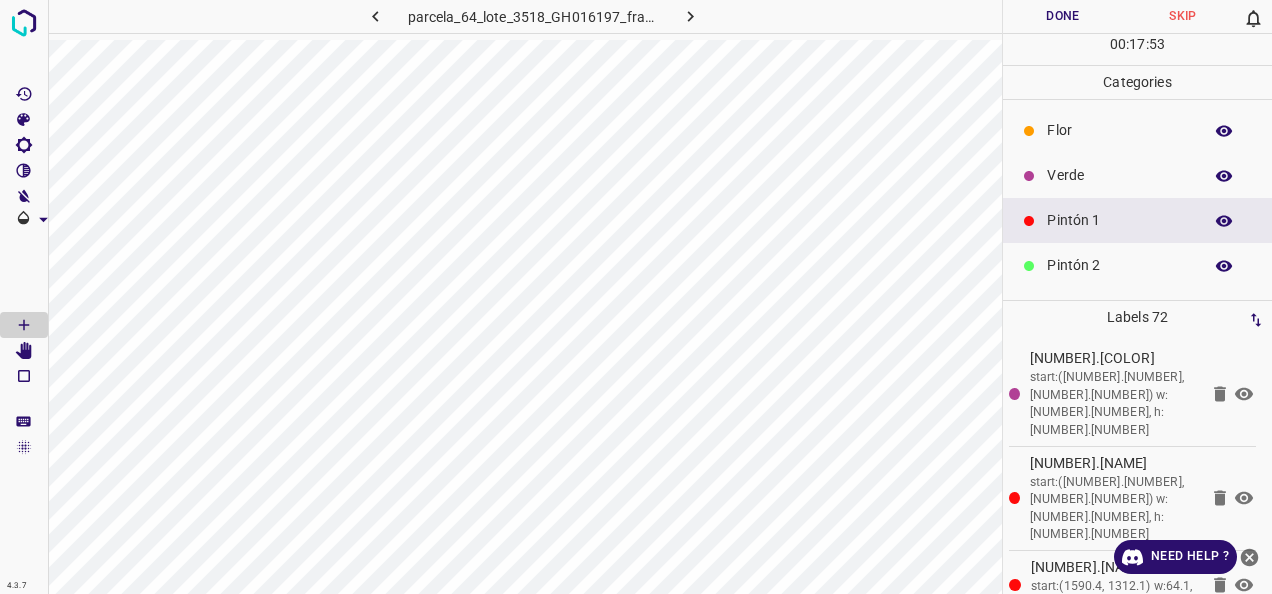 click on "Verde" at bounding box center (1119, 175) 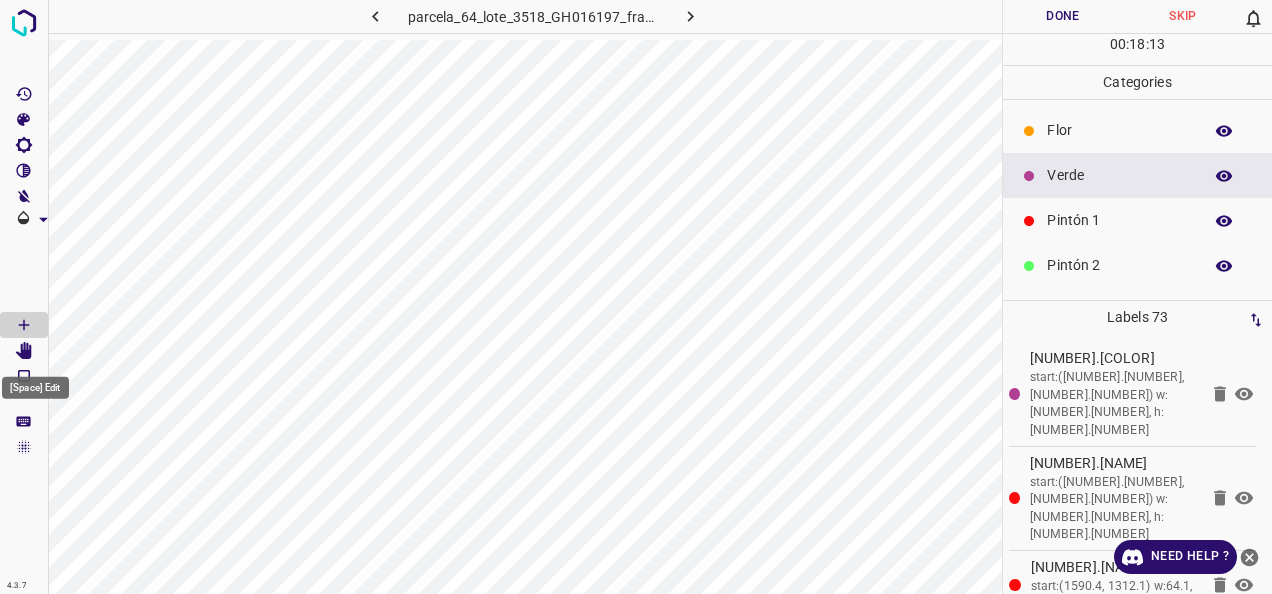 click at bounding box center [24, 351] 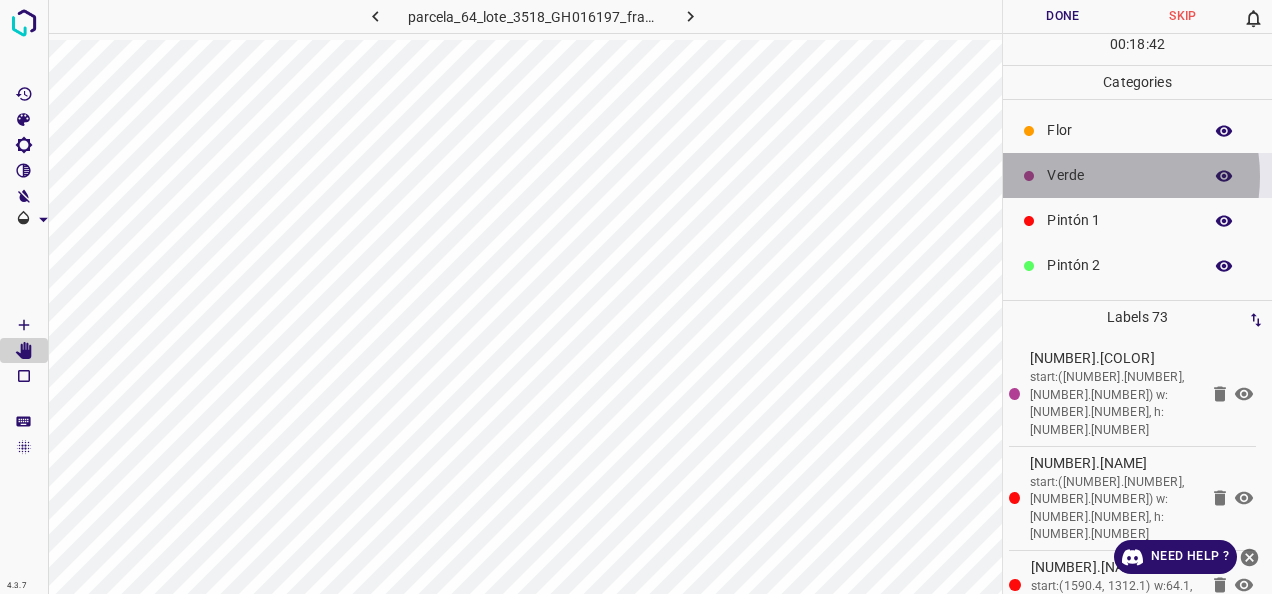 click on "Verde" at bounding box center (1119, 175) 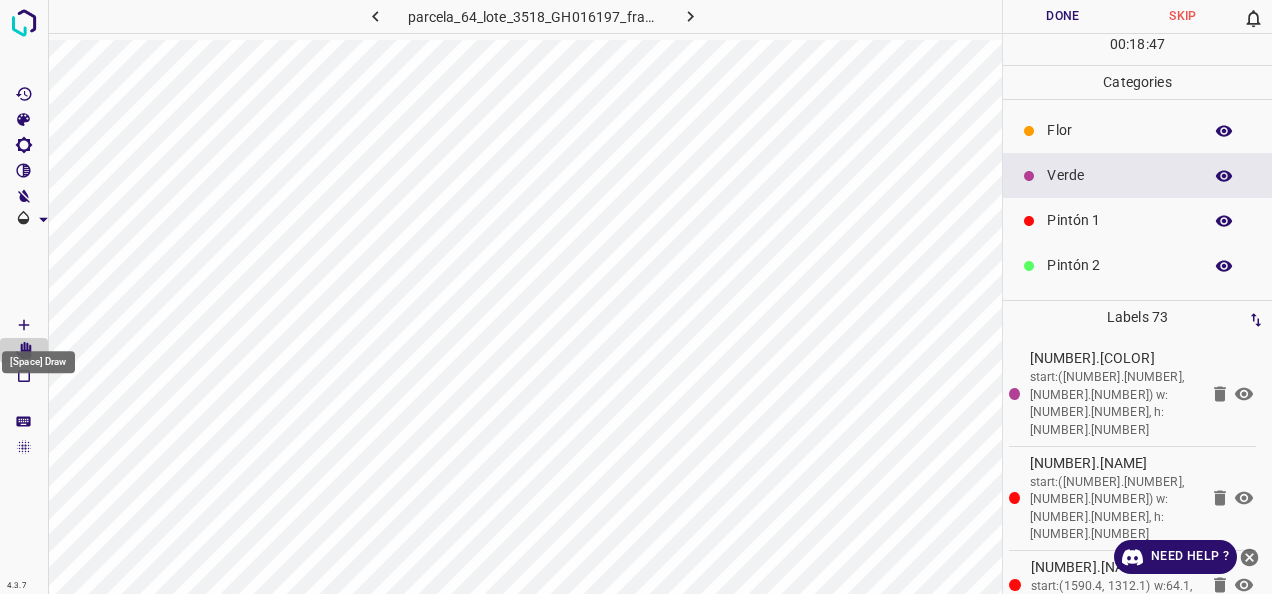 click 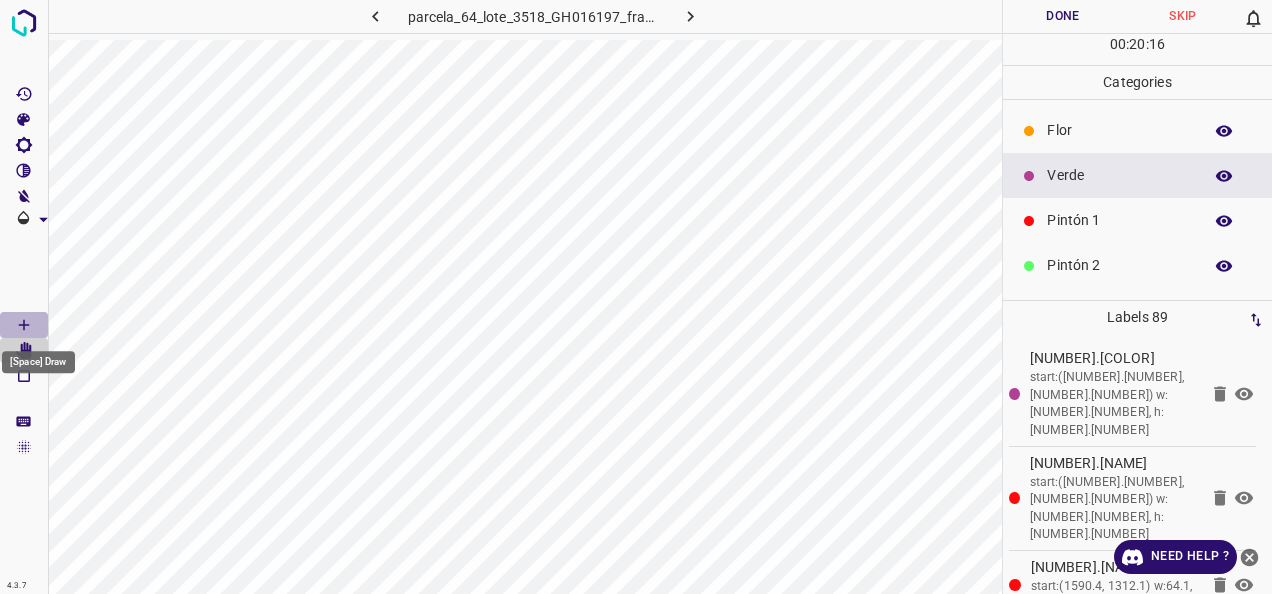 click 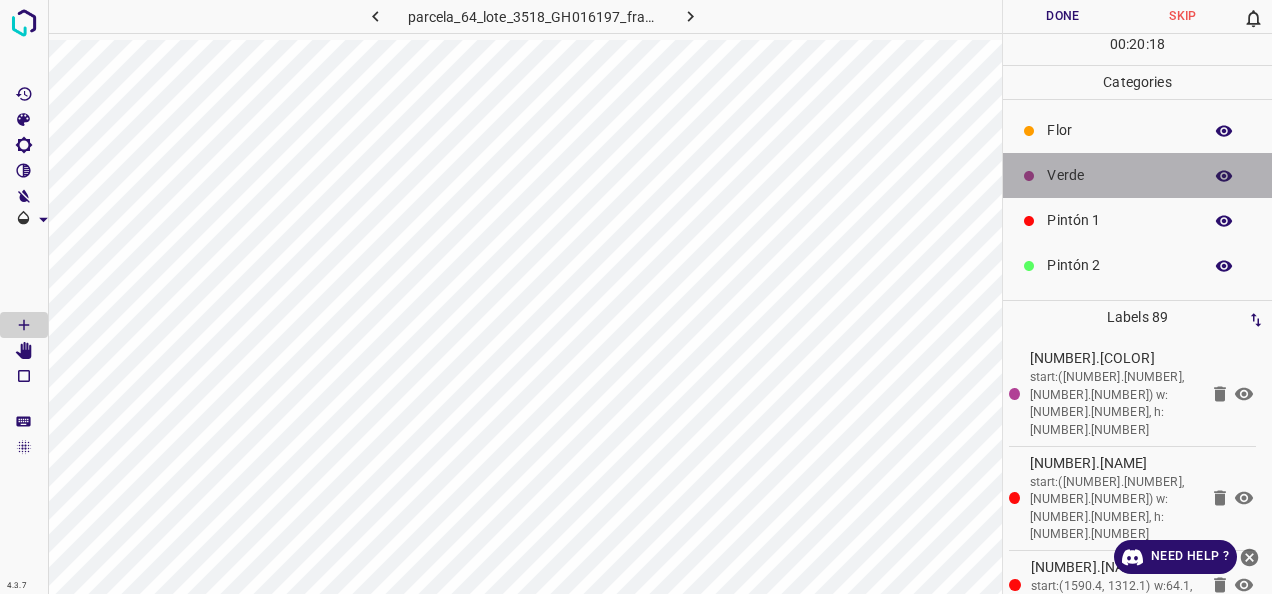 click on "Verde" at bounding box center (1119, 175) 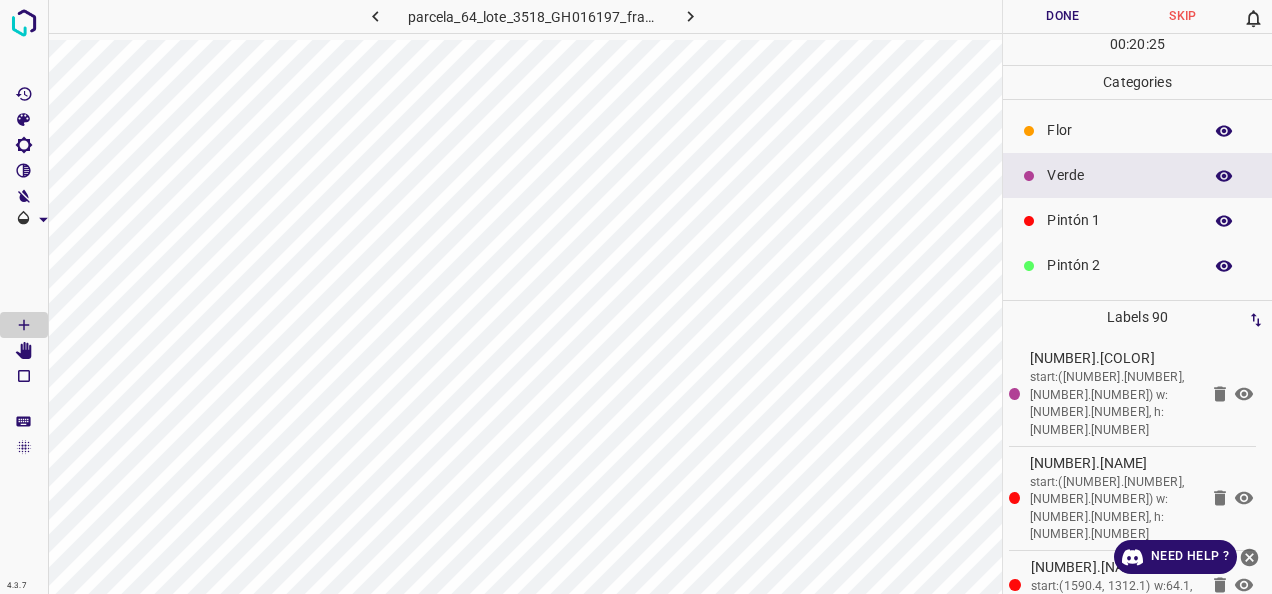 click on "Pintón 1" at bounding box center (1119, 220) 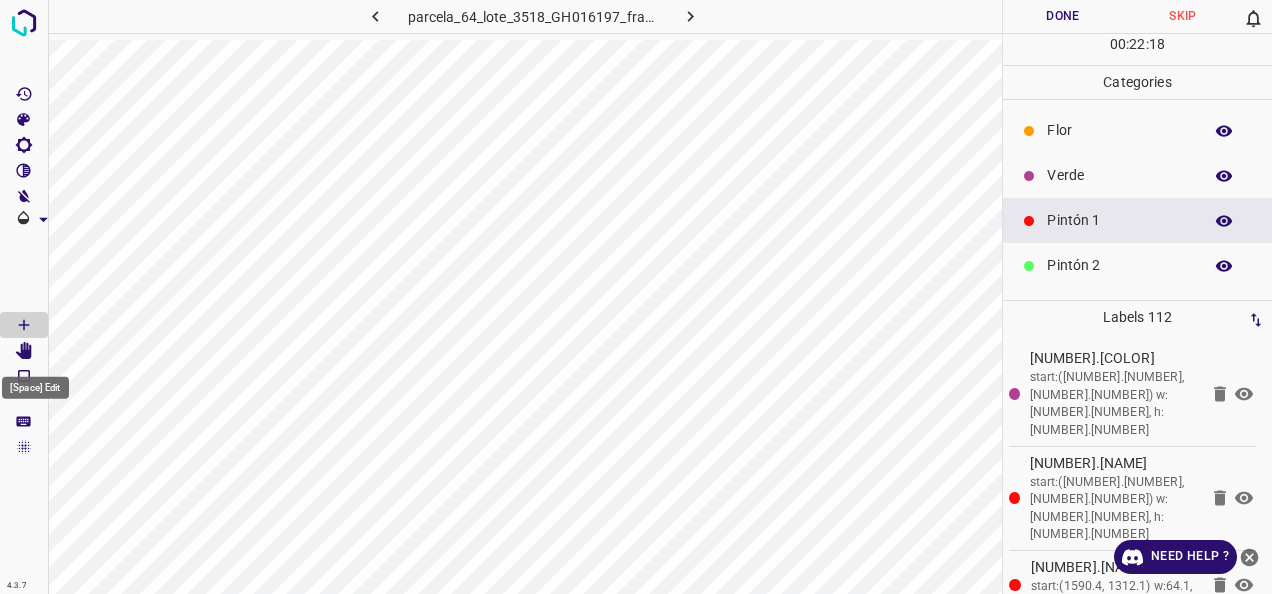 click 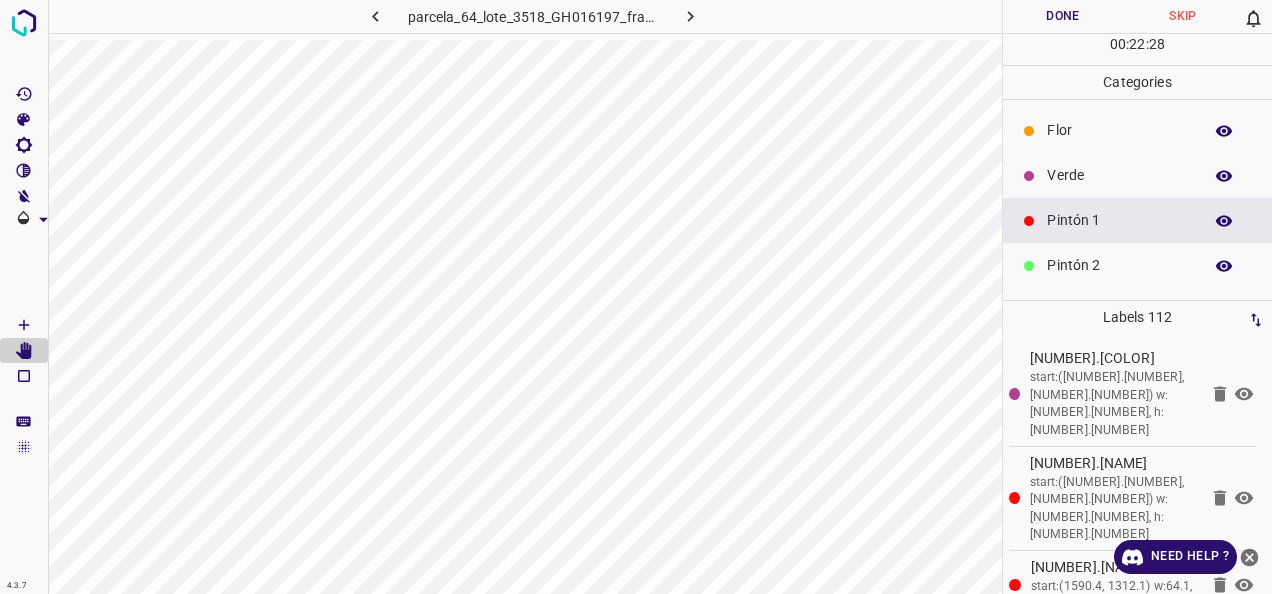 click on "Verde" at bounding box center (1119, 175) 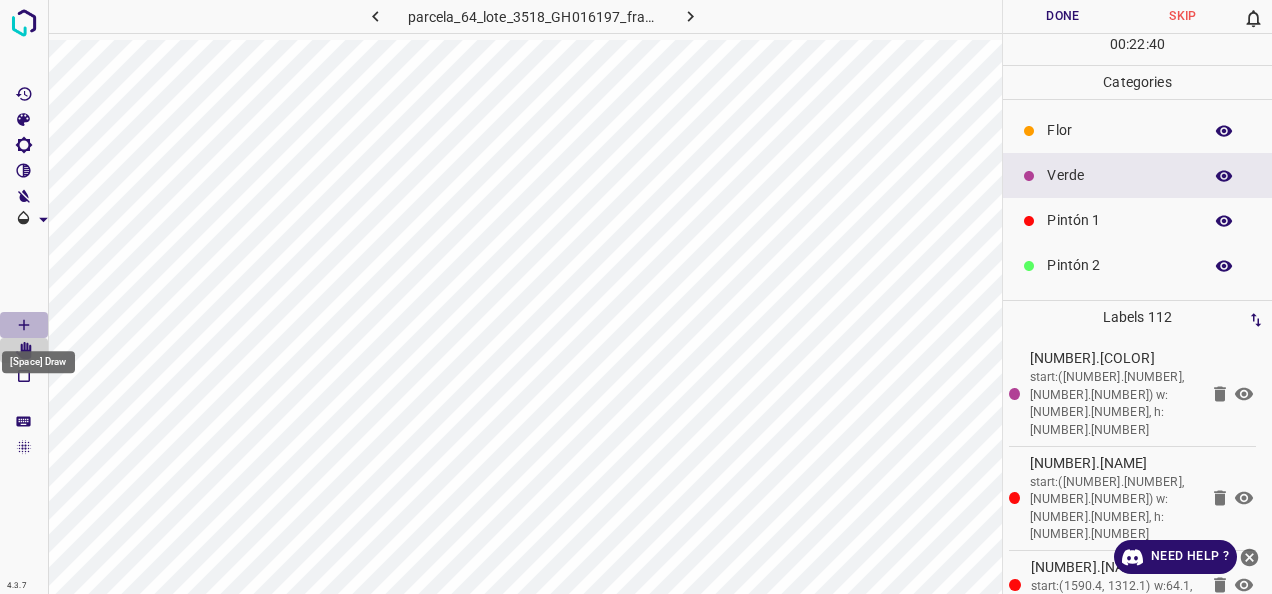 click at bounding box center (24, 325) 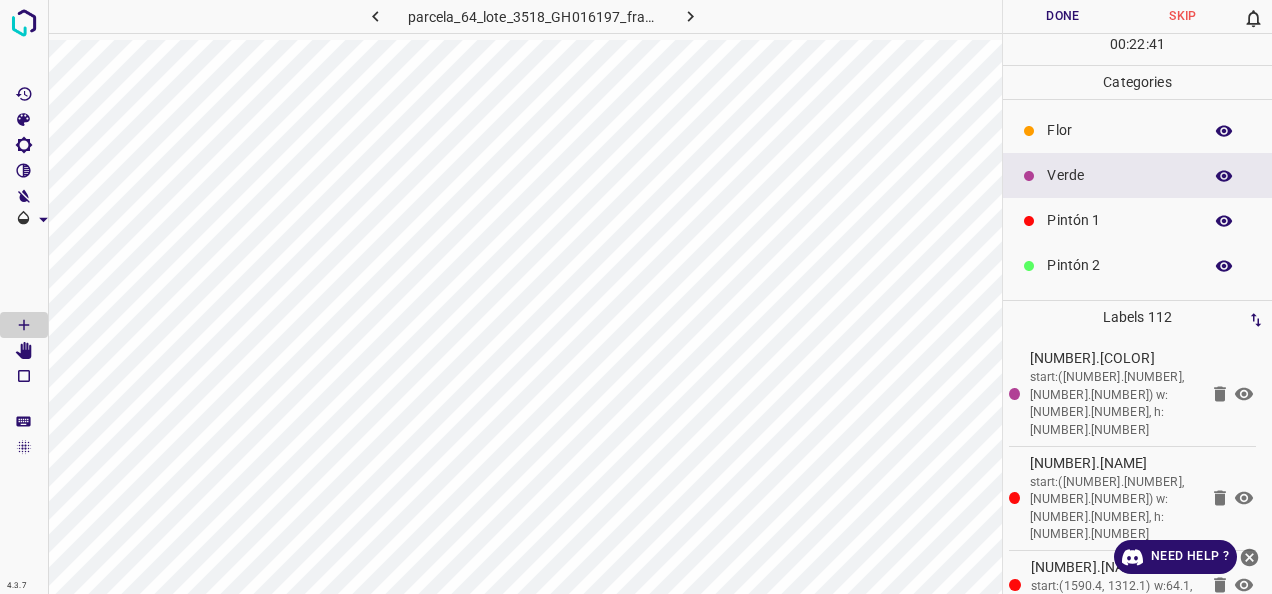 click on "Verde" at bounding box center (1119, 175) 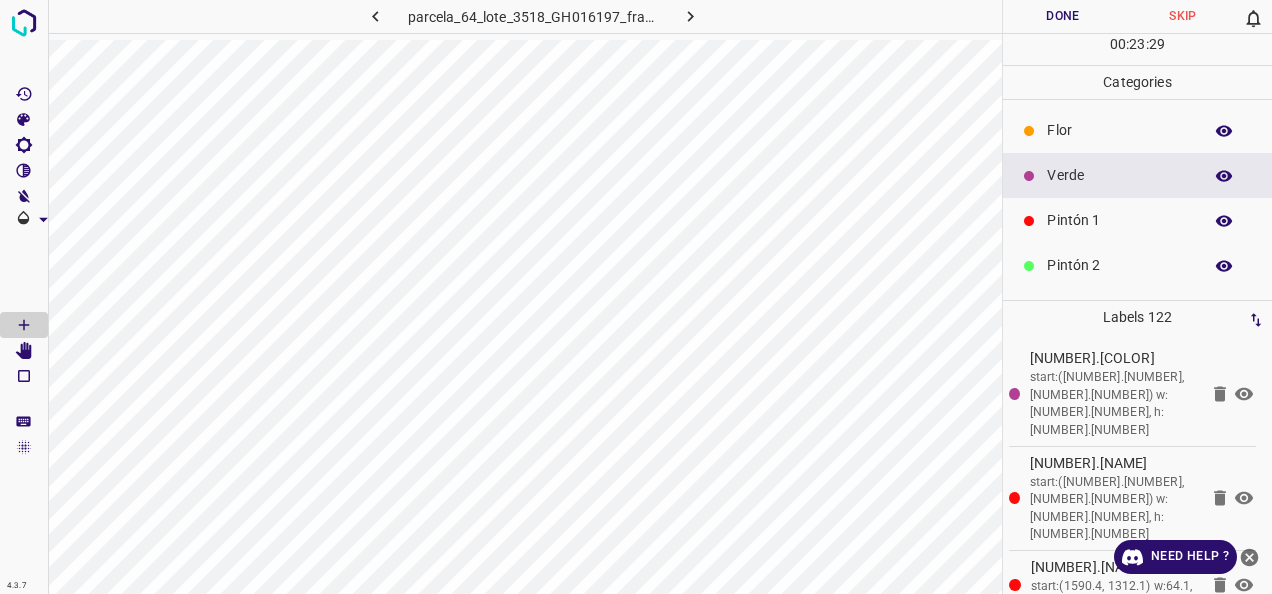 click on "parcela_64_lote_3518_GH016197_frame_00056_54154.jpg Done Skip 0 00   : 23   : 29   Categories Flor Verde Pintón 1 Pintón 2 Pintón 3 Rosado Guinda Azul Labels   122 541.Verde
start:(1661.2, 1263.8)
w:46.9, h:48
191.Pintón 1
start:(1586.1, 1250.1)
w:73.4, h:62.7
2c3.Pintón 1
start:(1590.4, 1312.1)
w:64.1, h:65.5
154.Pintón 1
start:(1626.8, 1240.1)
w:53.4, h:34.2
4e6.Pintón 1
start:(1498.5, 1272.9)
w:61.9, h:54.1
025.Pintón 1
start:(1537.7, 1233)
w:64.1, h:57
704.Pintón 1
start:(1524.9, 1319.9)
w:65.5, h:59.1
d36.Pintón 1
start:(1380.6, 1136)
w:59.1, h:54.8
11b.Pintón 1
start:(1417.7, 1172.3)
w:54.8, h:49.1
d0a.Pintón 1
start:(1454.7, 1138.1)
w:52.7, h:45.6
7c6.Pintón 1
start:(1459.7, 1117.4)
w:47.7, h:36.3
389.Pintón 1 3b9.Pintón 1" at bounding box center (636, 297) 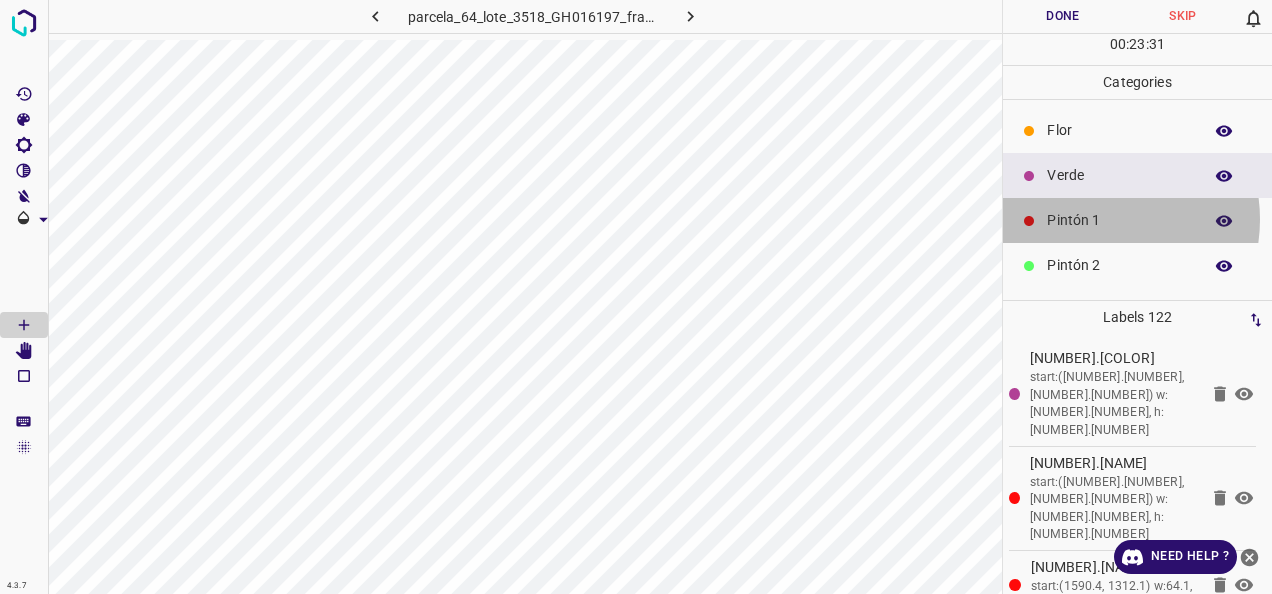 click on "Pintón 1" at bounding box center (1119, 220) 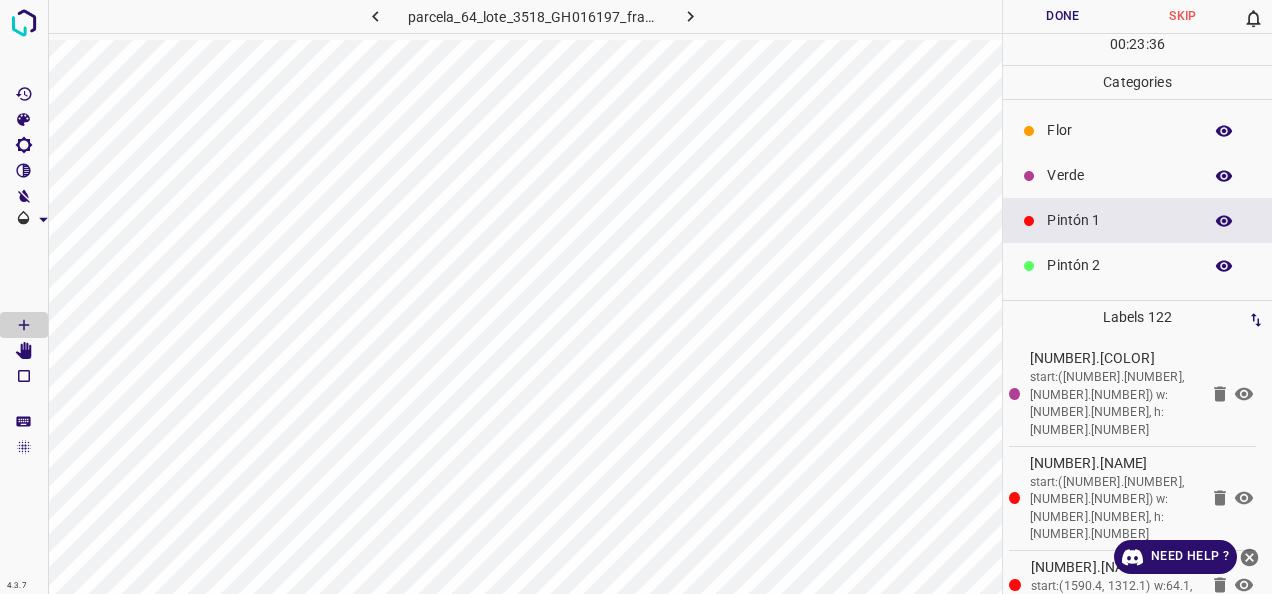 click on "parcela_64_lote_3518_GH016197_frame_00056_54154.jpg" at bounding box center (525, 297) 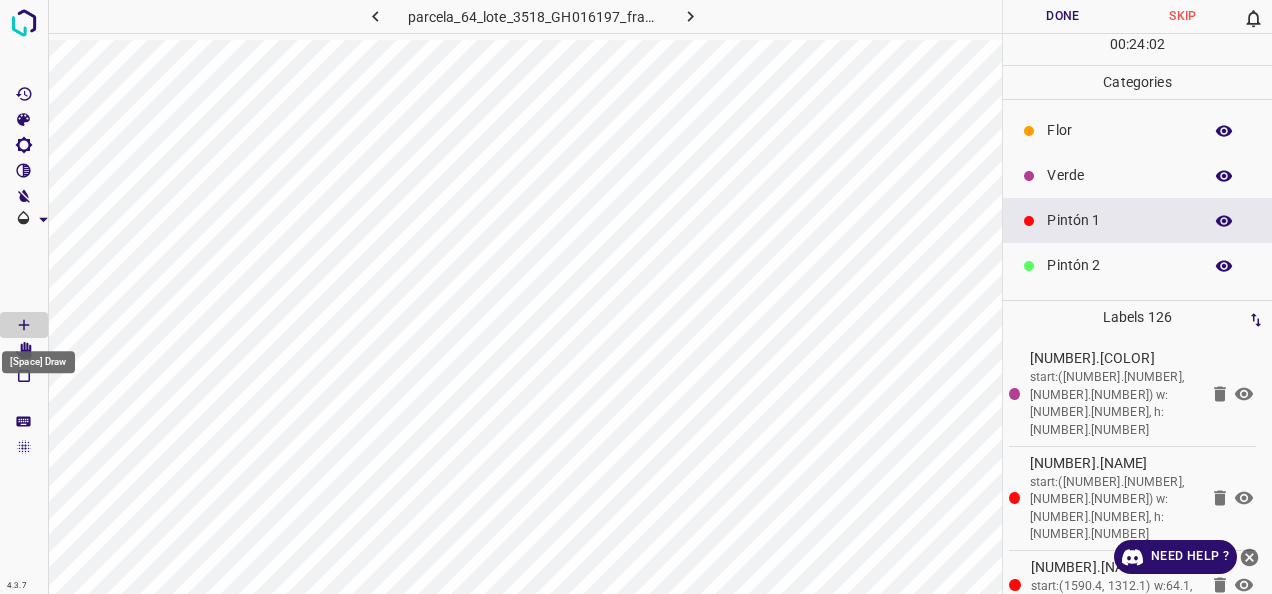 click on "[Space] Draw" at bounding box center [38, 356] 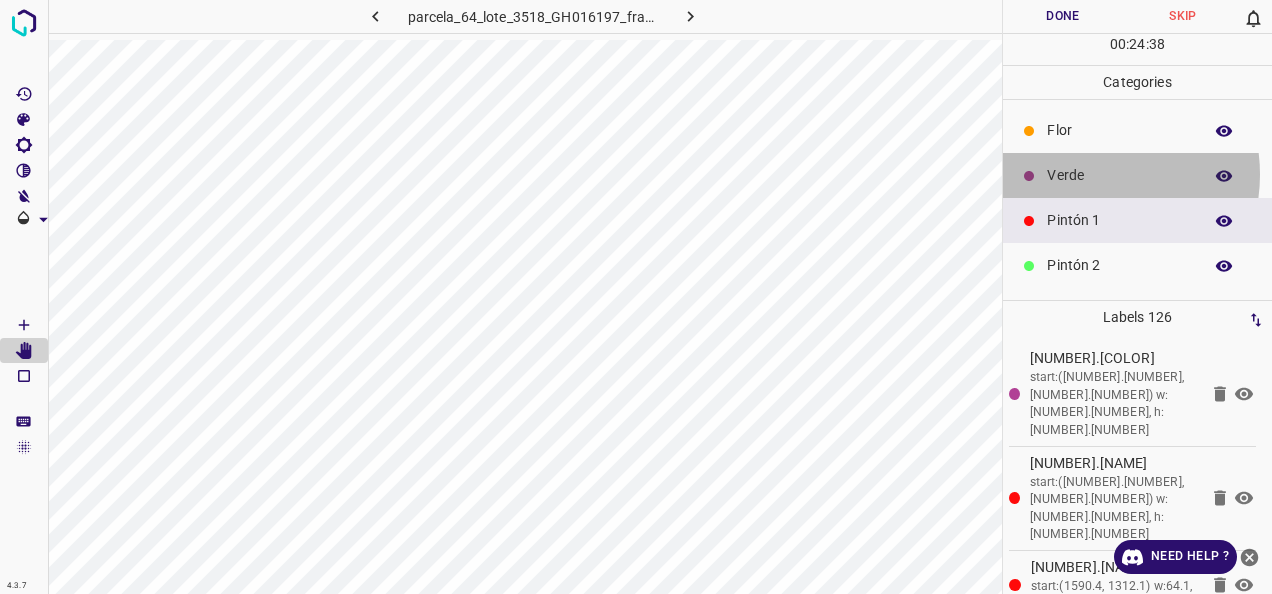 click on "Verde" at bounding box center [1119, 175] 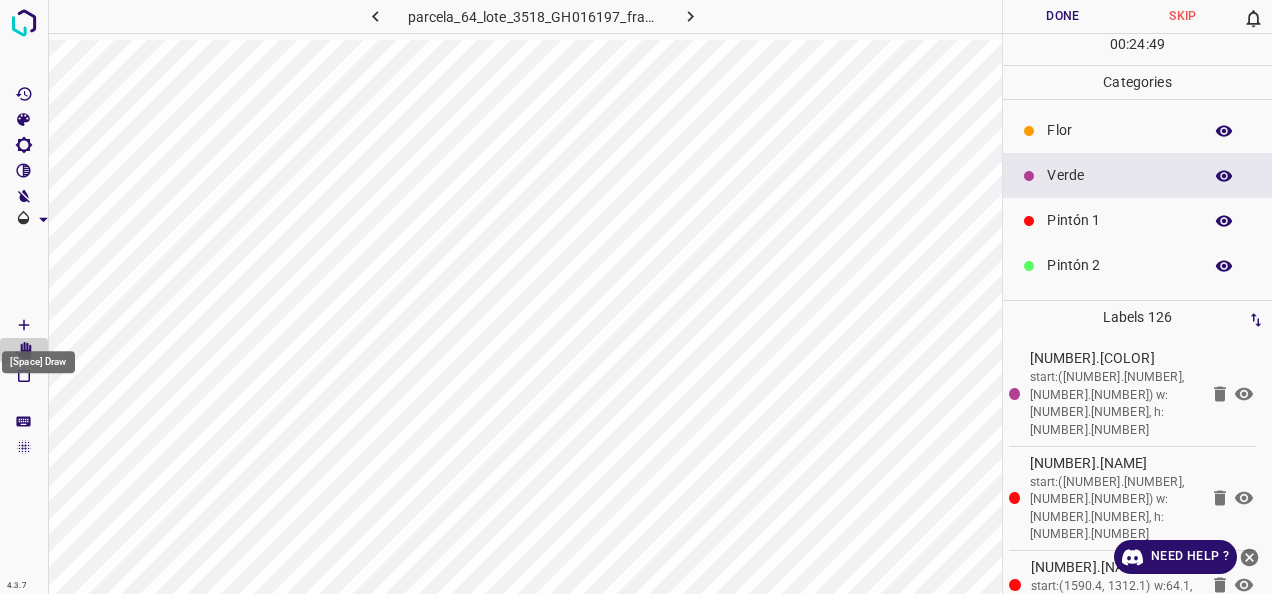 click 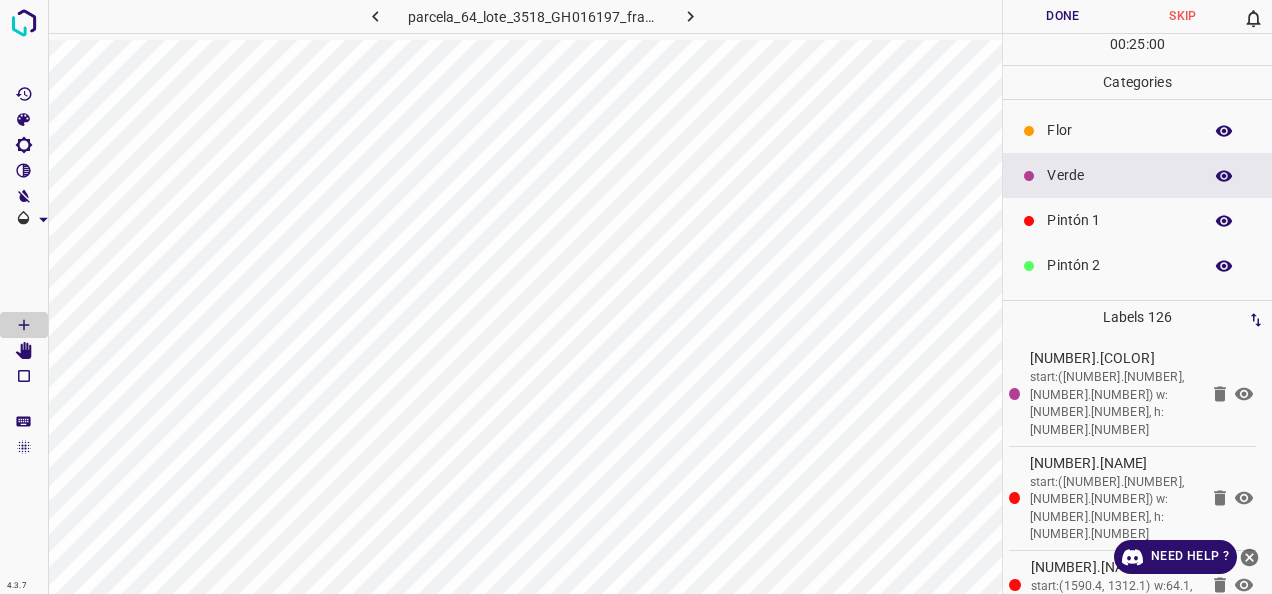 click on "Verde" at bounding box center [1119, 175] 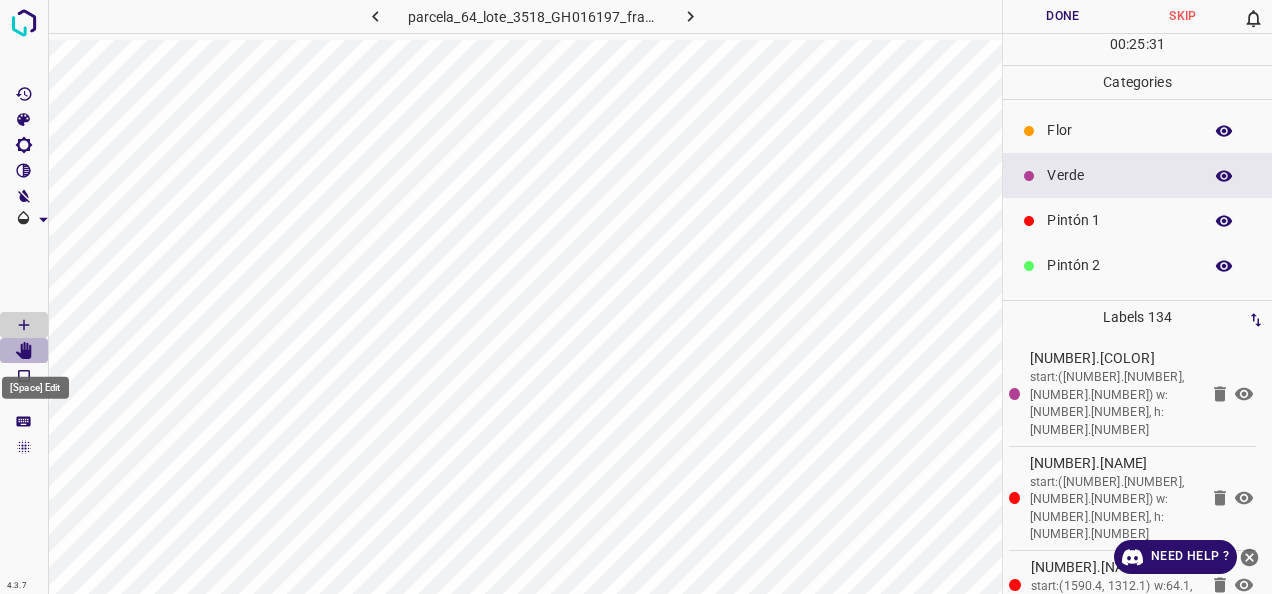 click 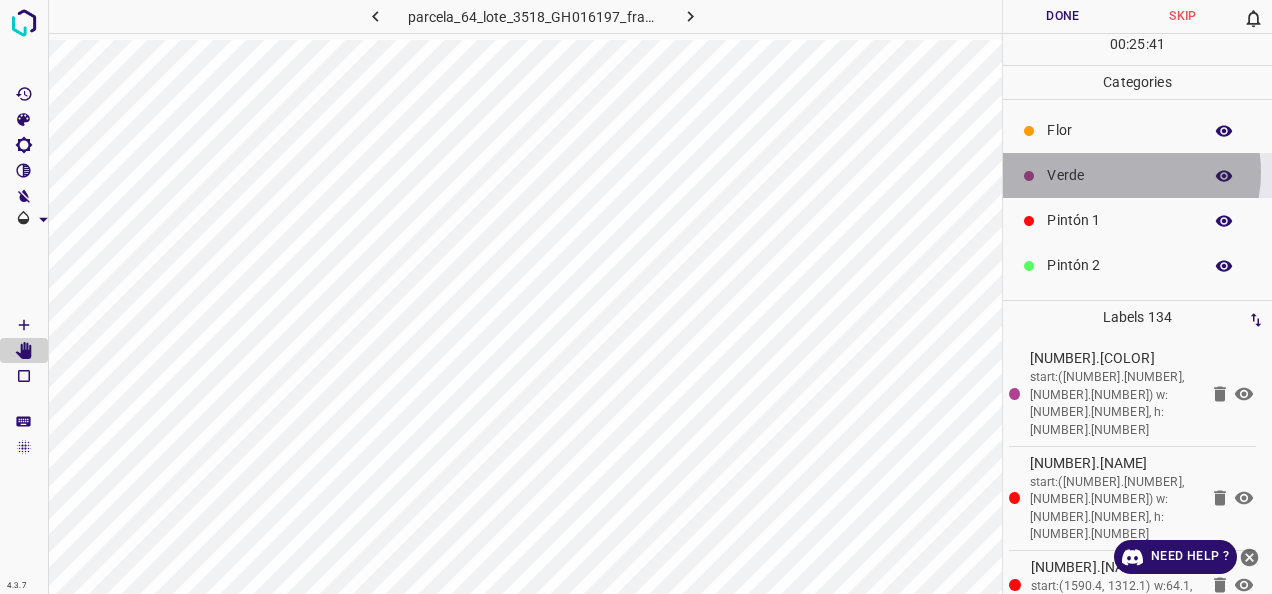 click on "Verde" at bounding box center [1119, 175] 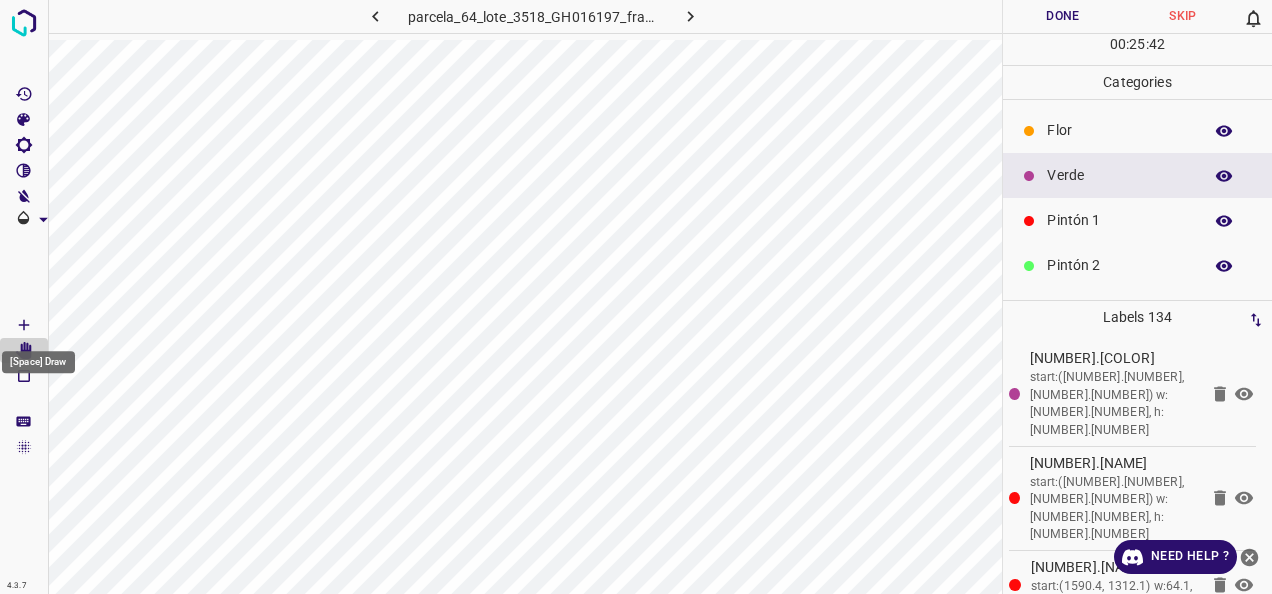 click 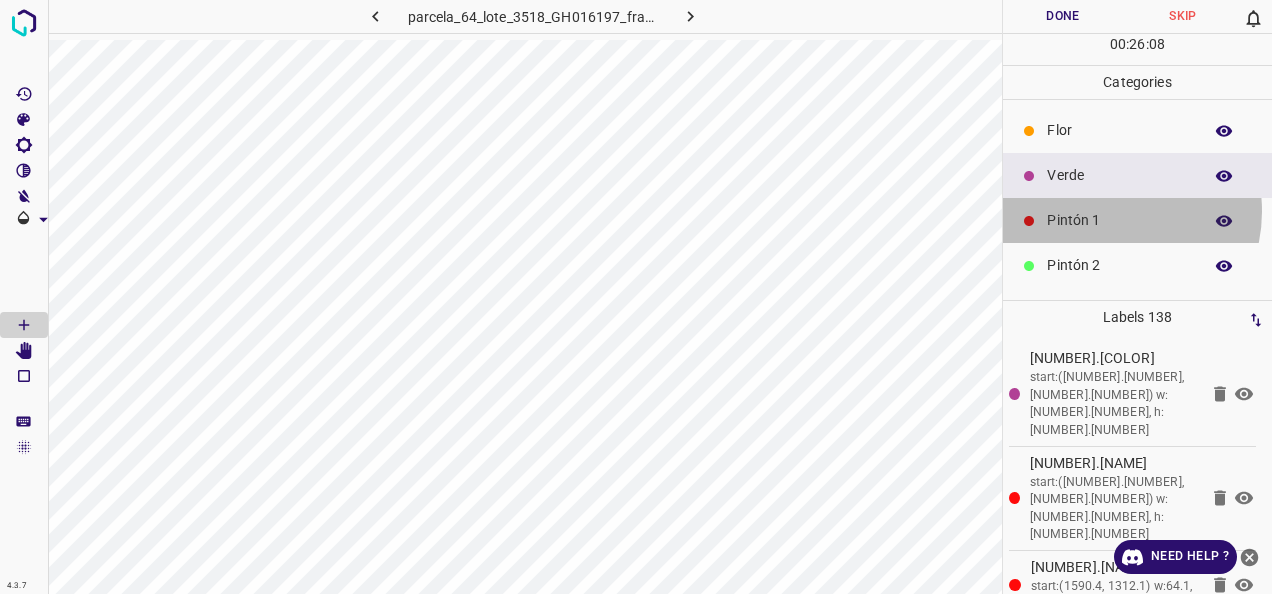 click on "Pintón 1" at bounding box center [1119, 220] 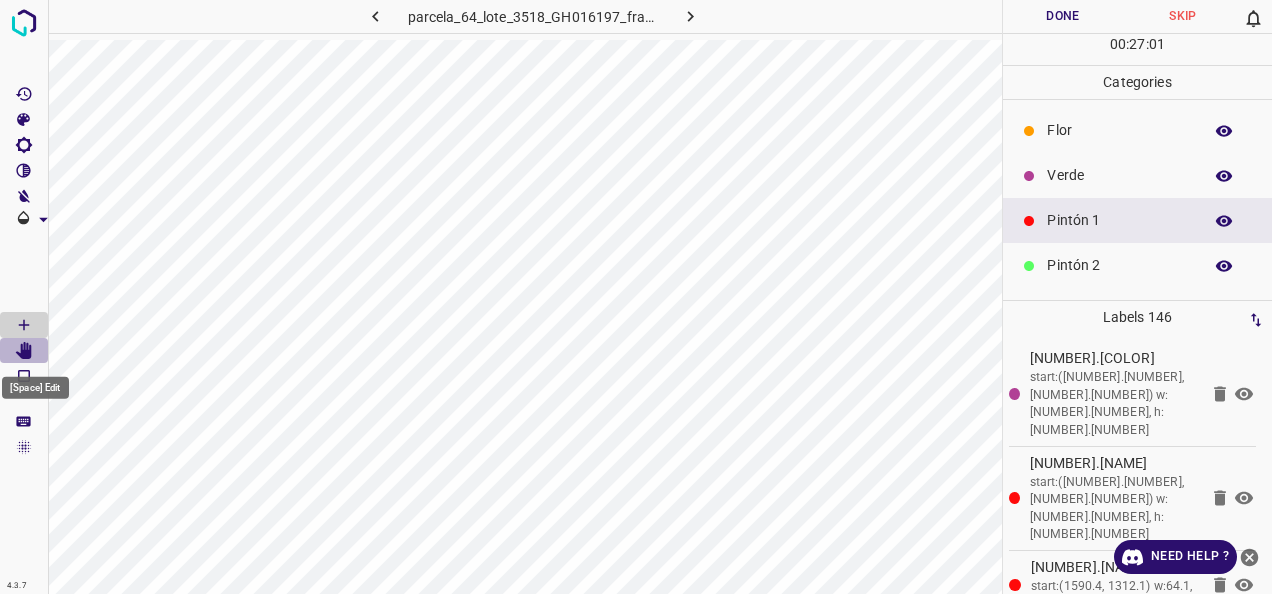 click 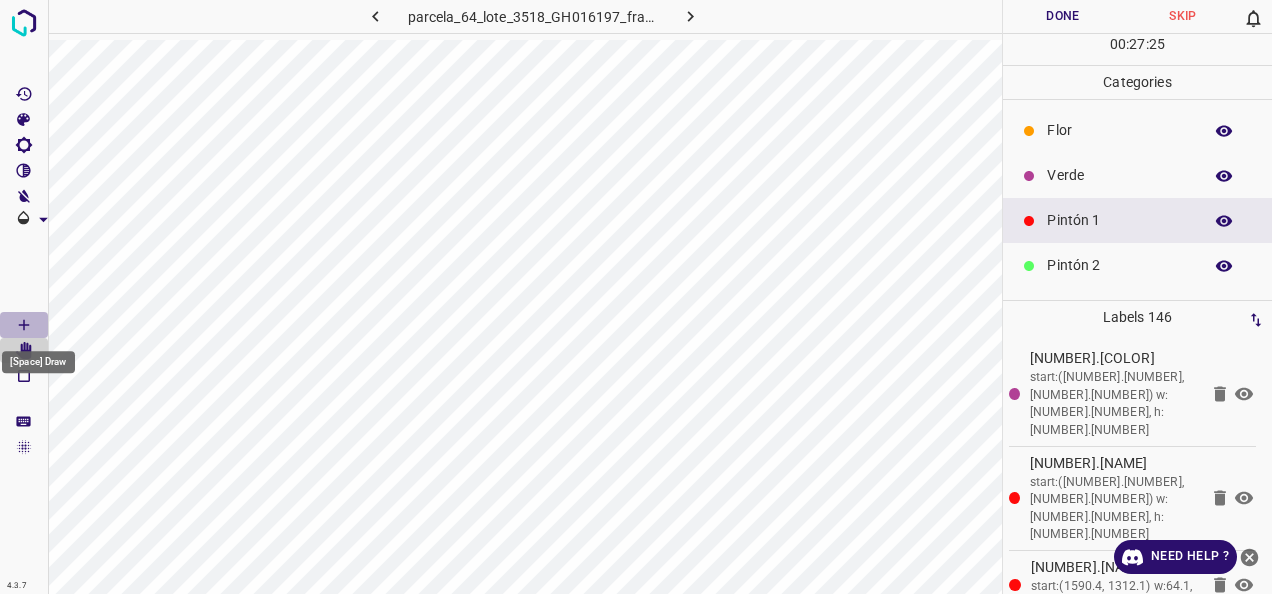 click 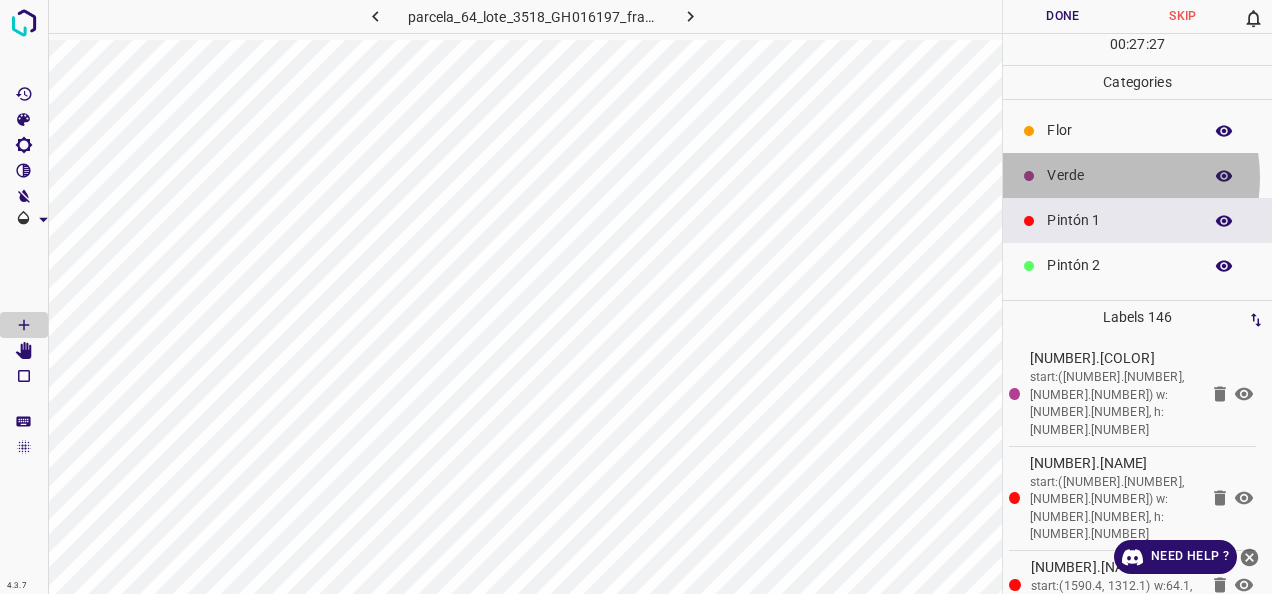 click on "Verde" at bounding box center [1119, 175] 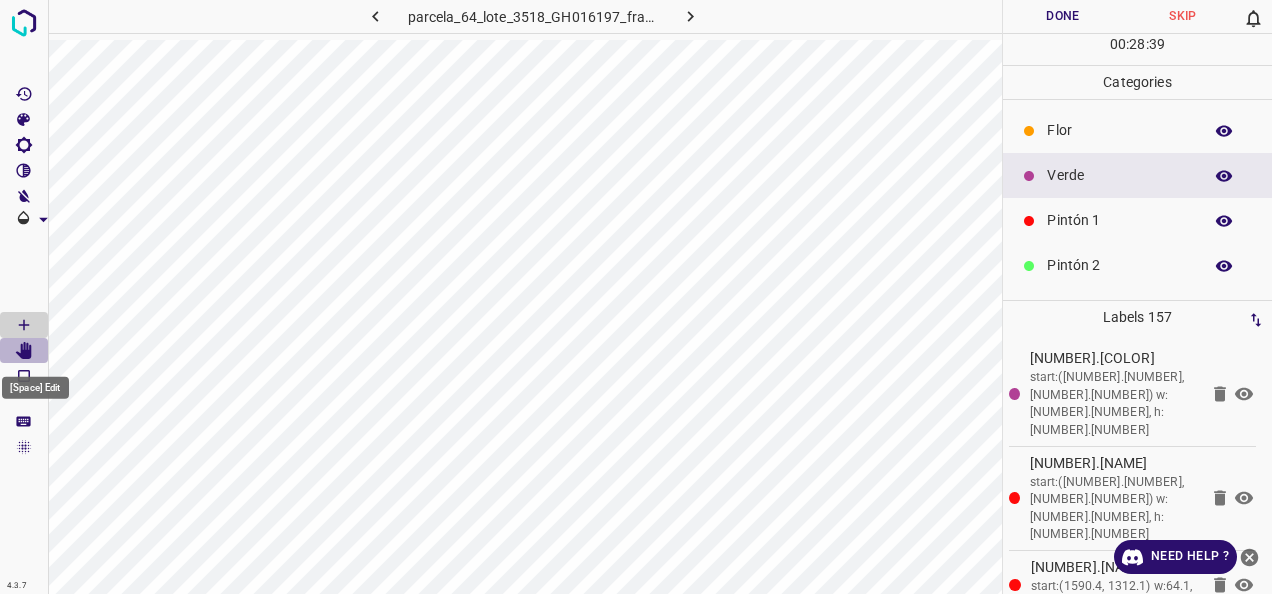 click 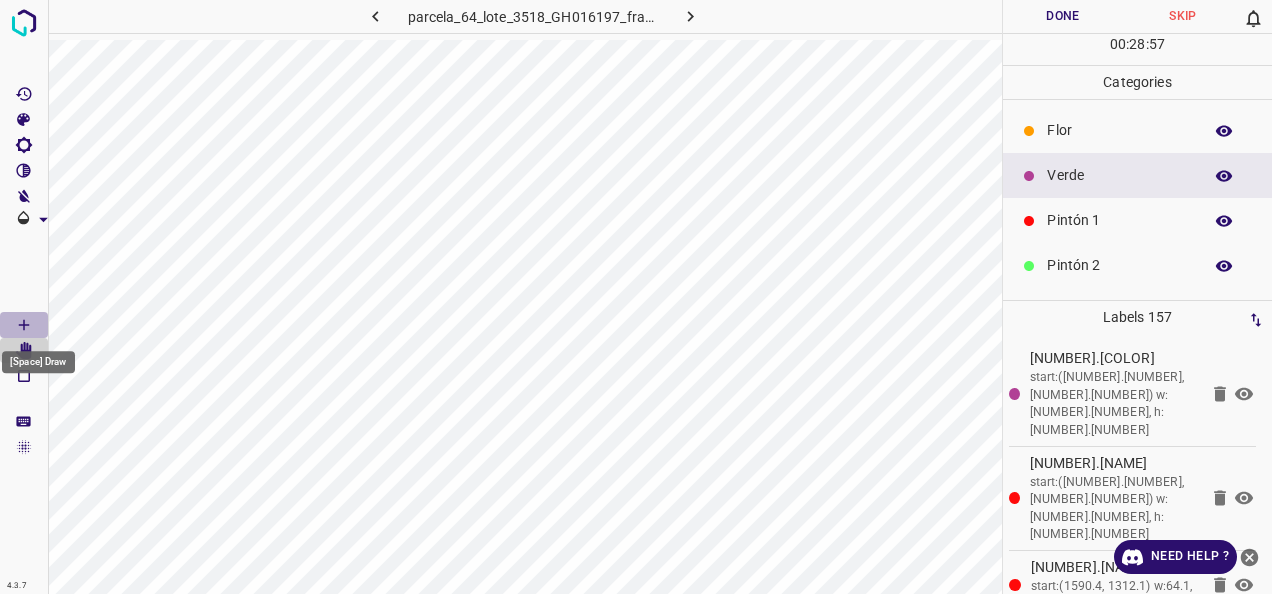 click 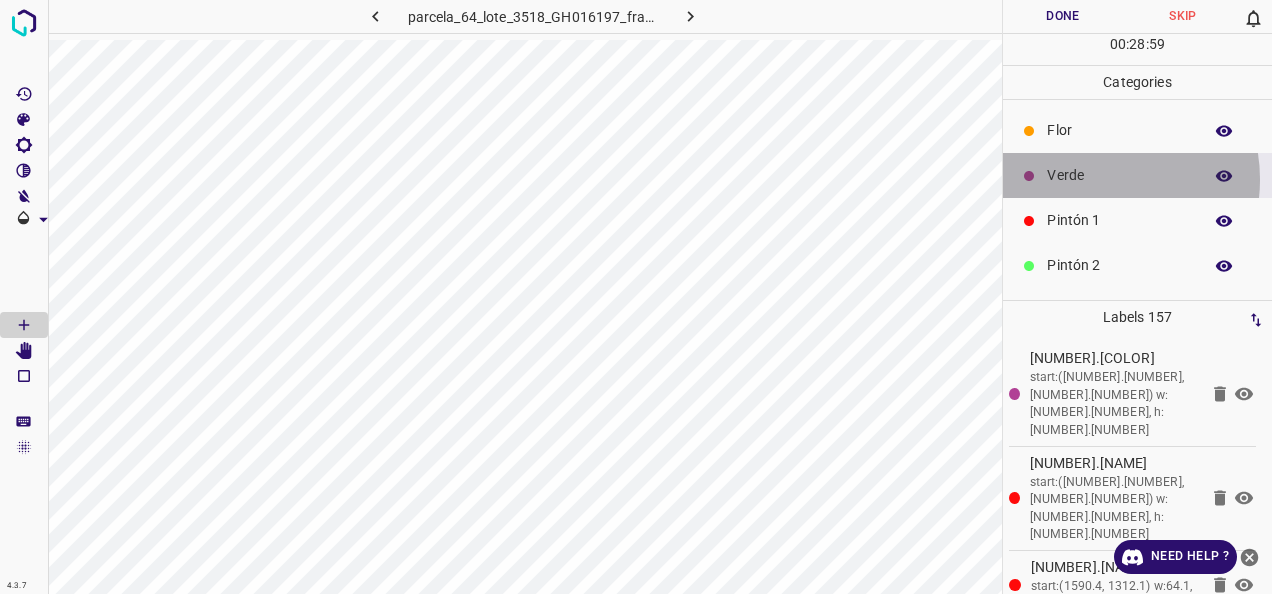 click on "Verde" at bounding box center (1119, 175) 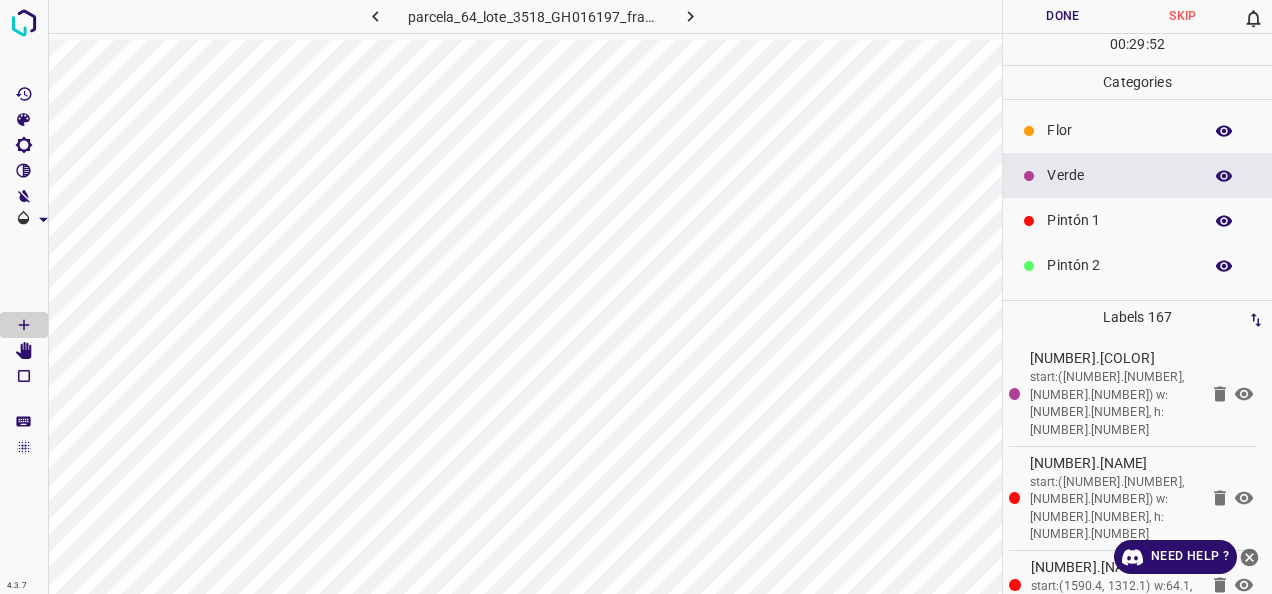 click on "Pintón 1" at bounding box center [1119, 220] 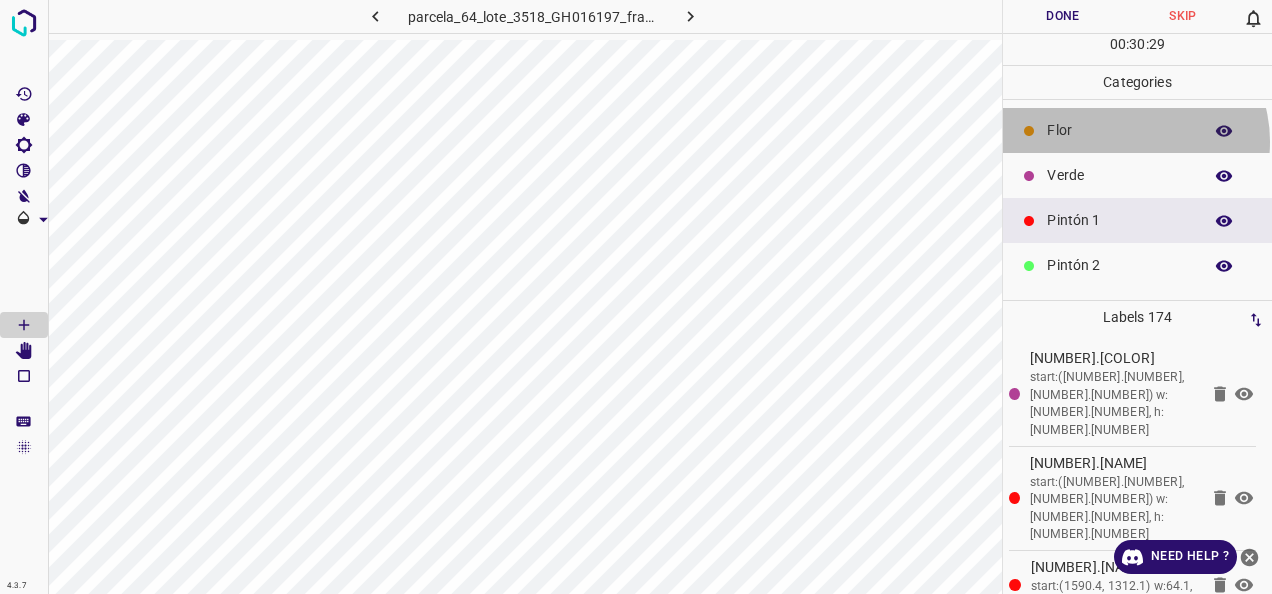 click on "Flor" at bounding box center (1137, 130) 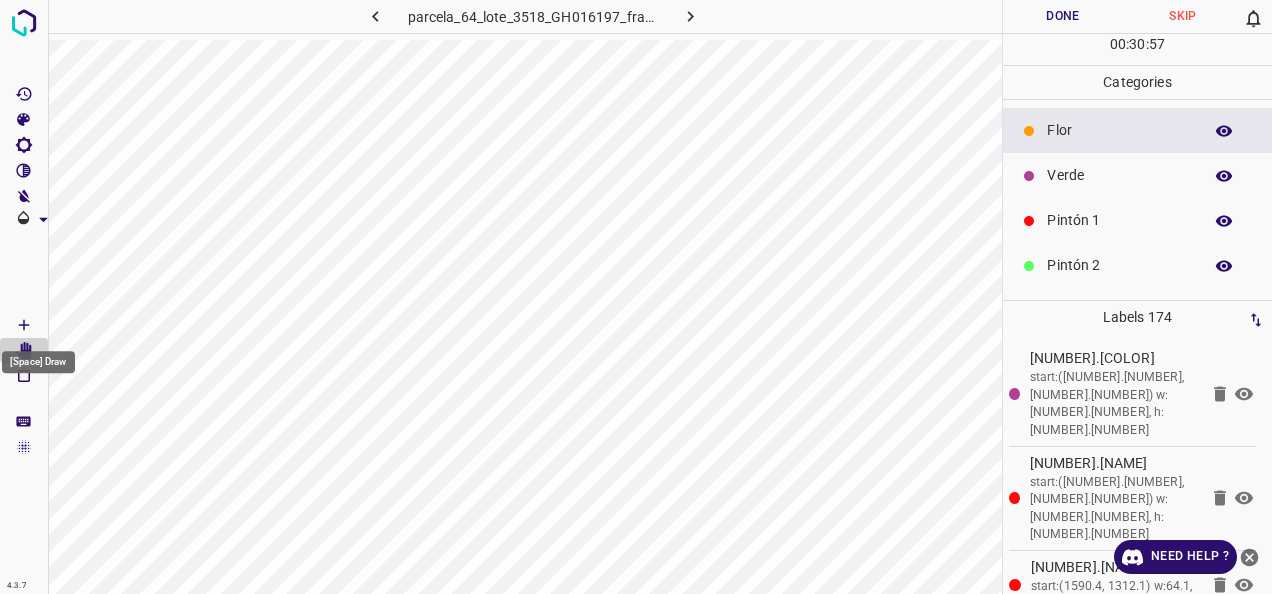 click 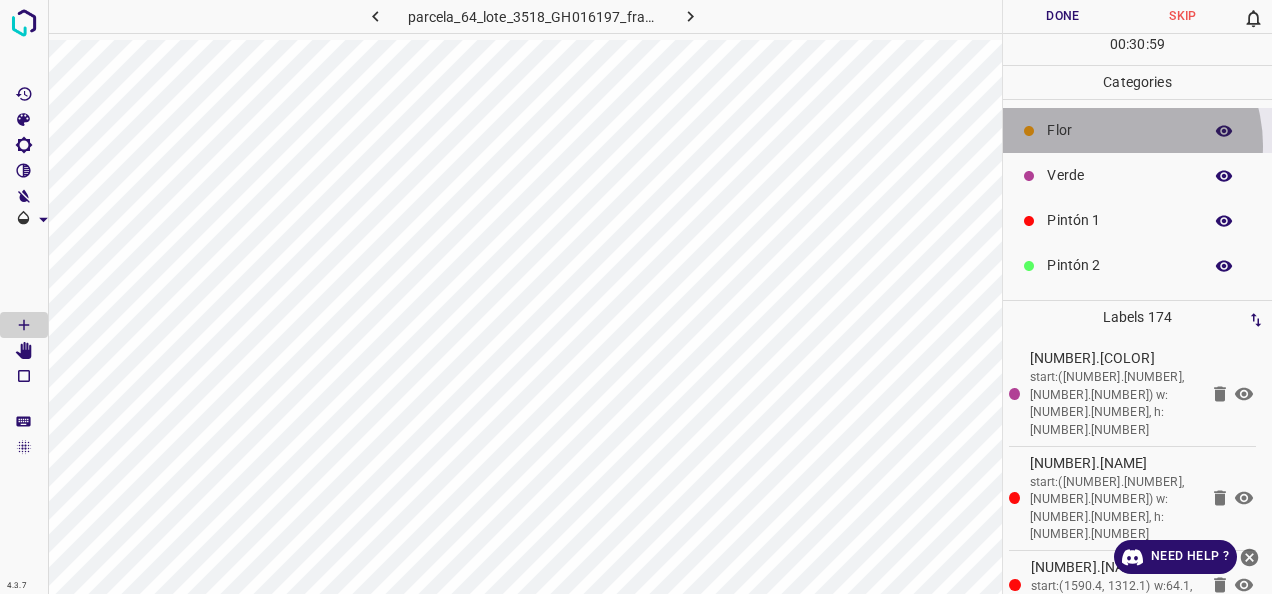 click on "Flor" at bounding box center [1137, 130] 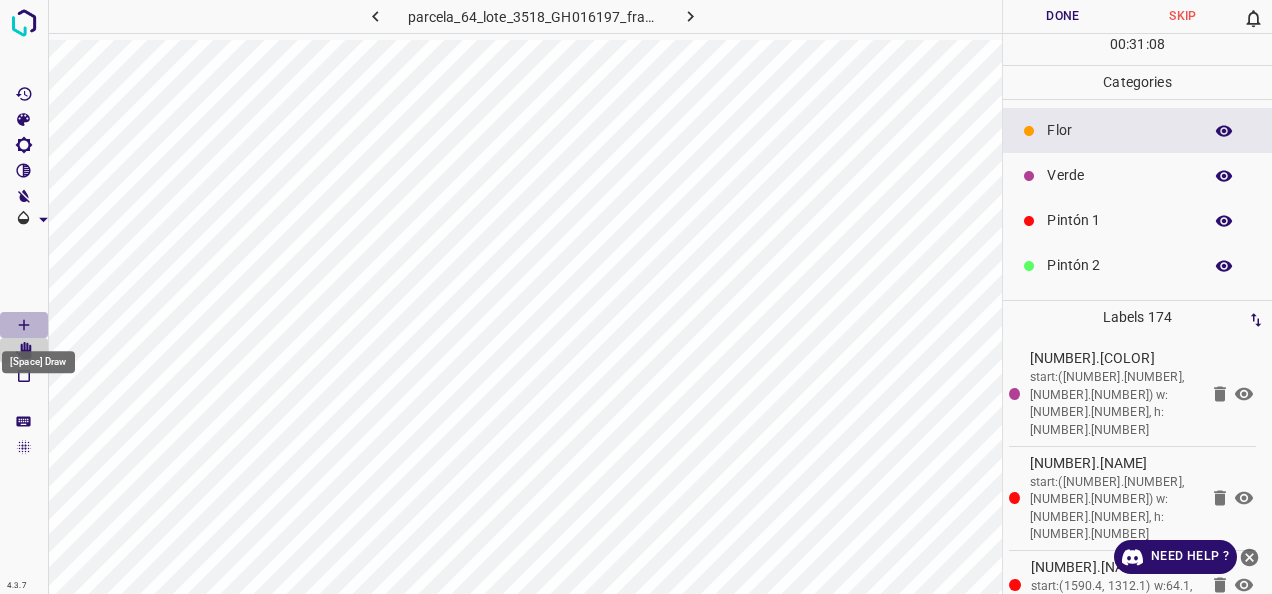drag, startPoint x: 24, startPoint y: 325, endPoint x: 41, endPoint y: 335, distance: 19.723083 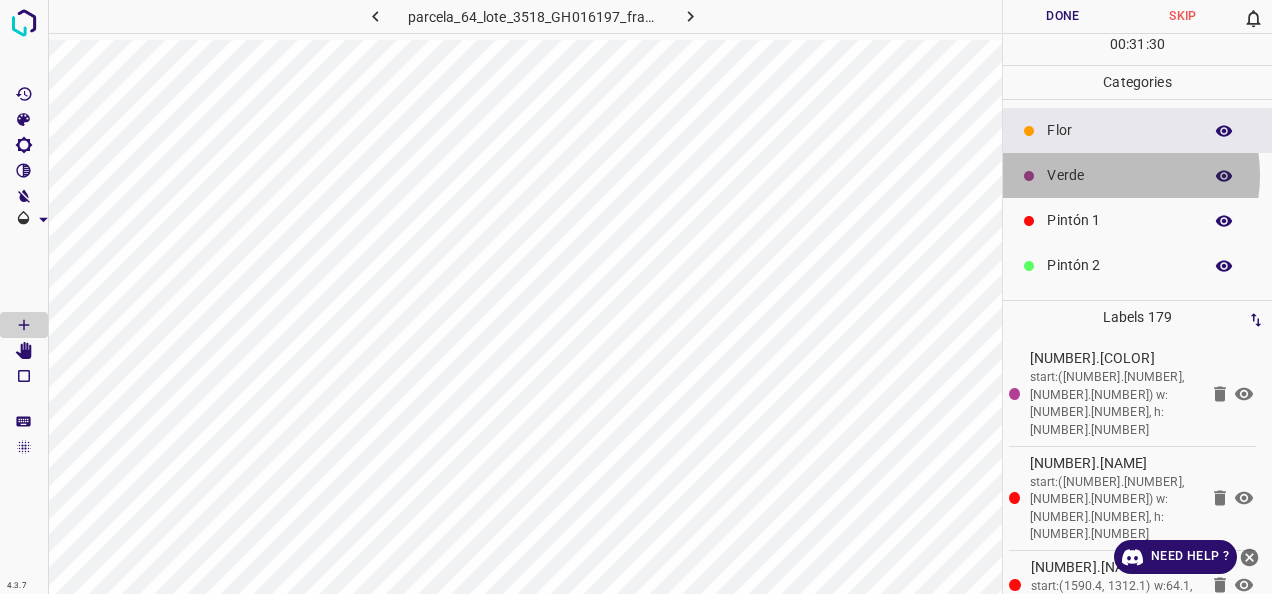 click on "Verde" at bounding box center [1119, 175] 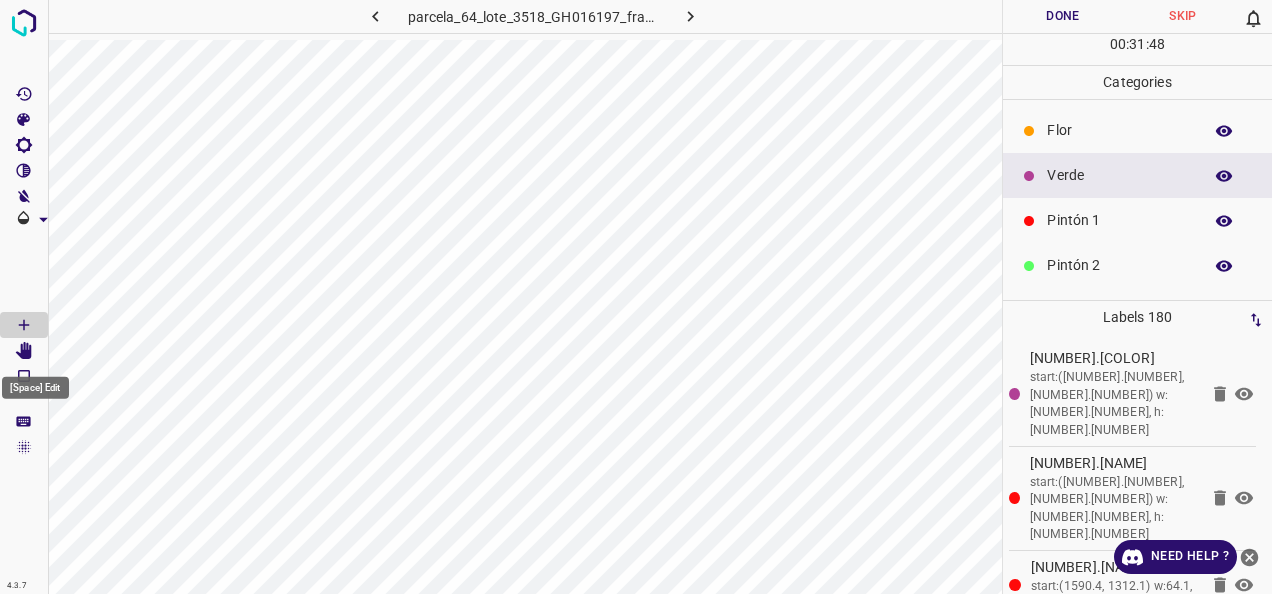 click 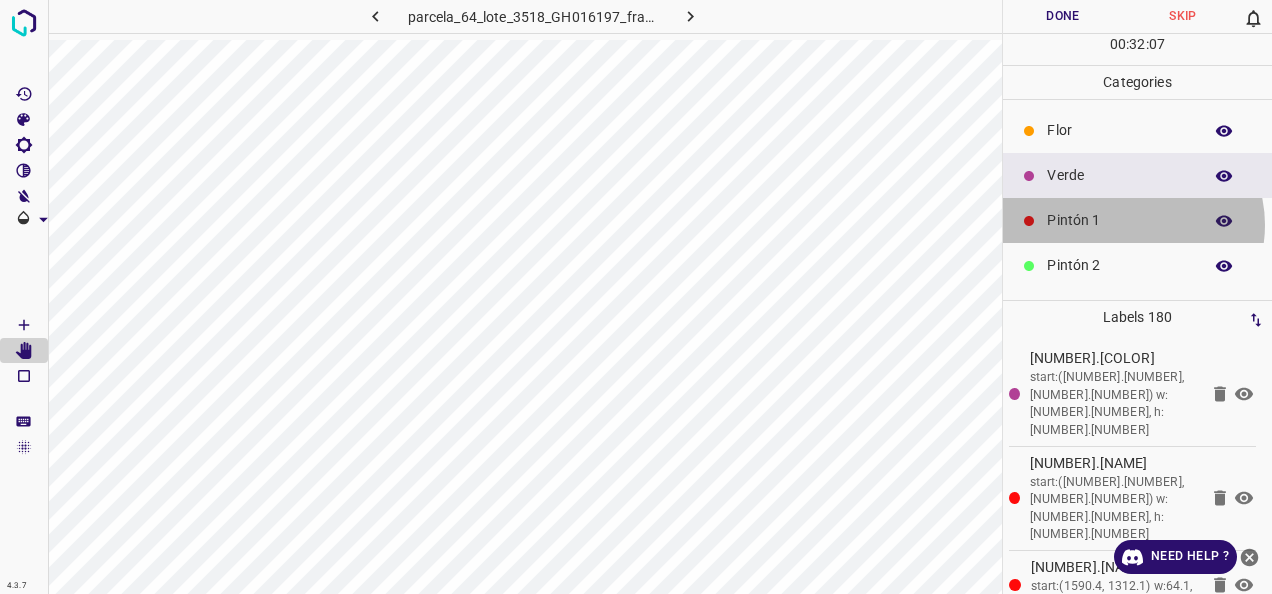 click on "Pintón 1" at bounding box center (1119, 220) 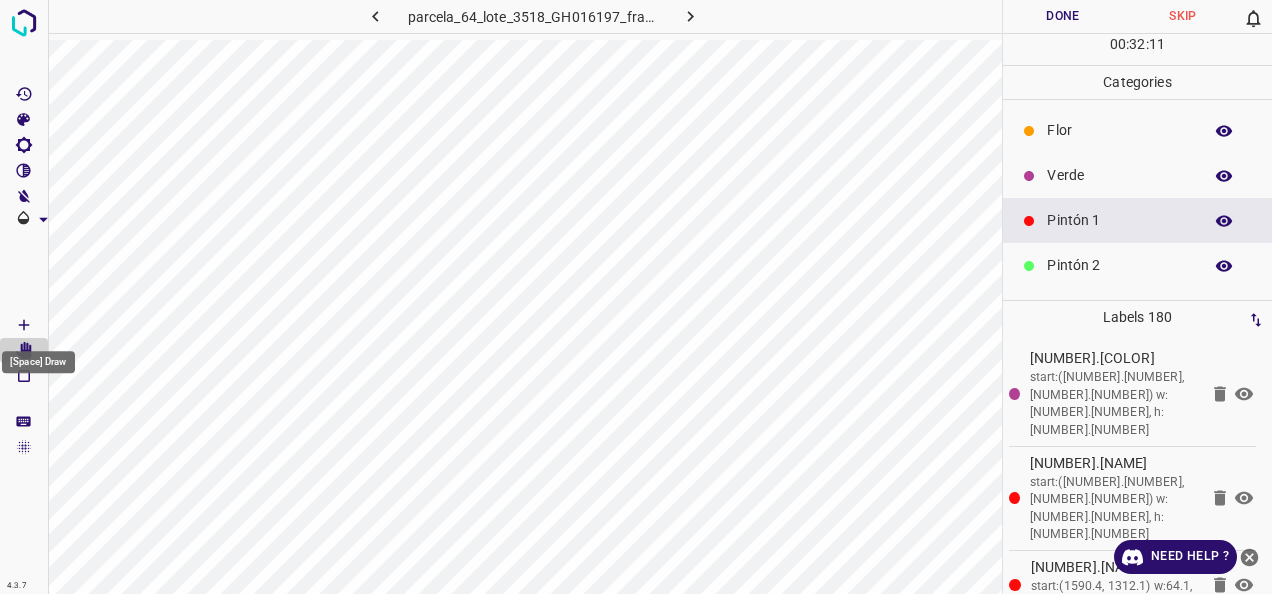 click 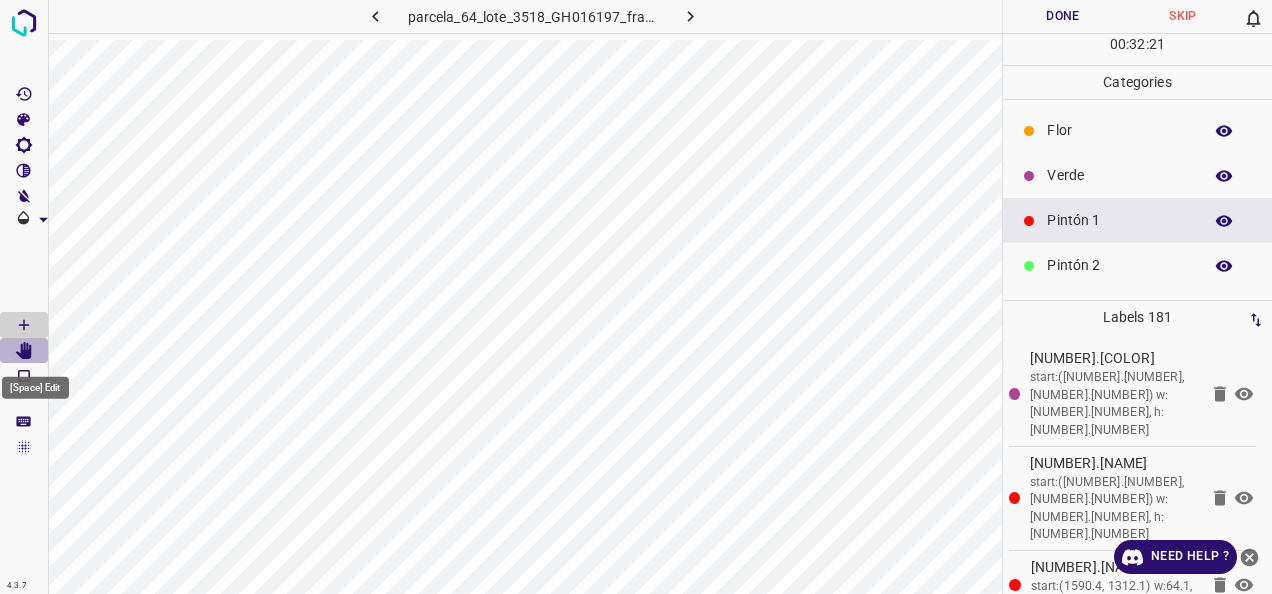 click 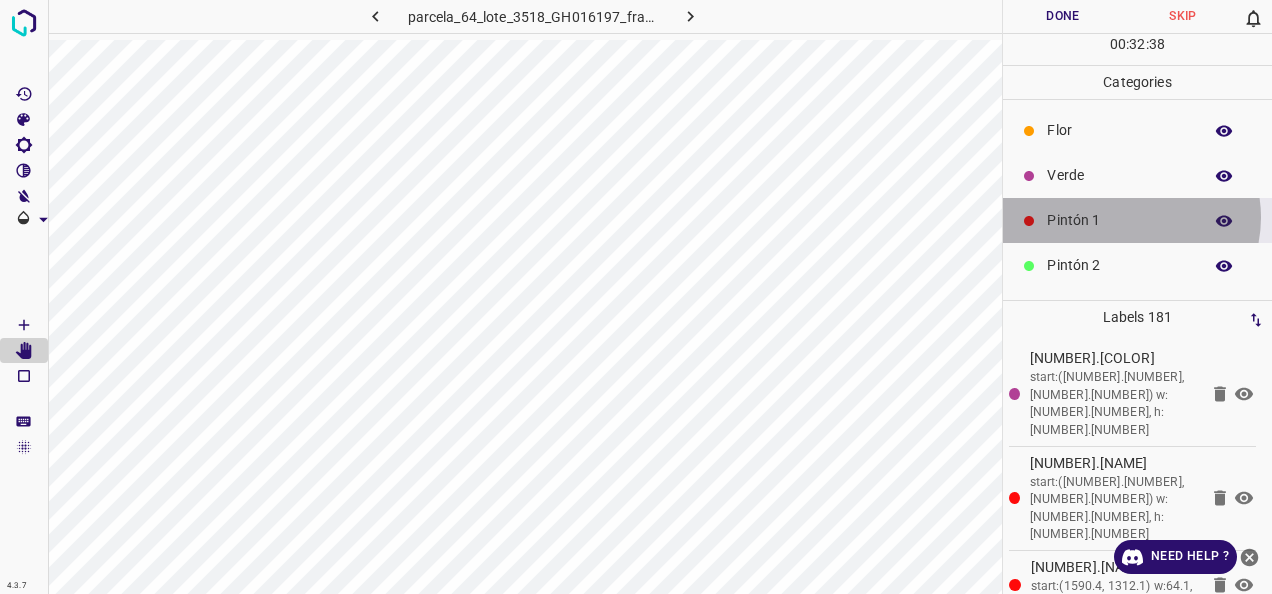 click on "Pintón 1" at bounding box center [1119, 220] 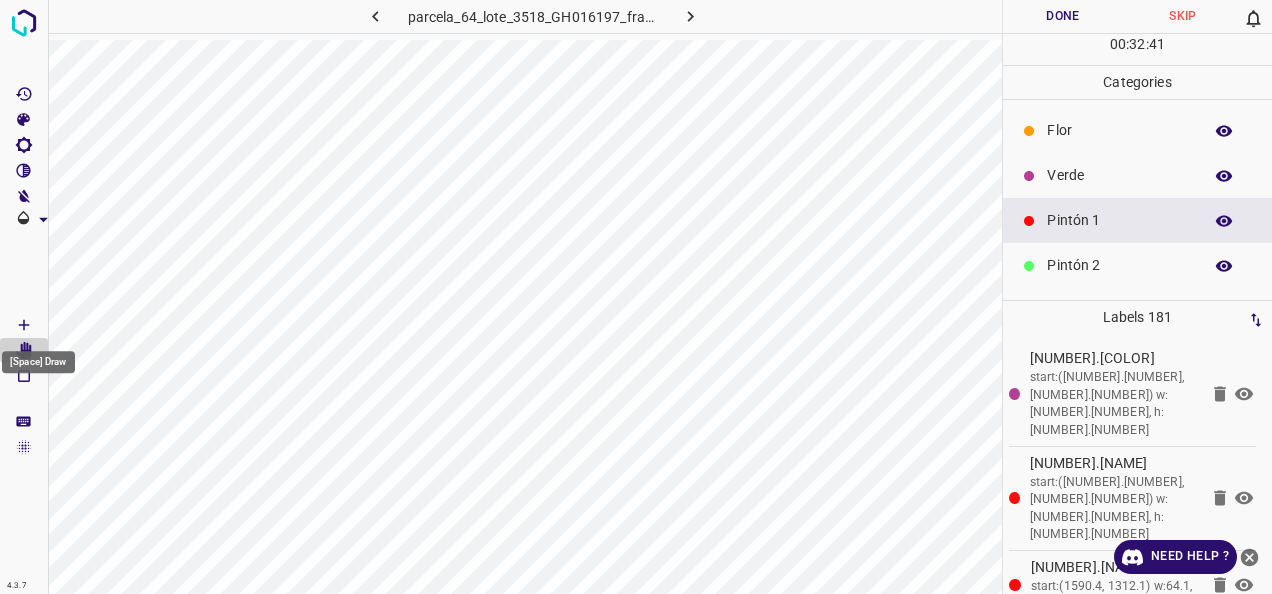 click 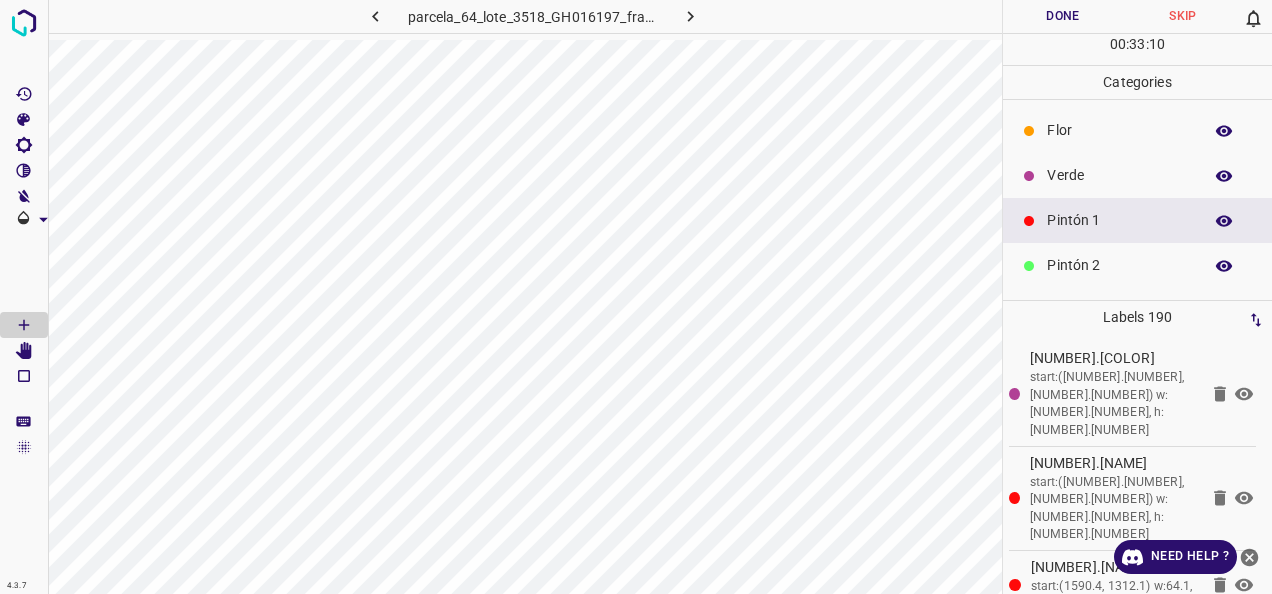 click on "Verde" at bounding box center [1119, 175] 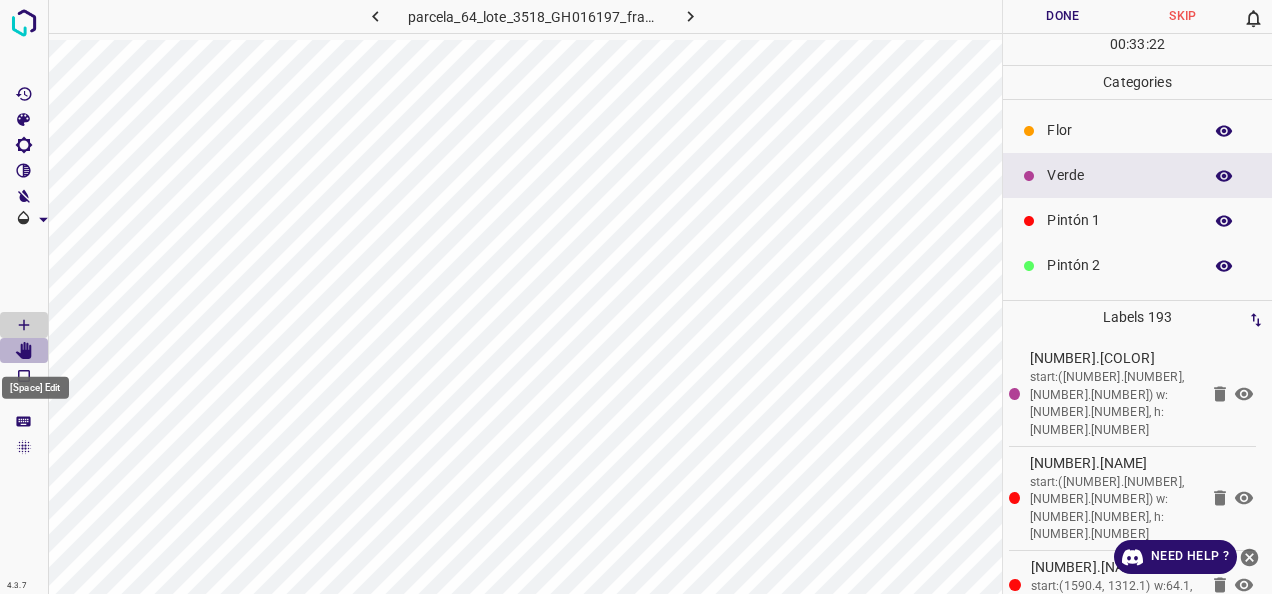 click 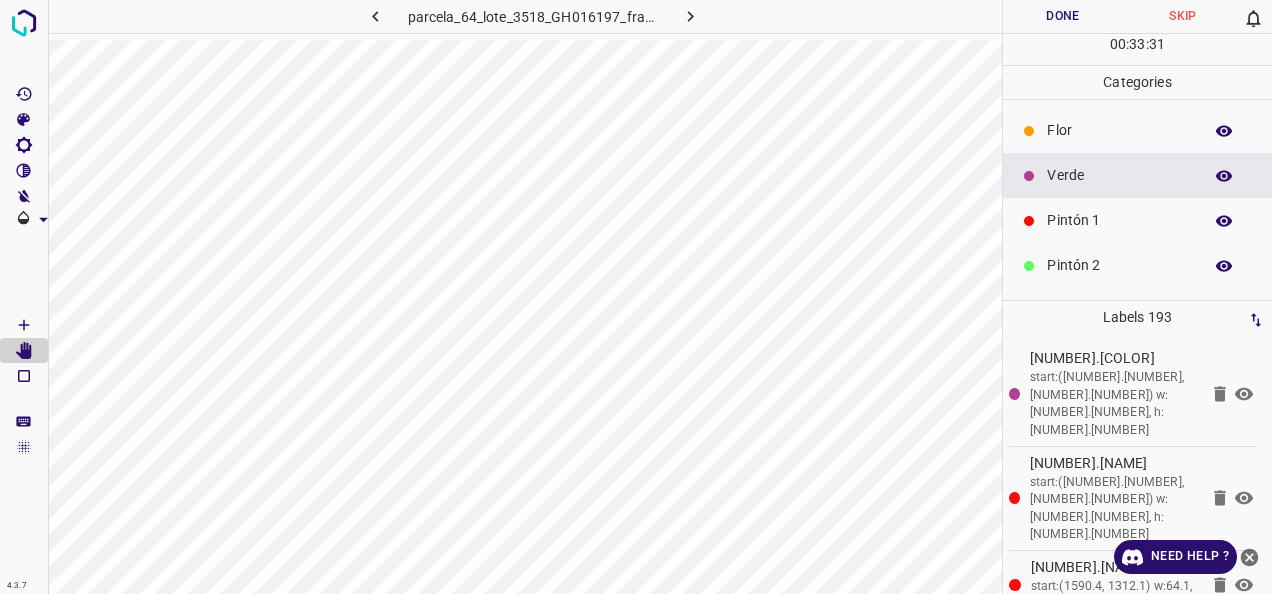 click at bounding box center [24, 272] 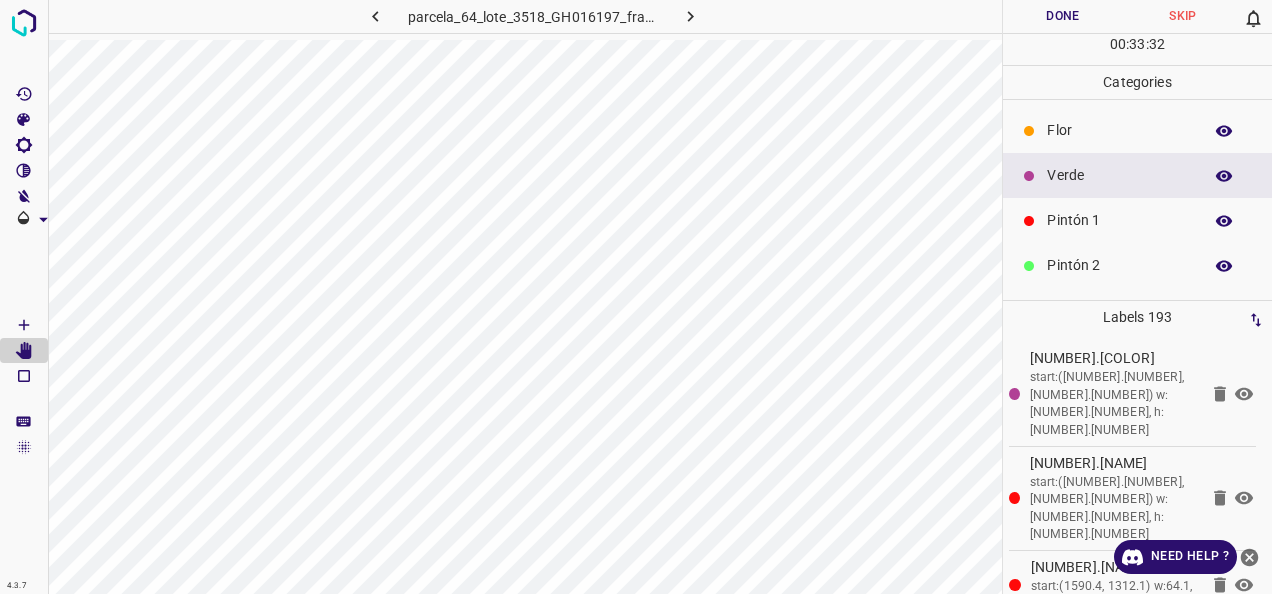 click 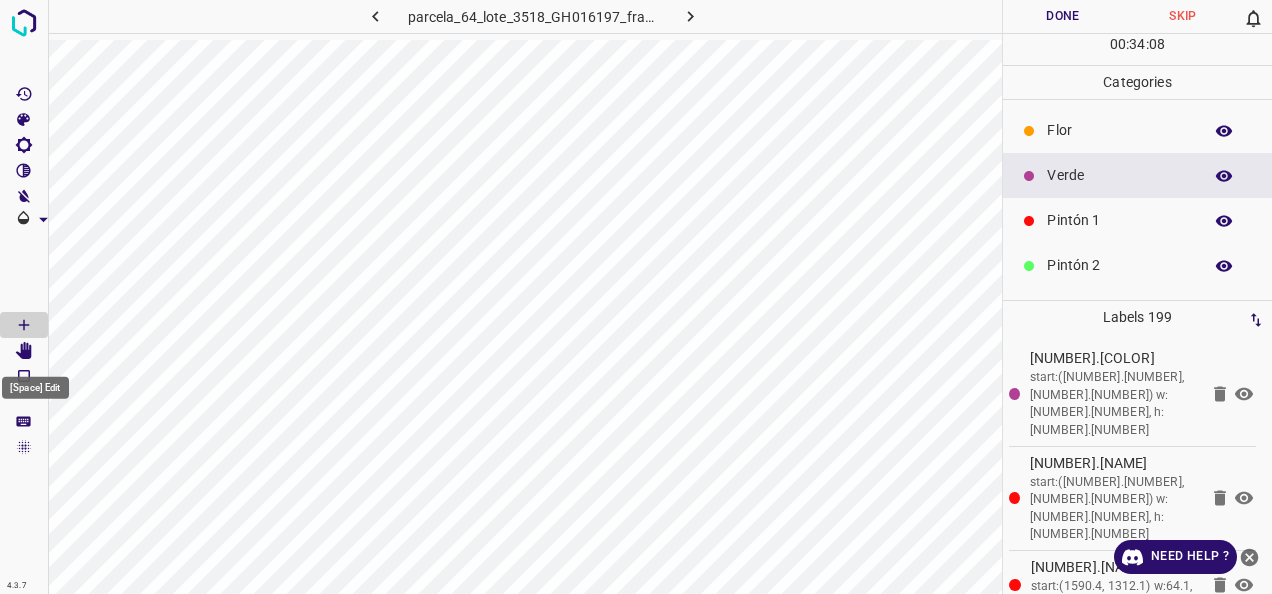 click 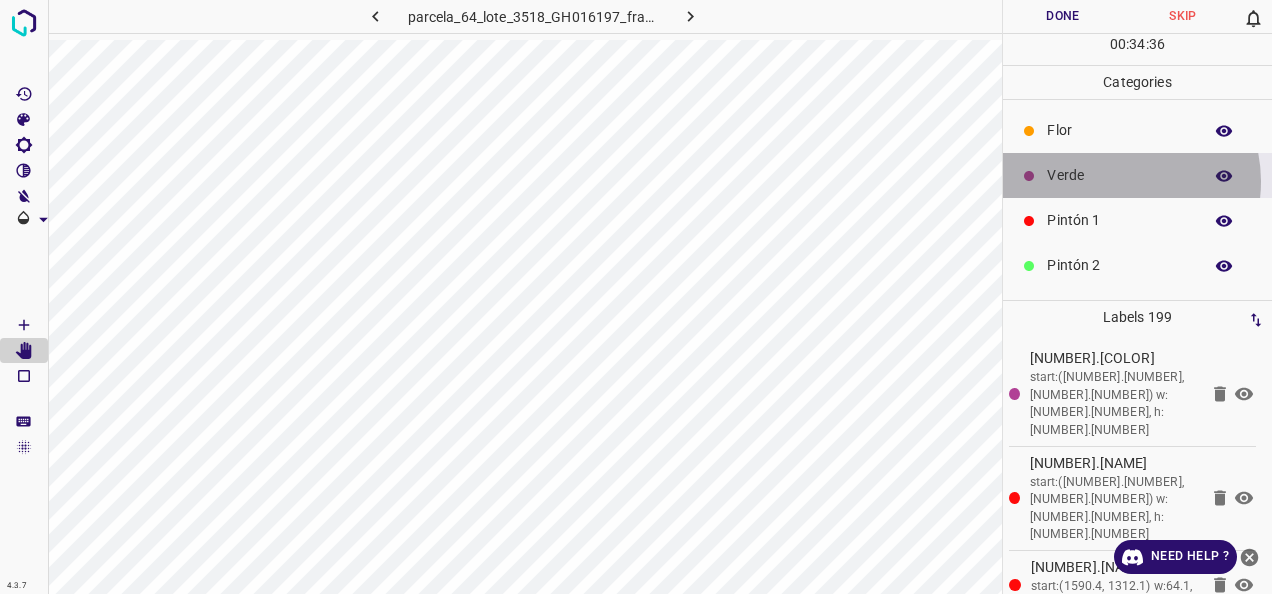 click on "Verde" at bounding box center (1119, 175) 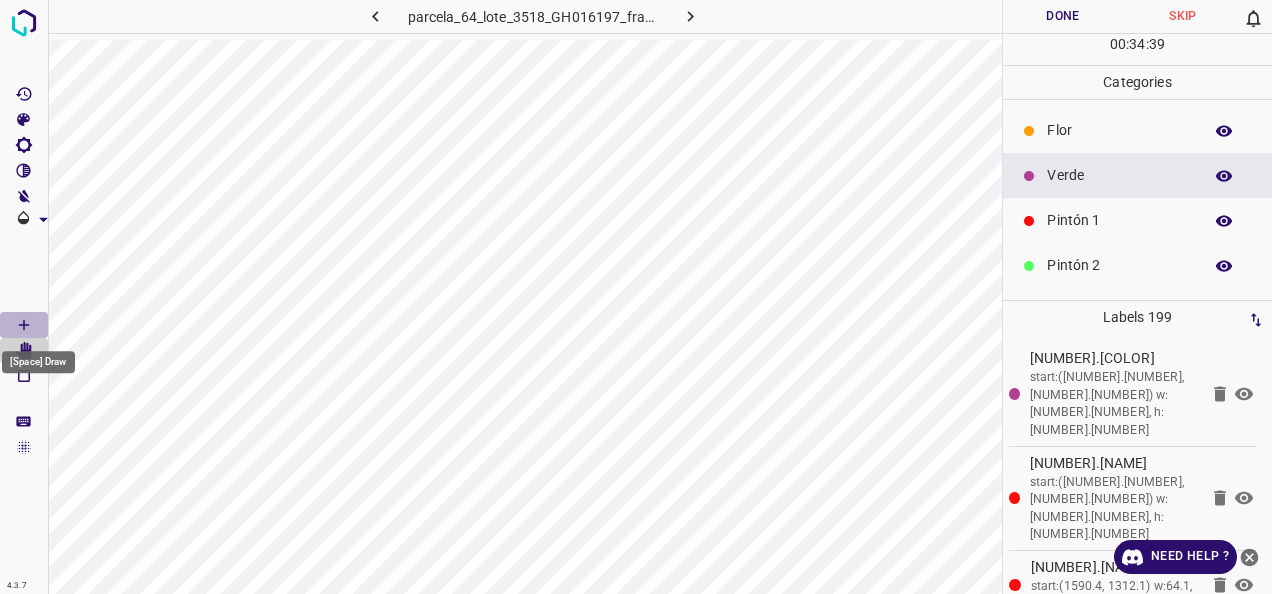 click 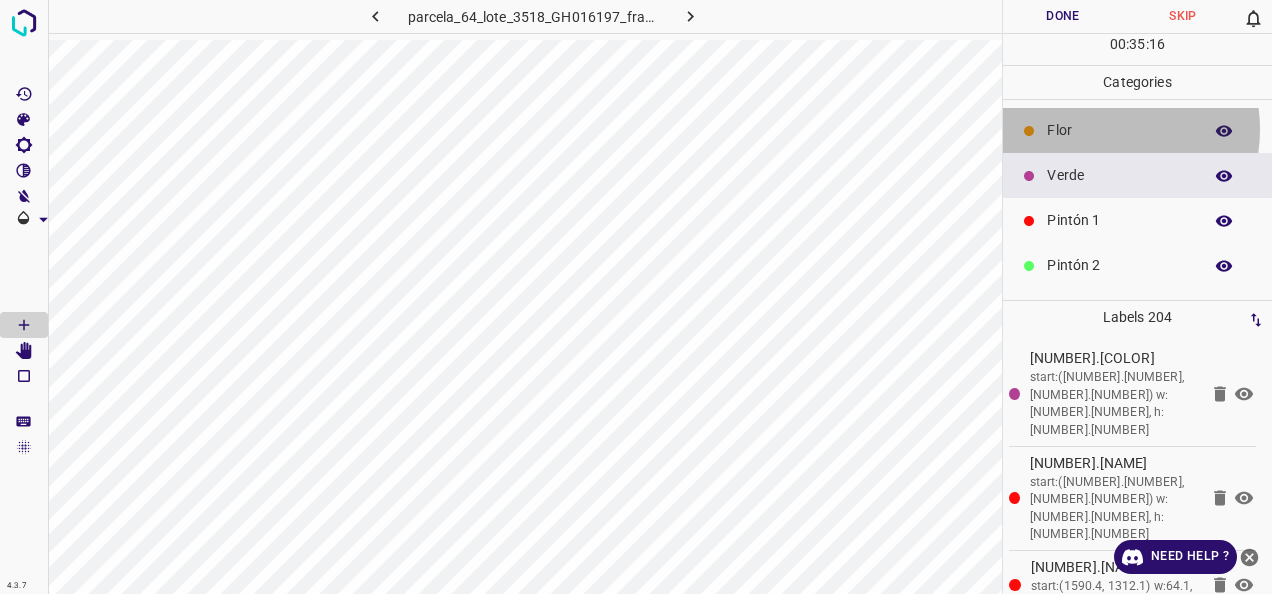 click on "Flor" at bounding box center (1119, 130) 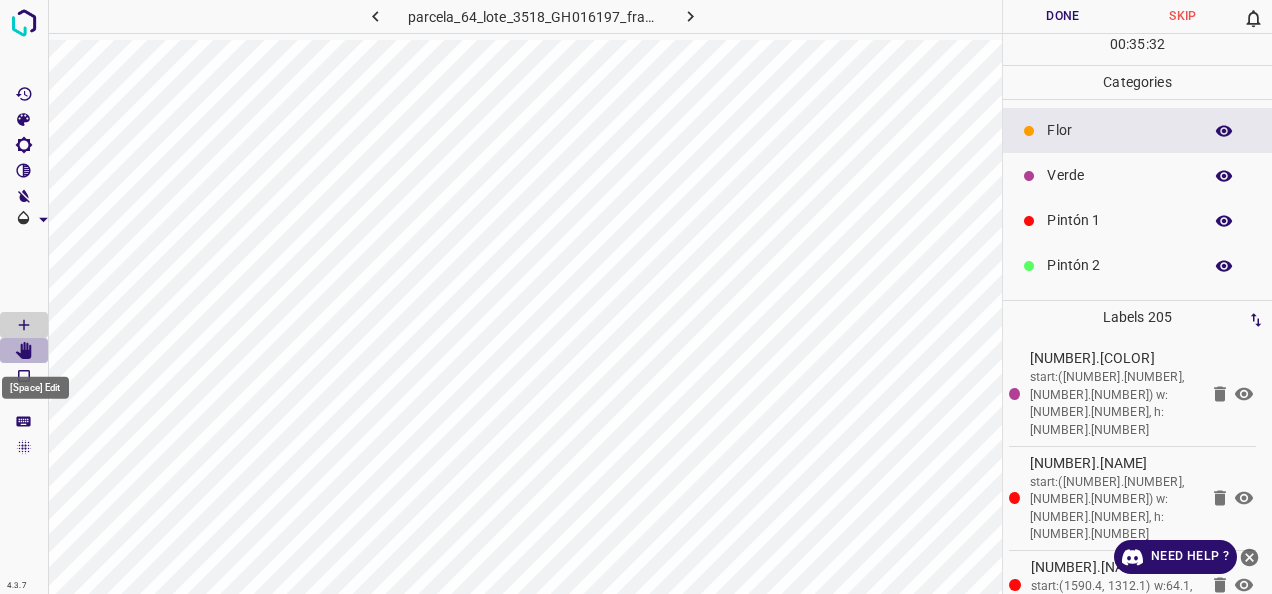 click 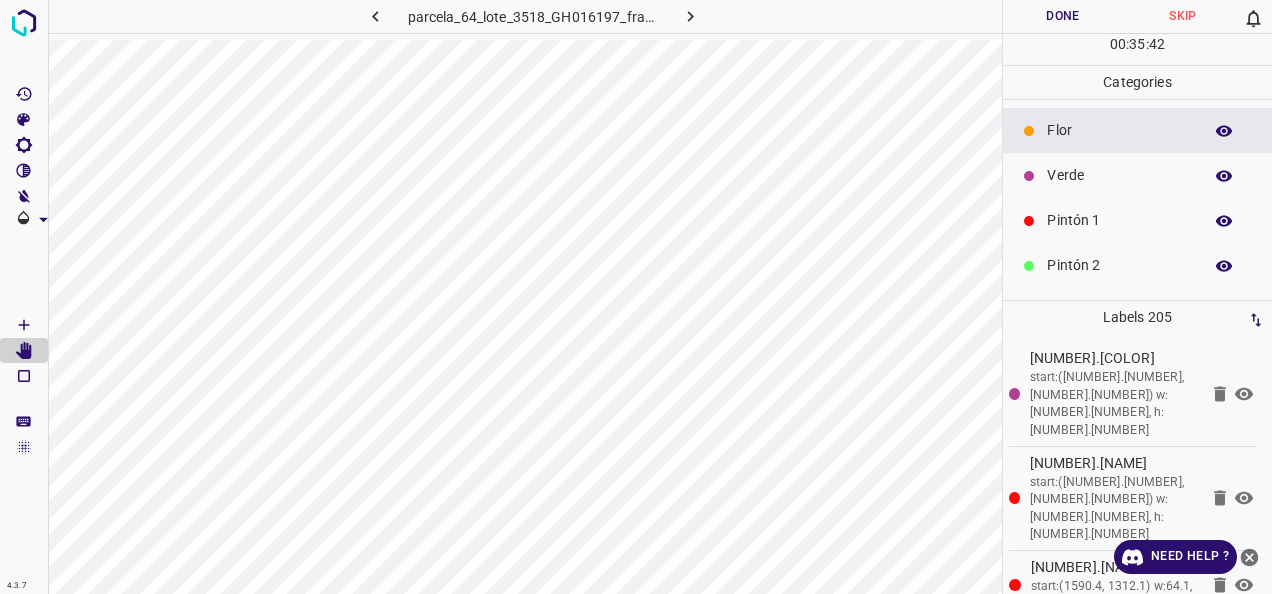 click on "Verde" at bounding box center (1119, 175) 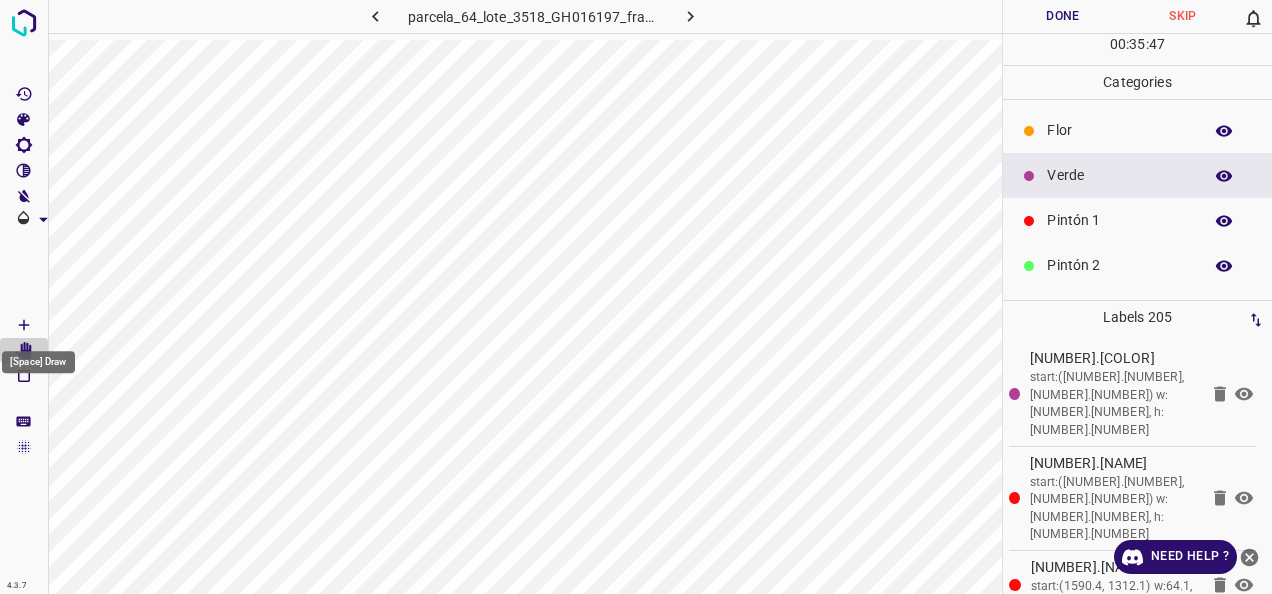 click 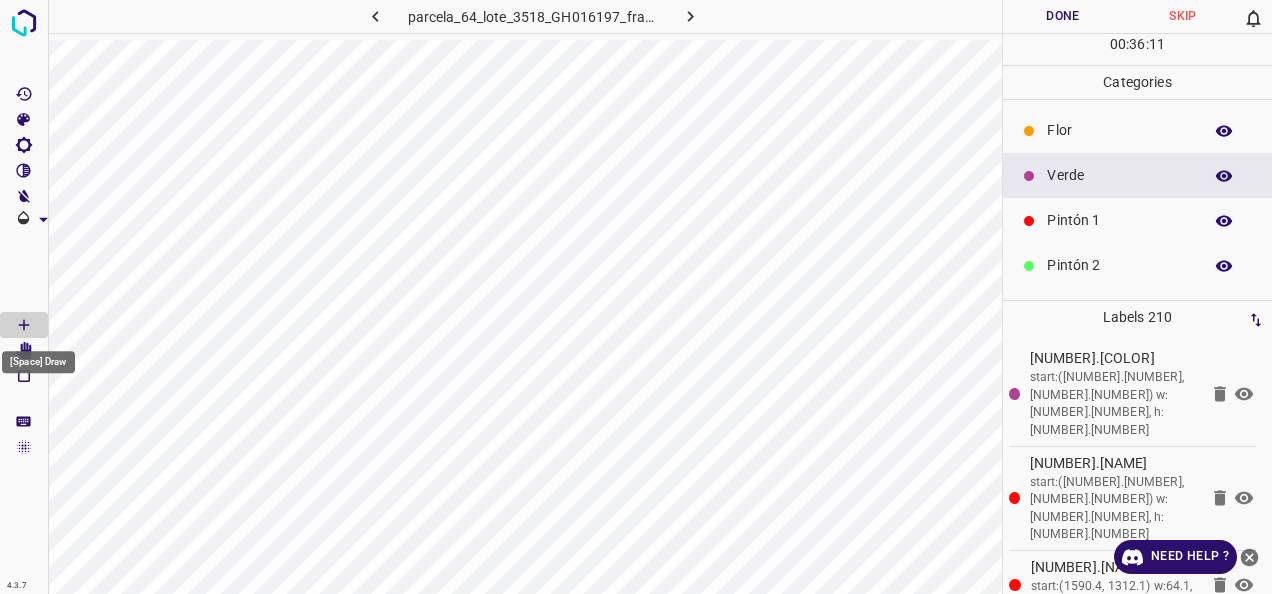 click on "[Space] Draw" at bounding box center [38, 362] 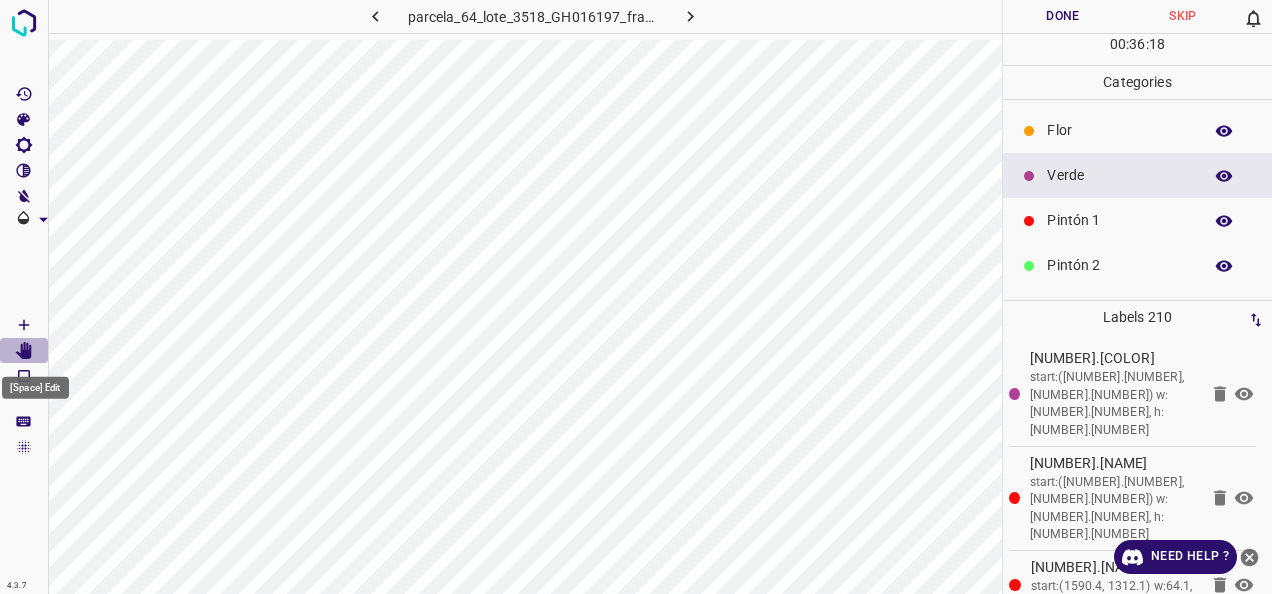 click 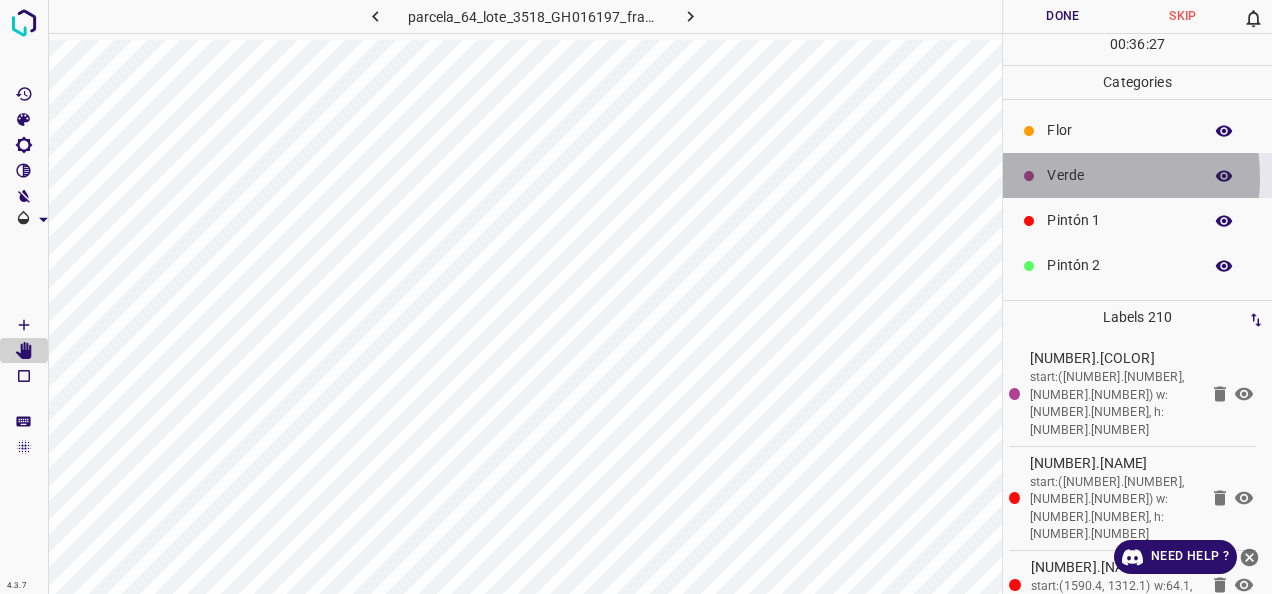 click on "Verde" at bounding box center (1119, 175) 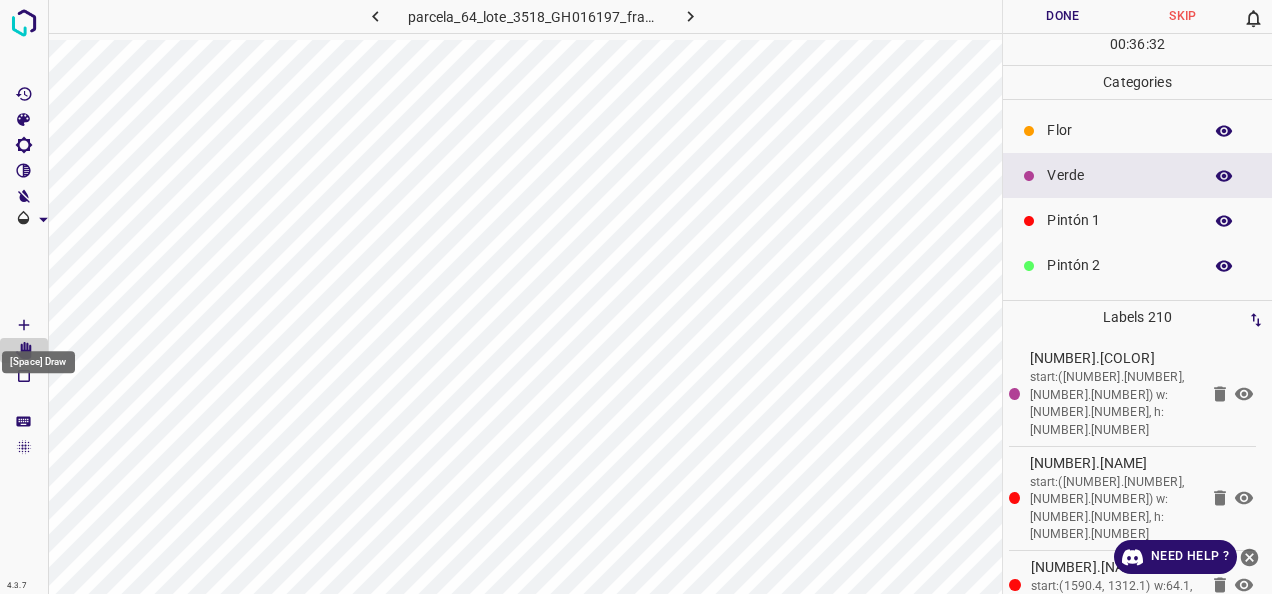 click 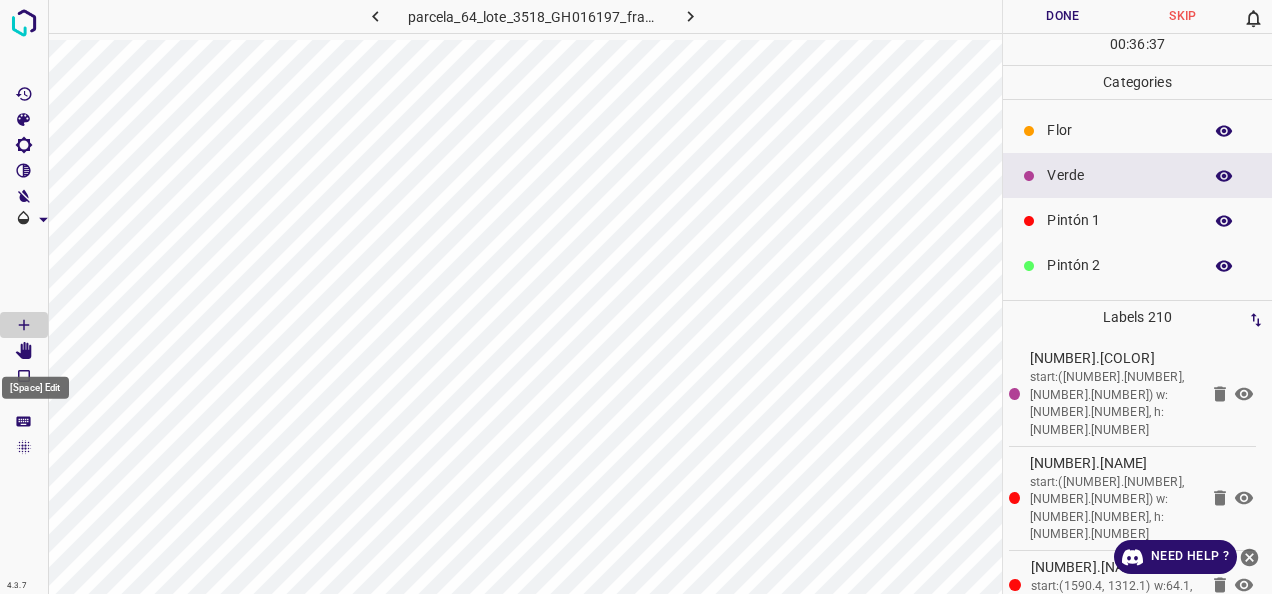 click 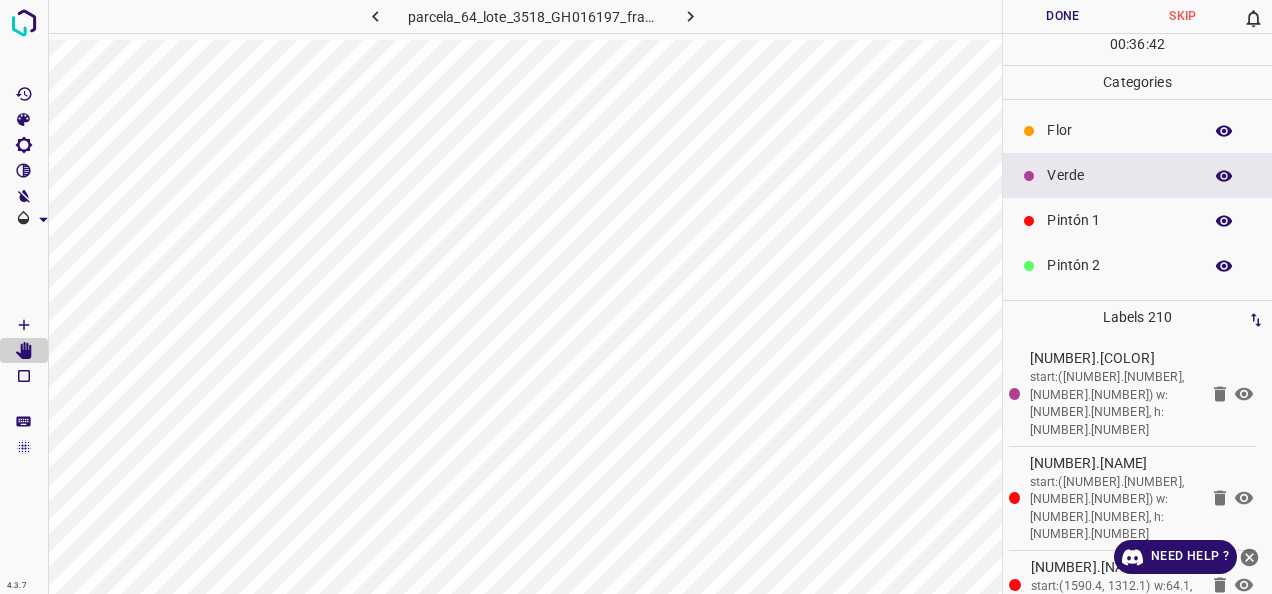 click on "Flor" at bounding box center [1119, 130] 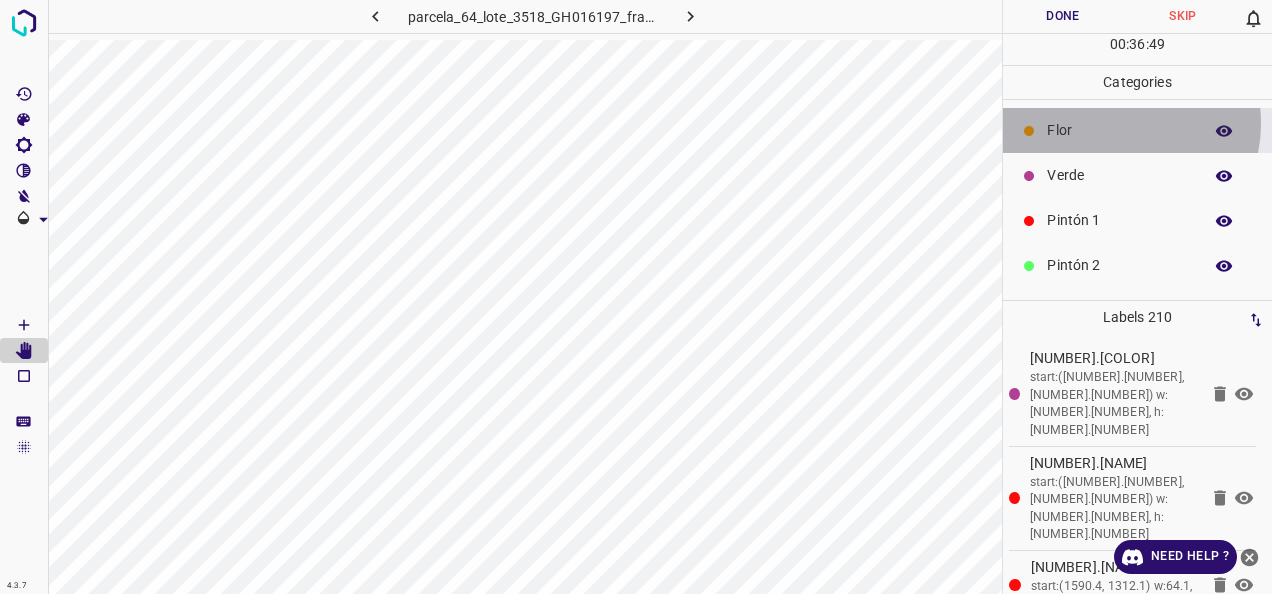 click on "Flor" at bounding box center (1119, 130) 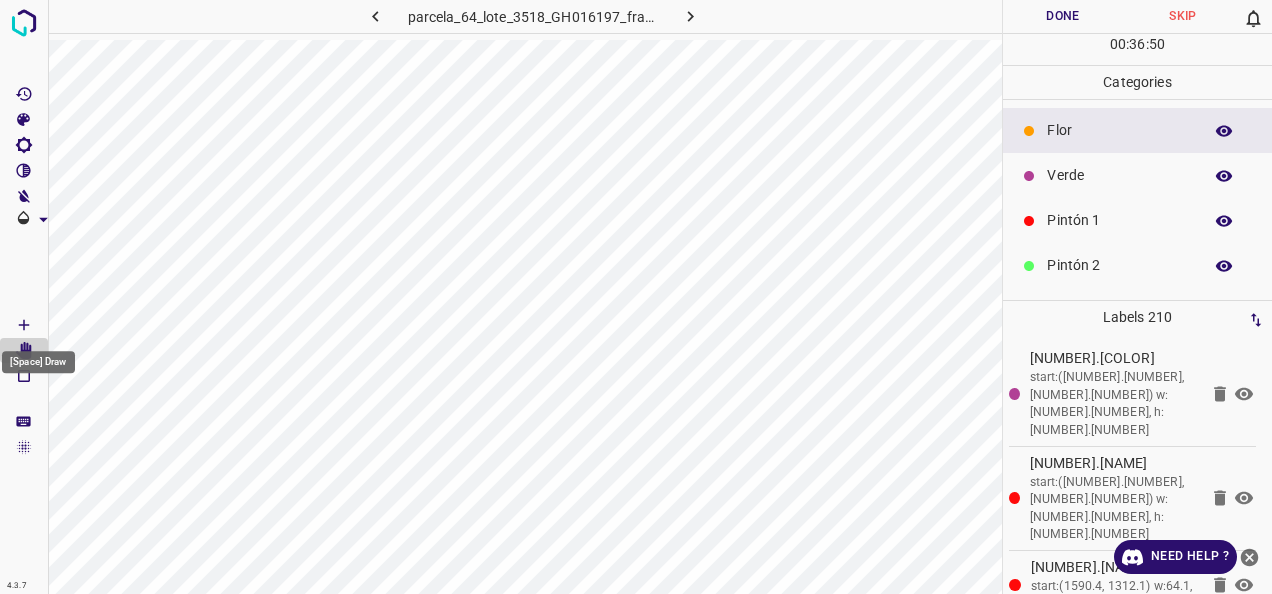 click 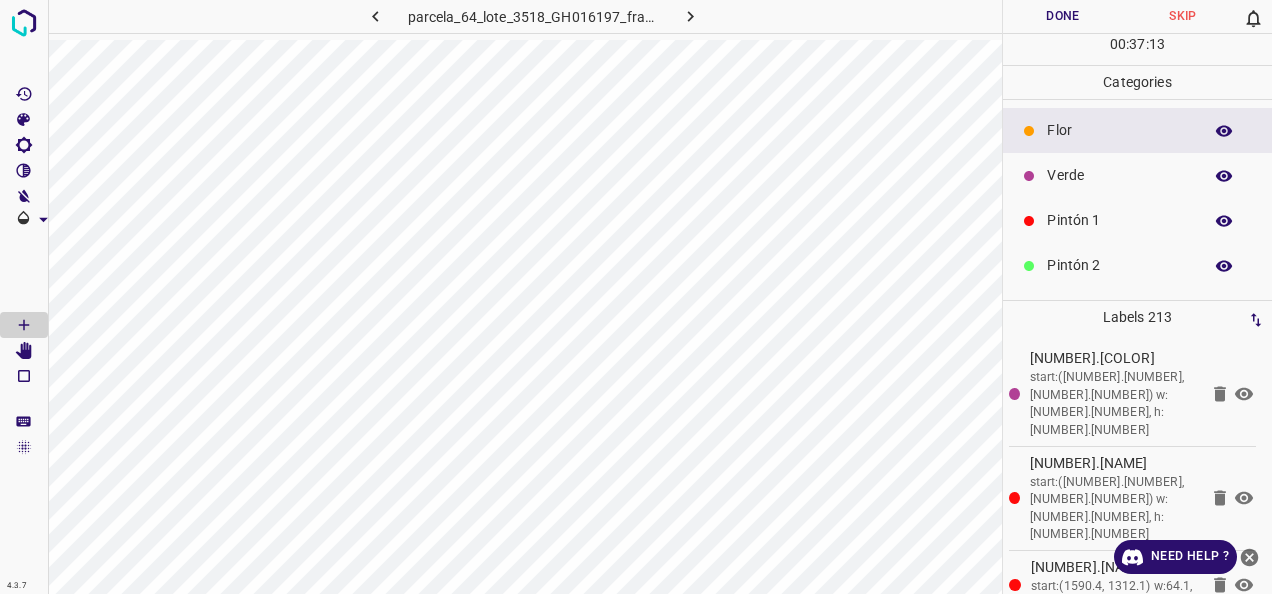 click on "Verde" at bounding box center [1119, 175] 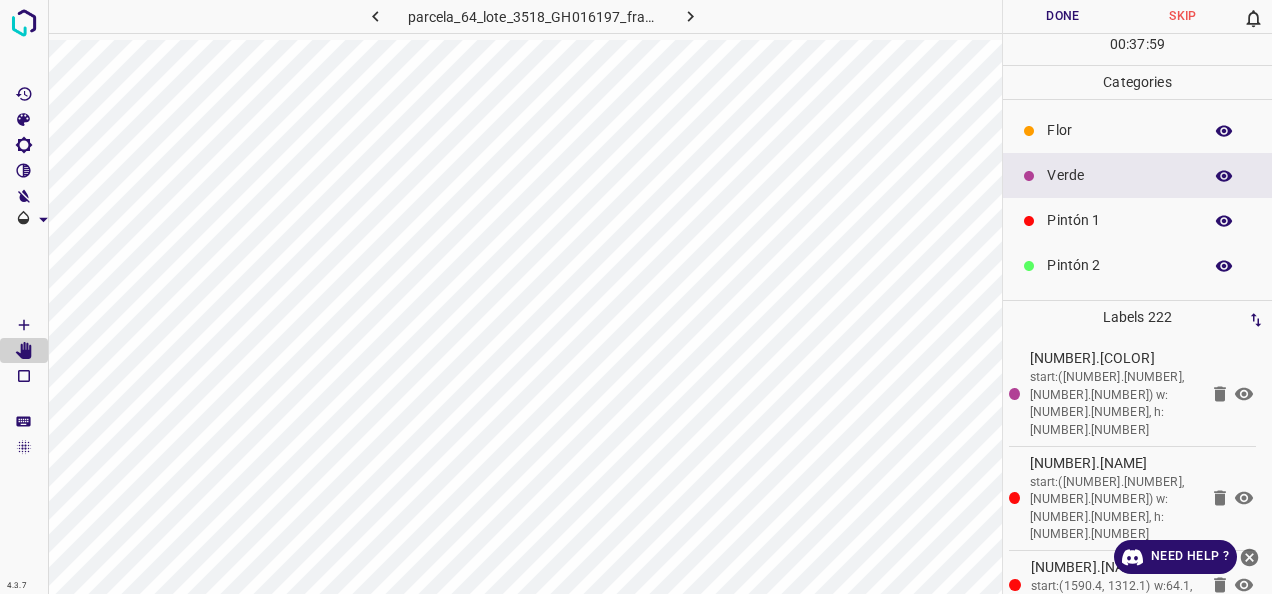 click on "Verde" at bounding box center (1119, 175) 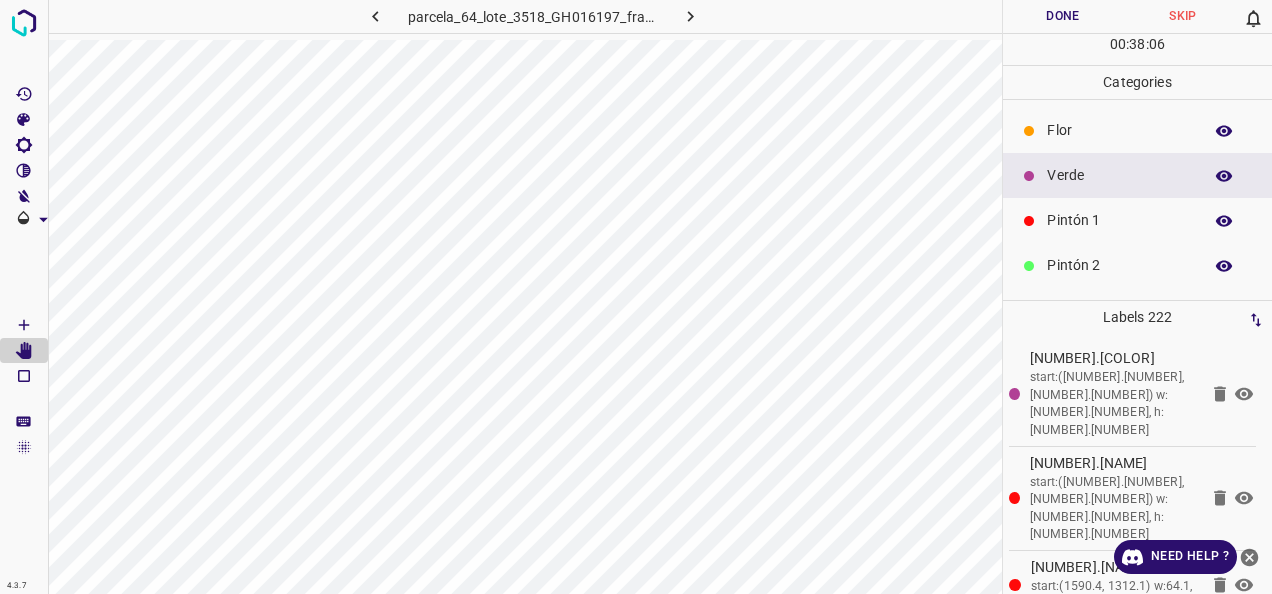 click on "Verde" at bounding box center (1119, 175) 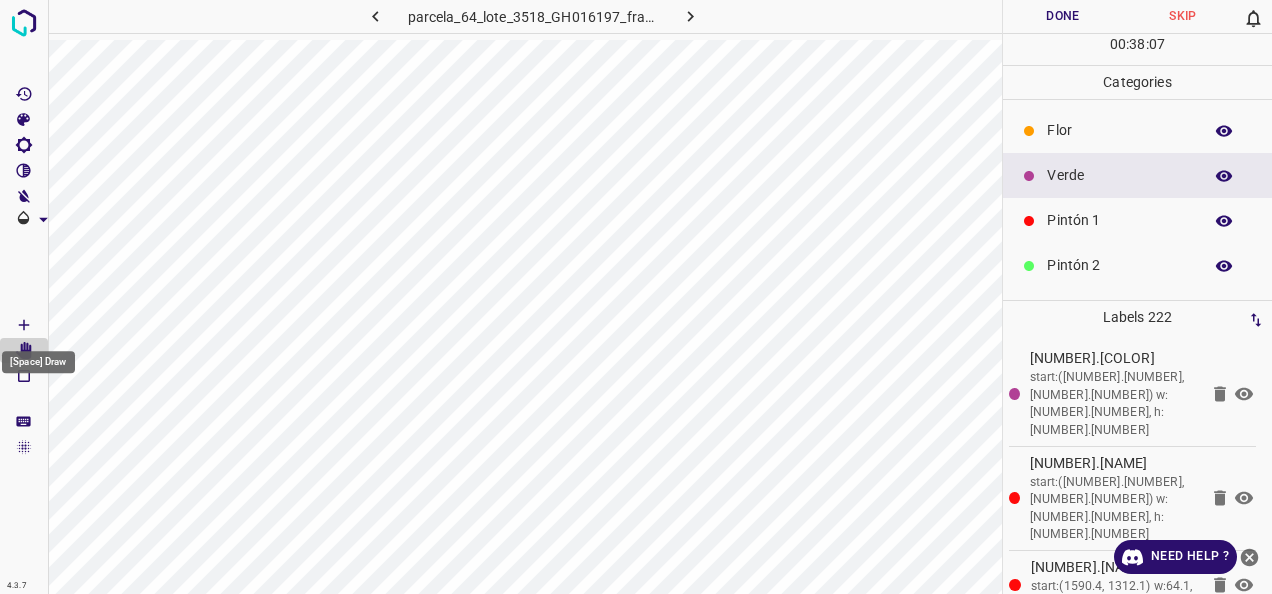 click 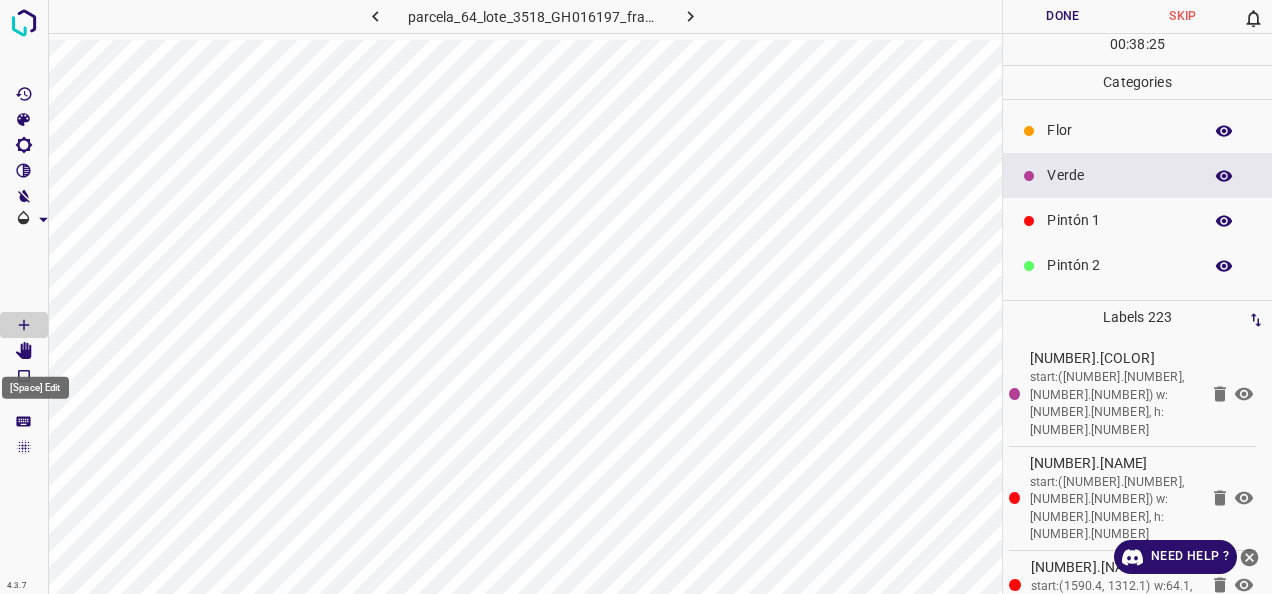 click 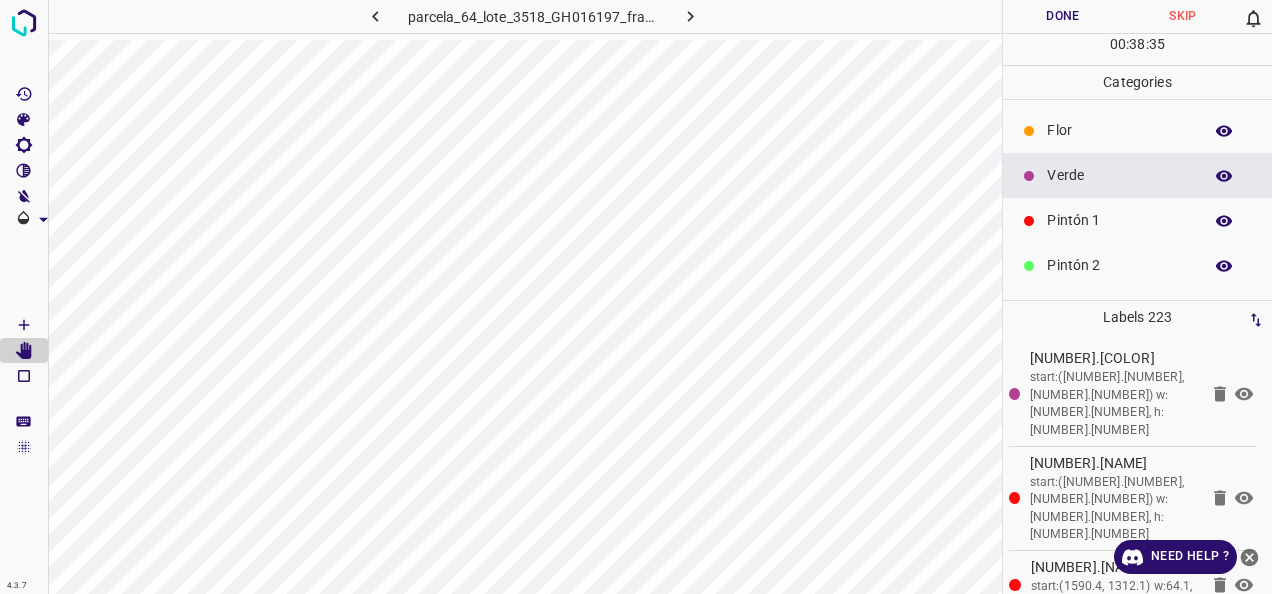 click on "Verde" at bounding box center (1119, 175) 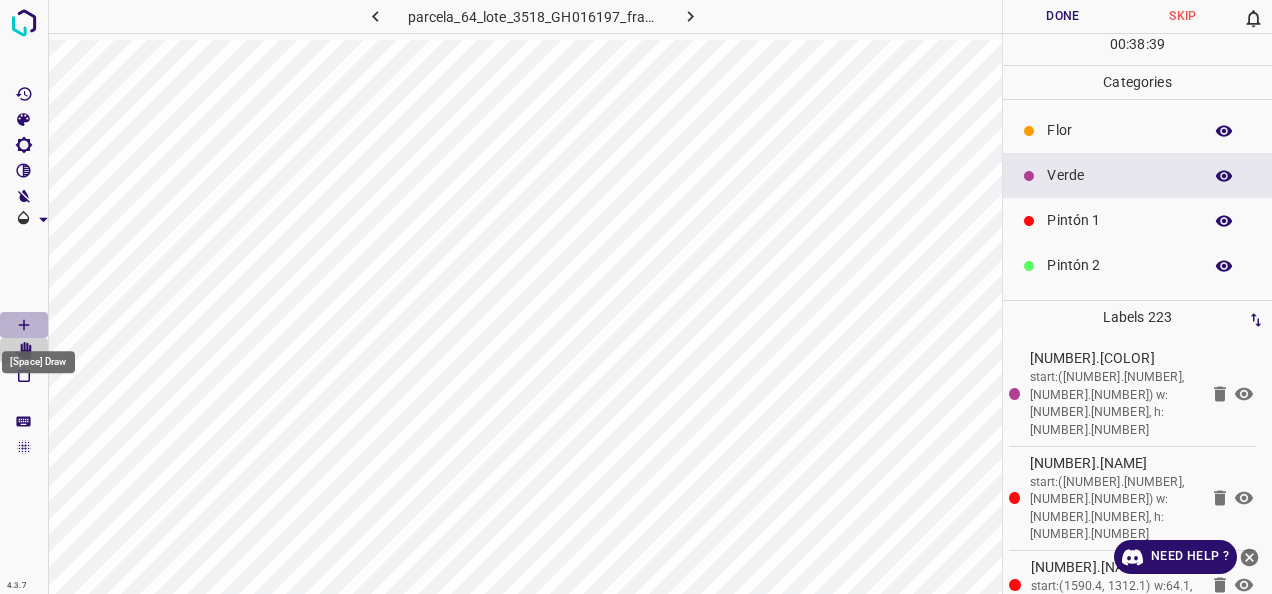 click 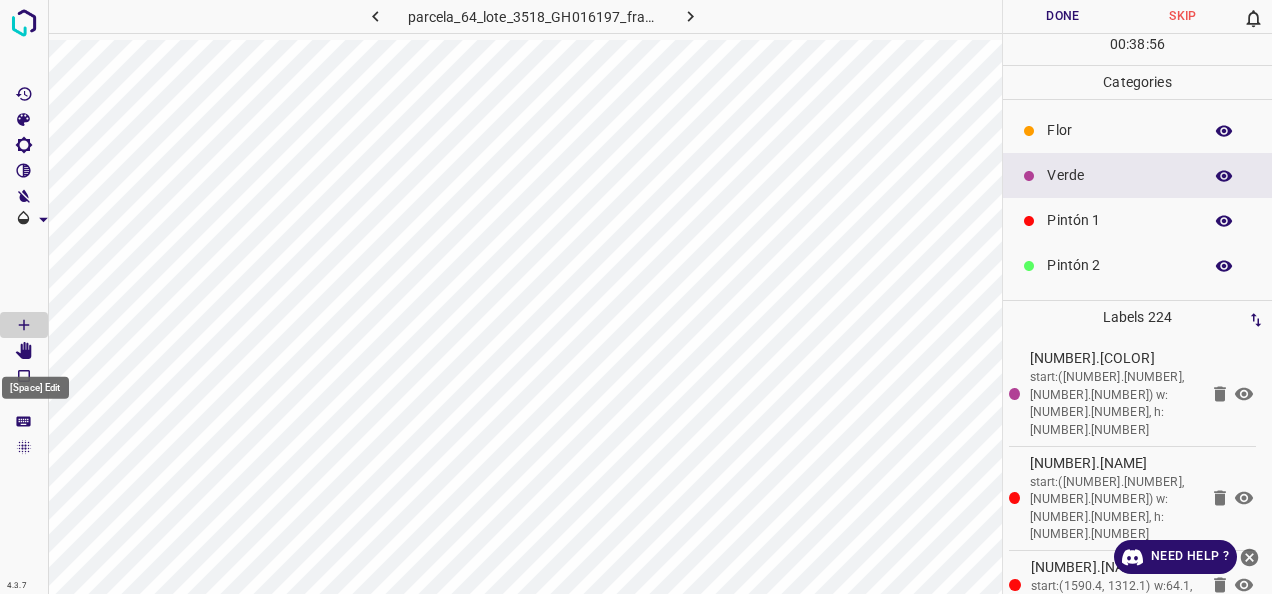 click 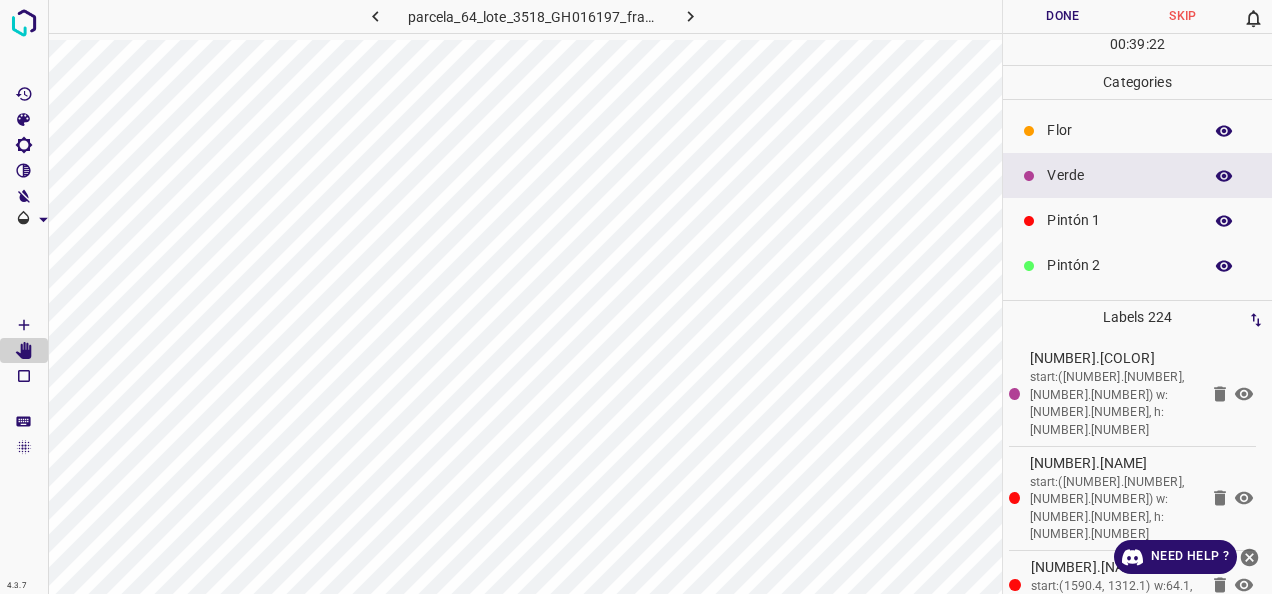 click on "Verde" at bounding box center (1137, 175) 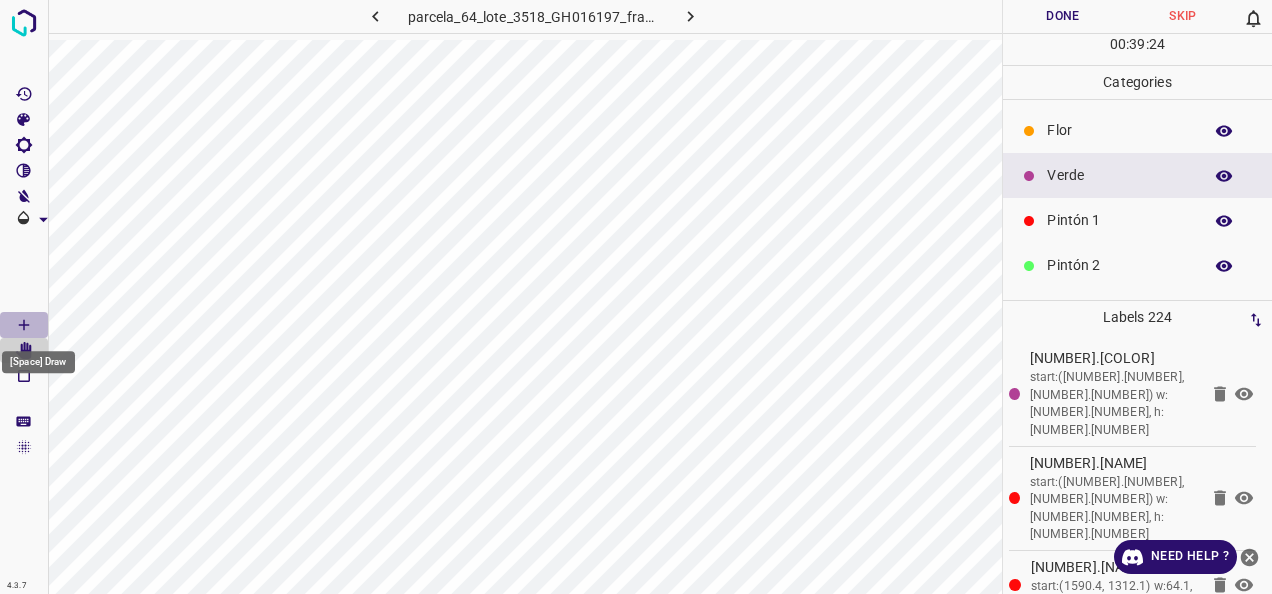 click 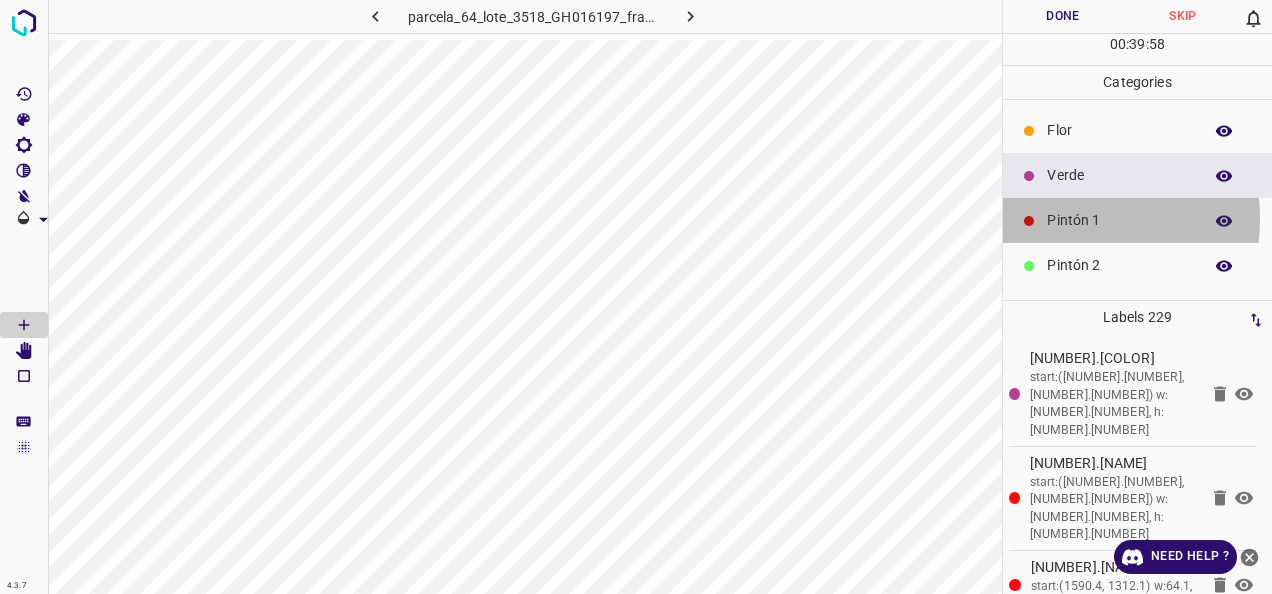 click on "Pintón 1" at bounding box center [1119, 220] 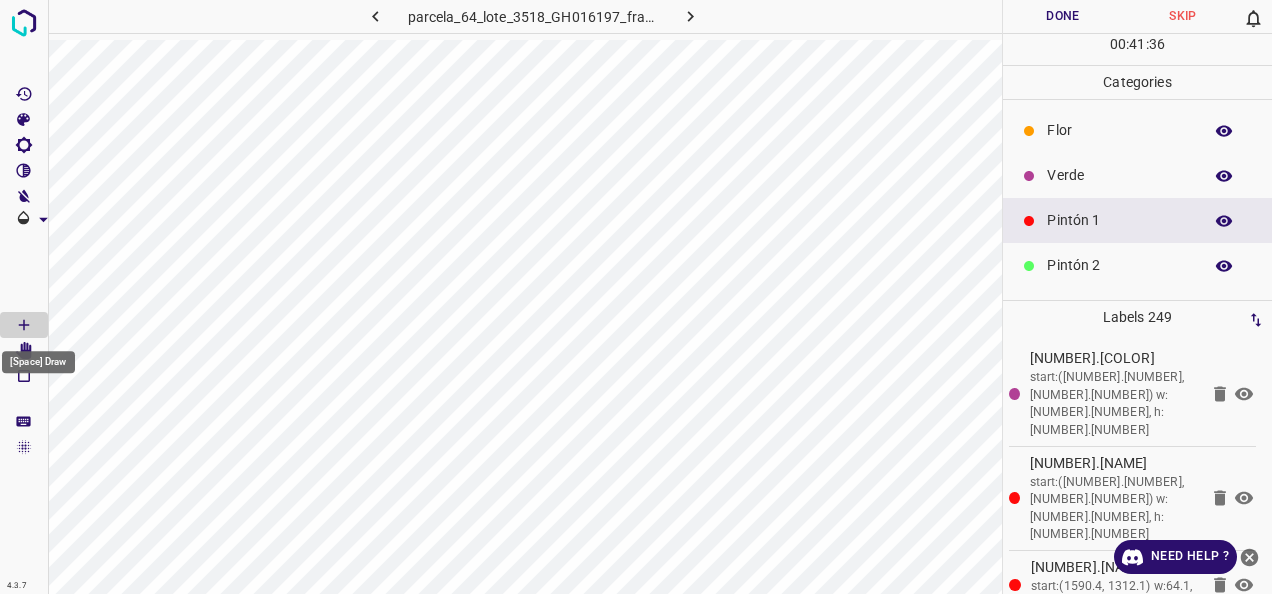 click on "[Space] Draw" at bounding box center (38, 356) 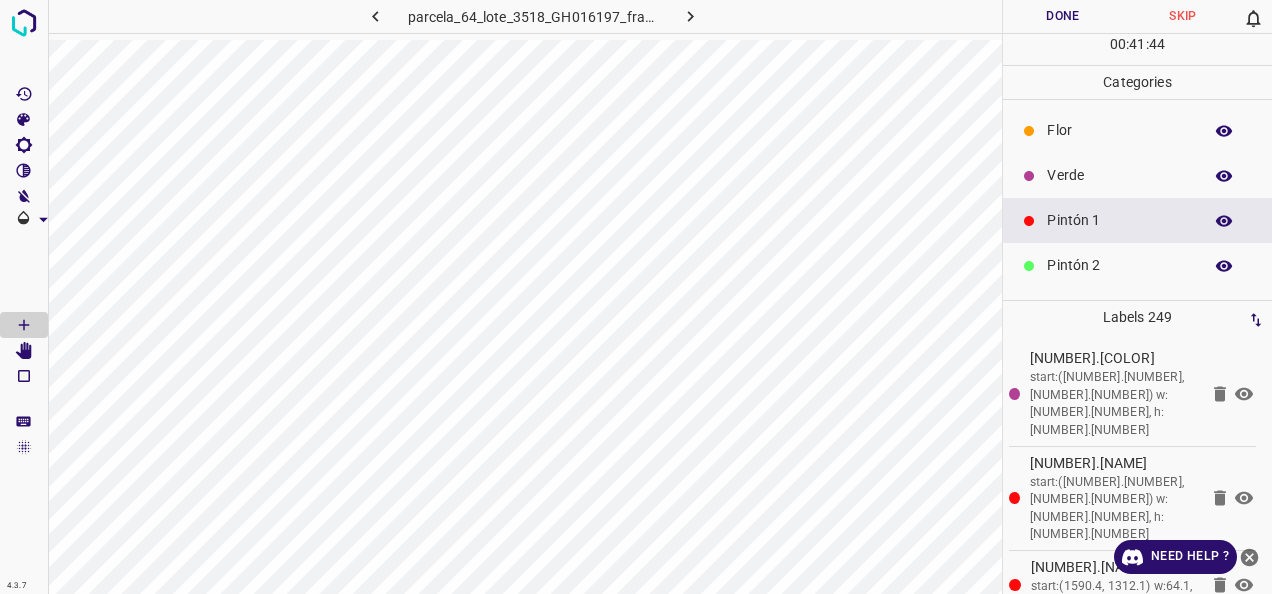 click on "Pintón 1" at bounding box center [1119, 220] 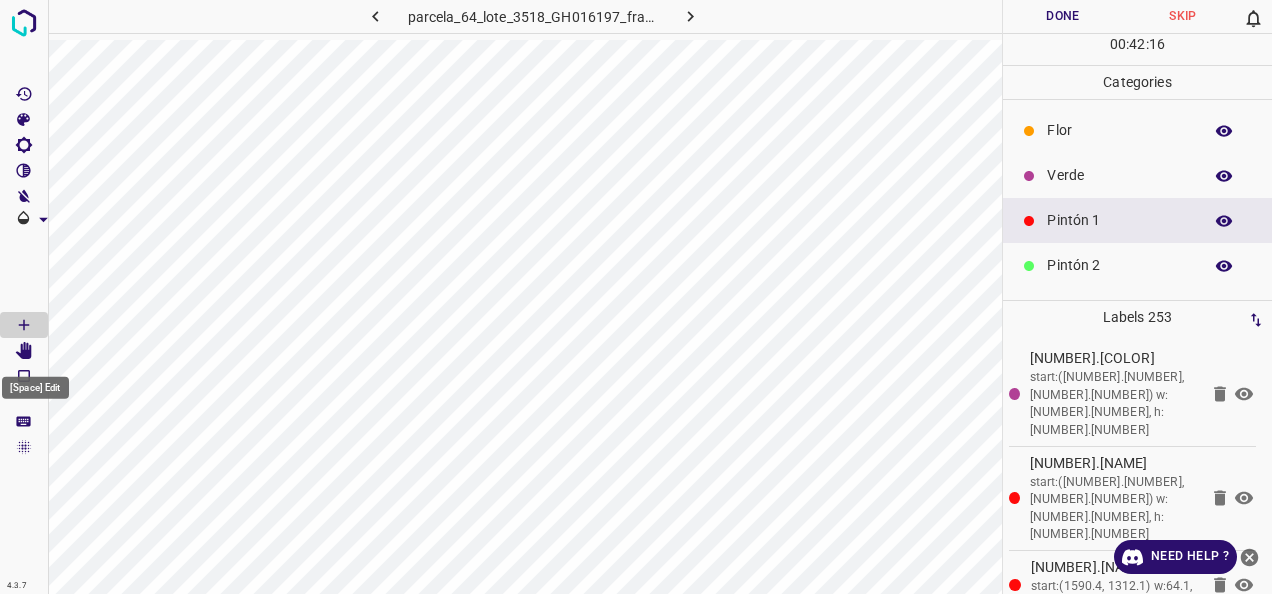 click 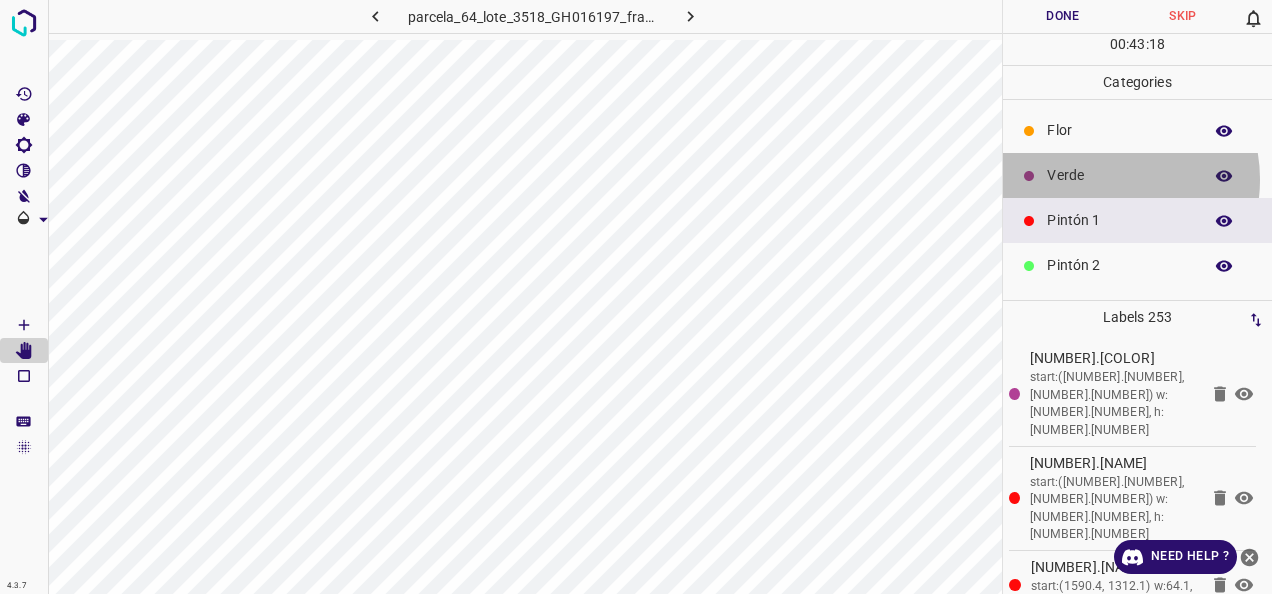 click on "Verde" at bounding box center [1119, 175] 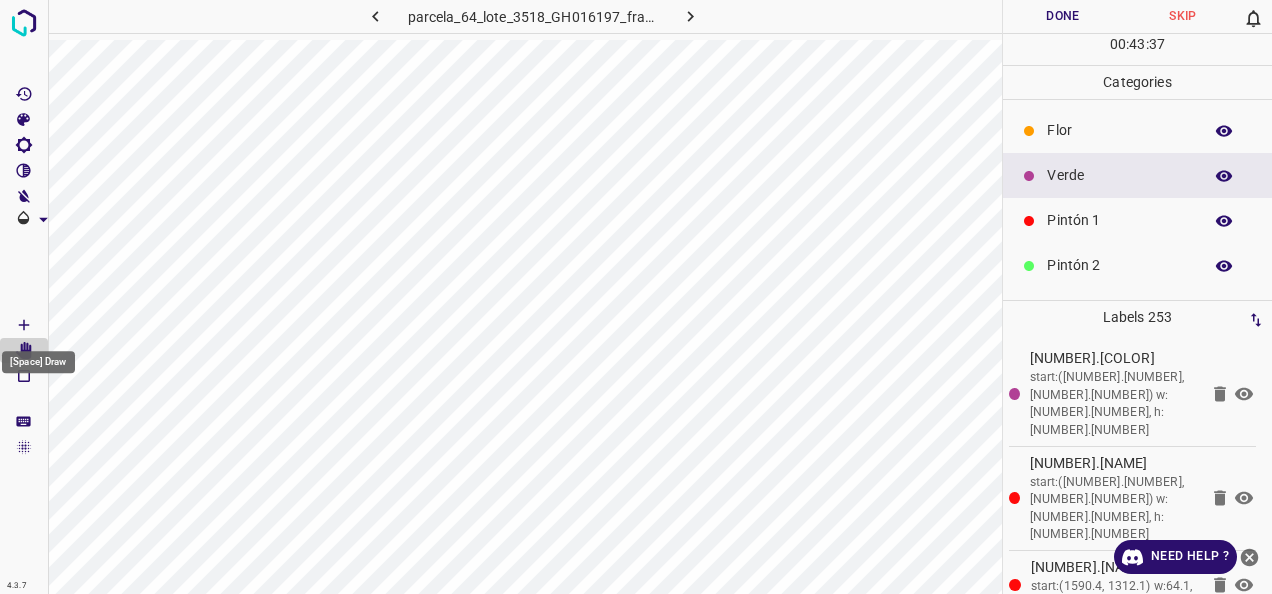 click on "[Space] Draw" at bounding box center [38, 356] 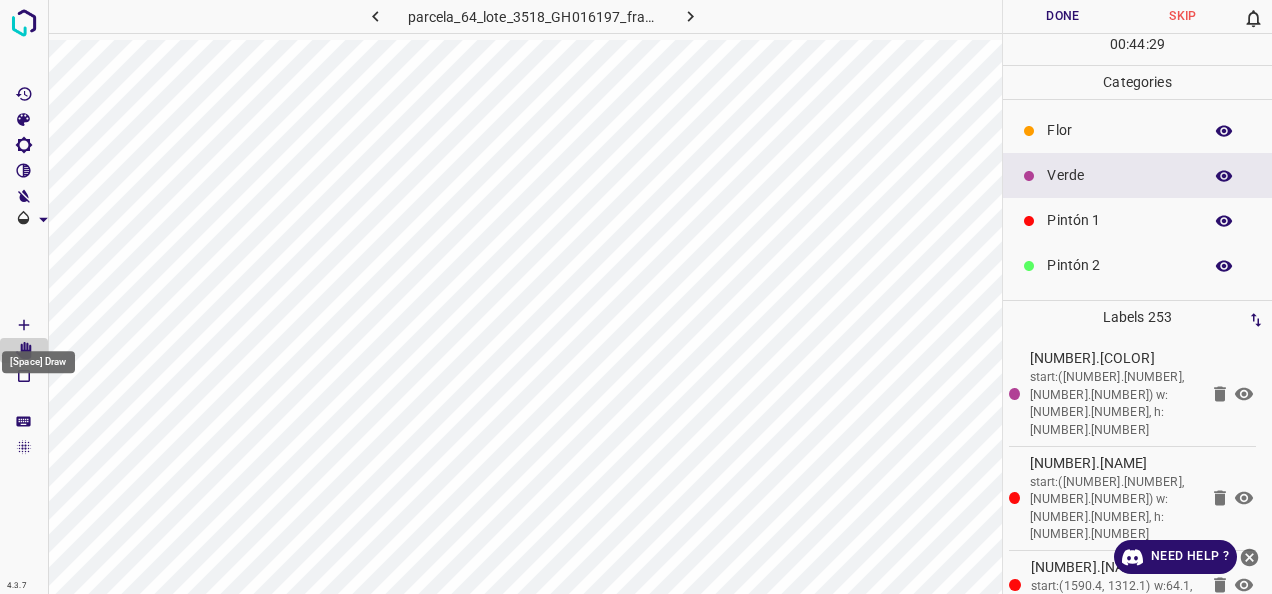 click 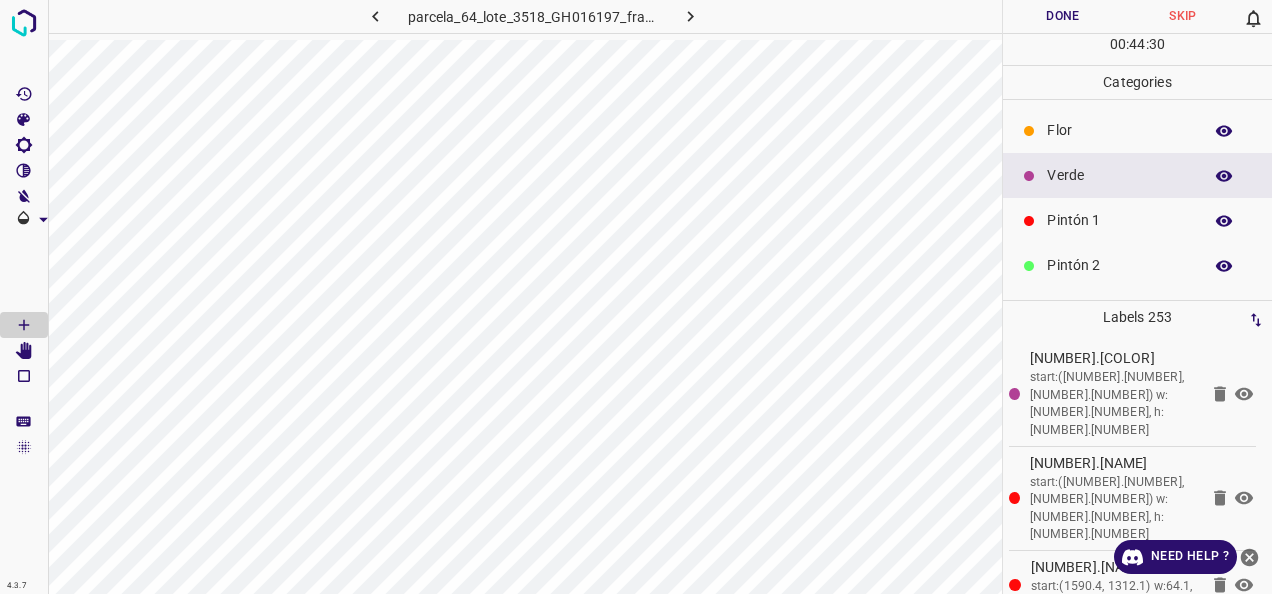 click on "Pintón 1" at bounding box center [1119, 220] 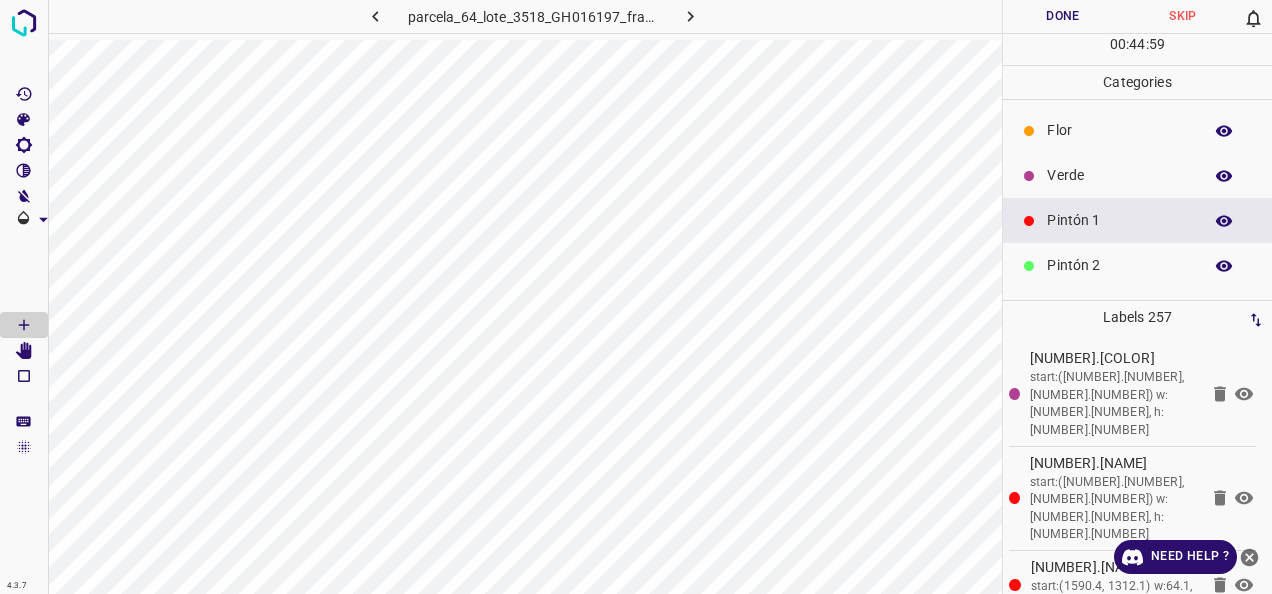 click on "Flor" at bounding box center [1119, 130] 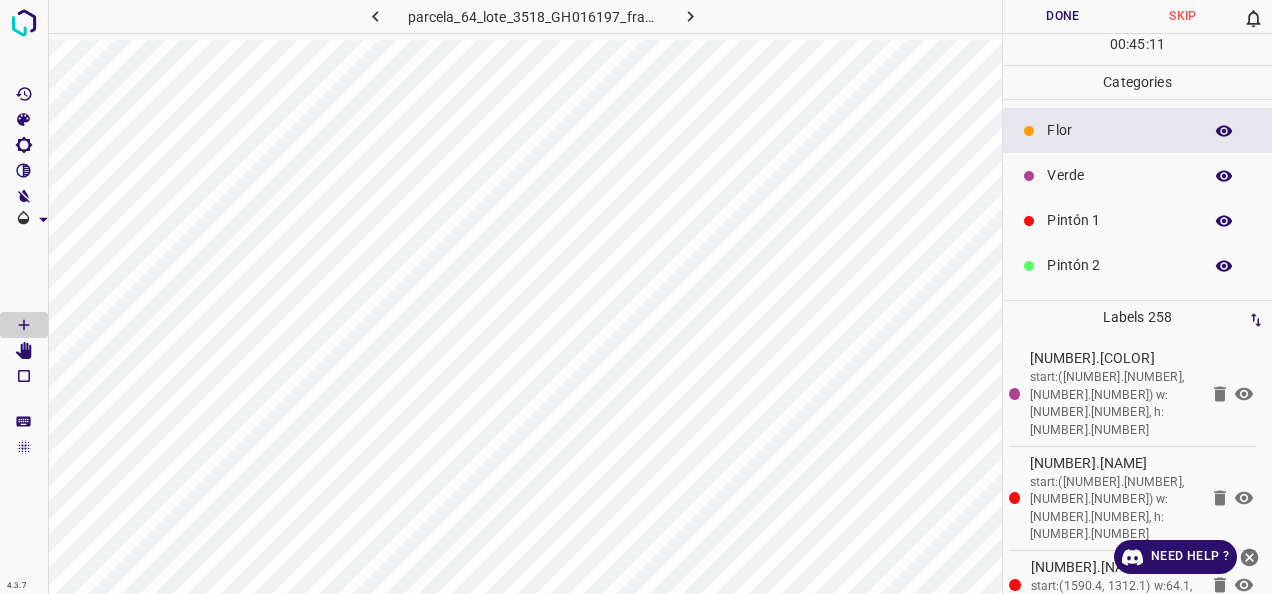 click on "Pintón 1" at bounding box center [1119, 220] 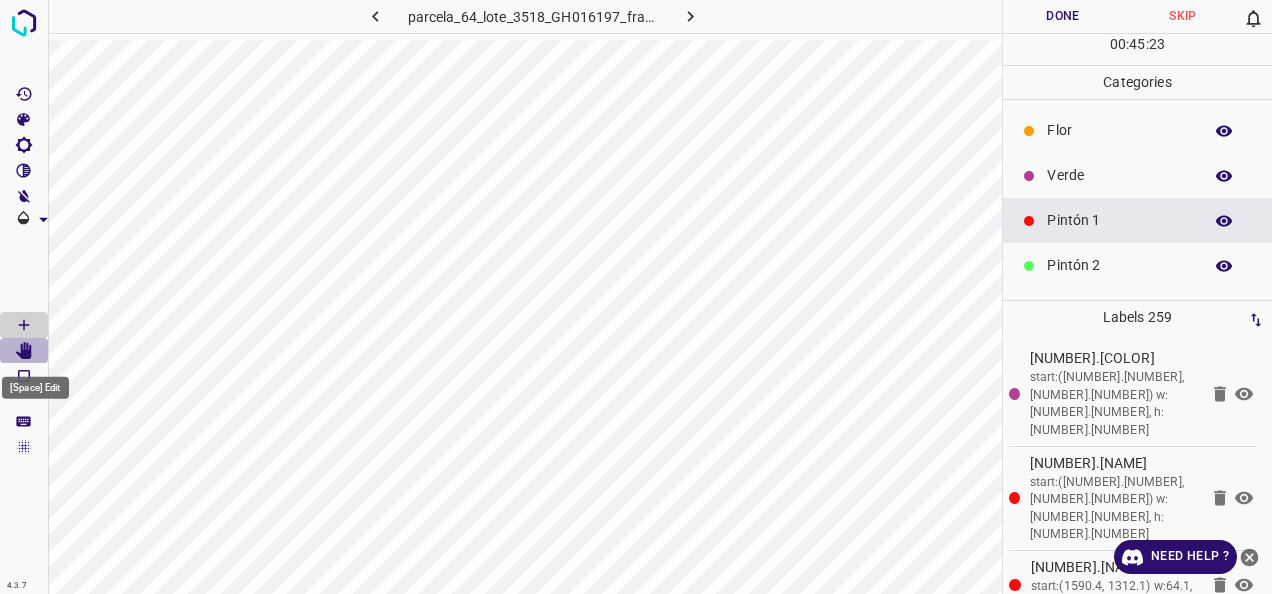 click at bounding box center [24, 351] 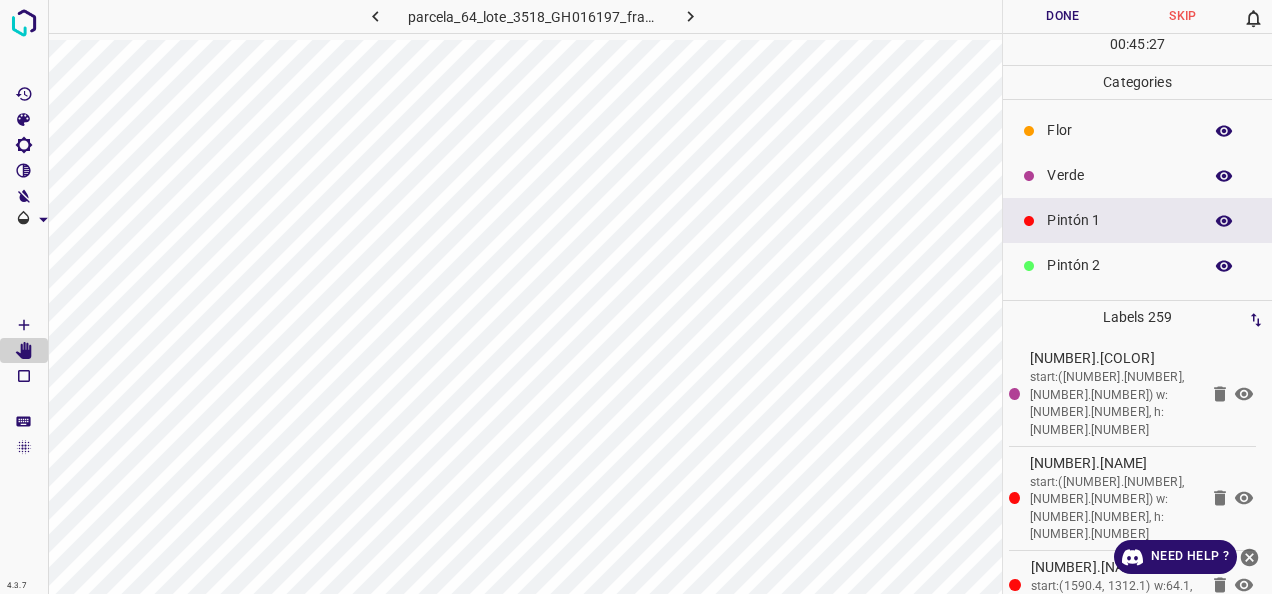 click on "Verde" at bounding box center [1119, 175] 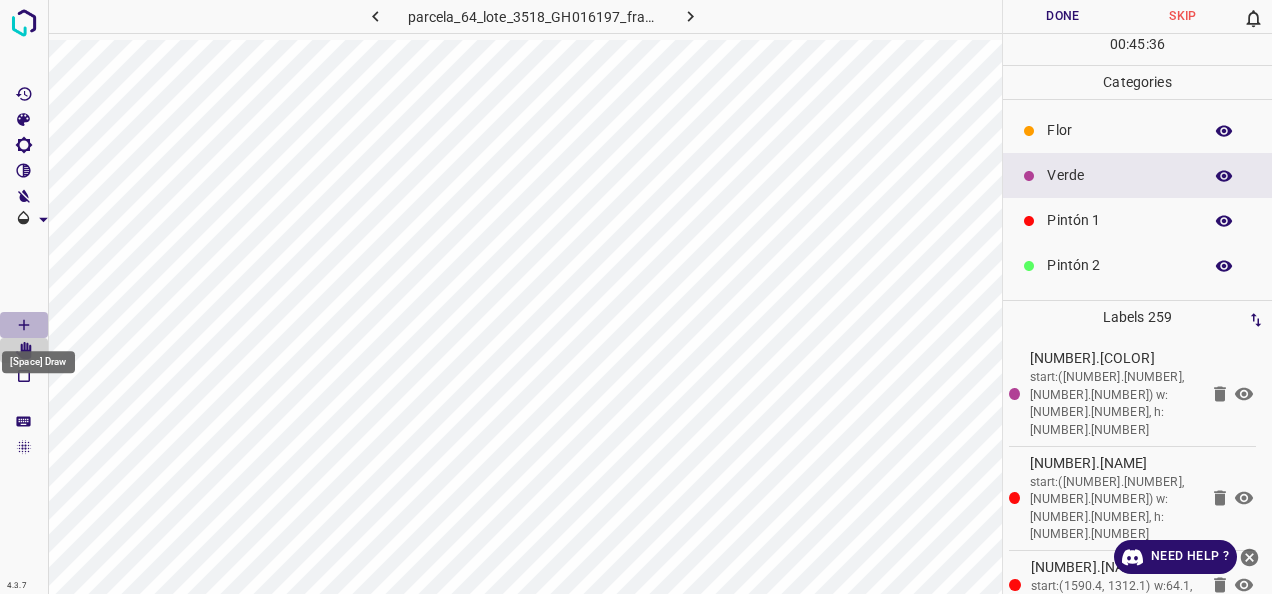 click 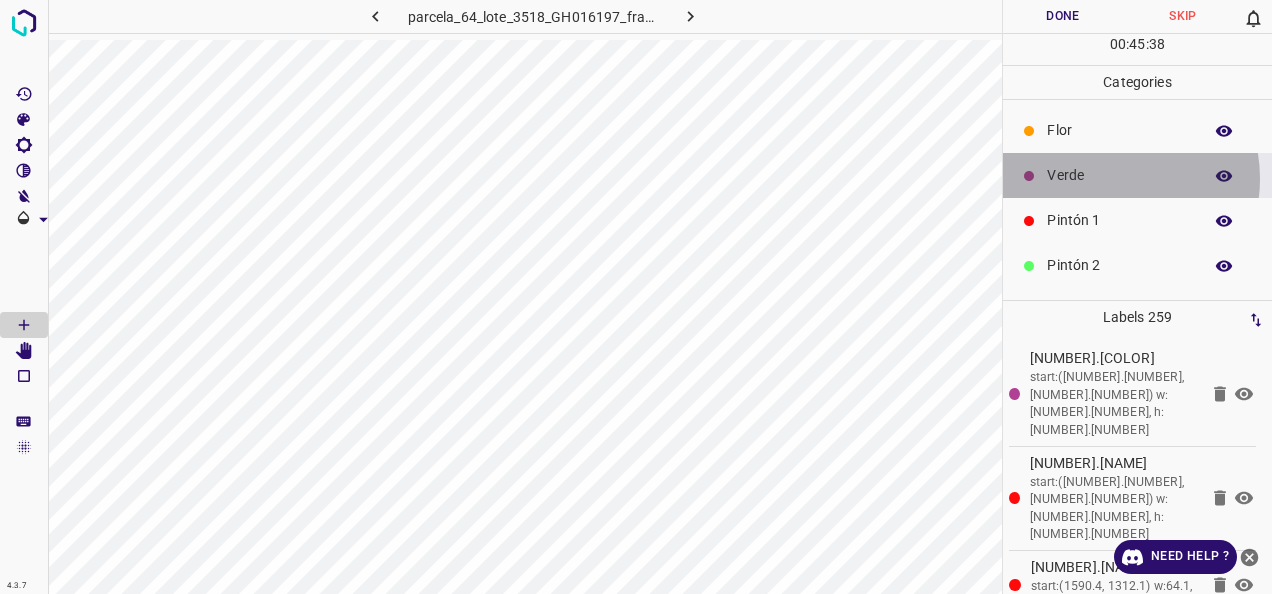 click on "Verde" at bounding box center [1119, 175] 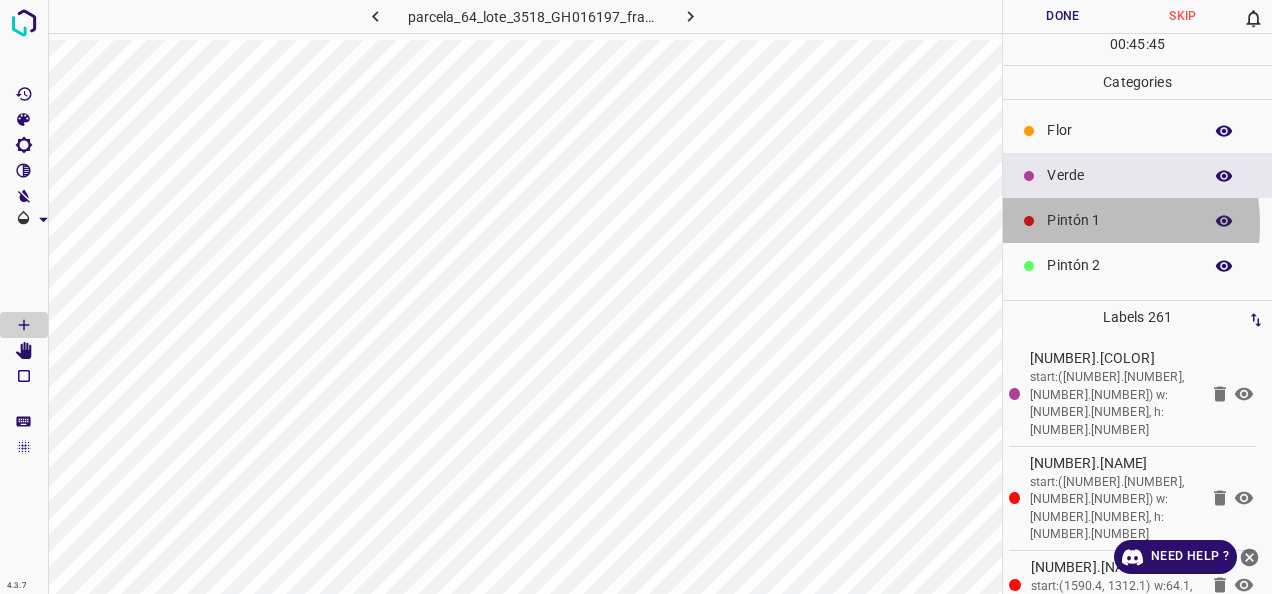 click on "Pintón 1" at bounding box center [1137, 220] 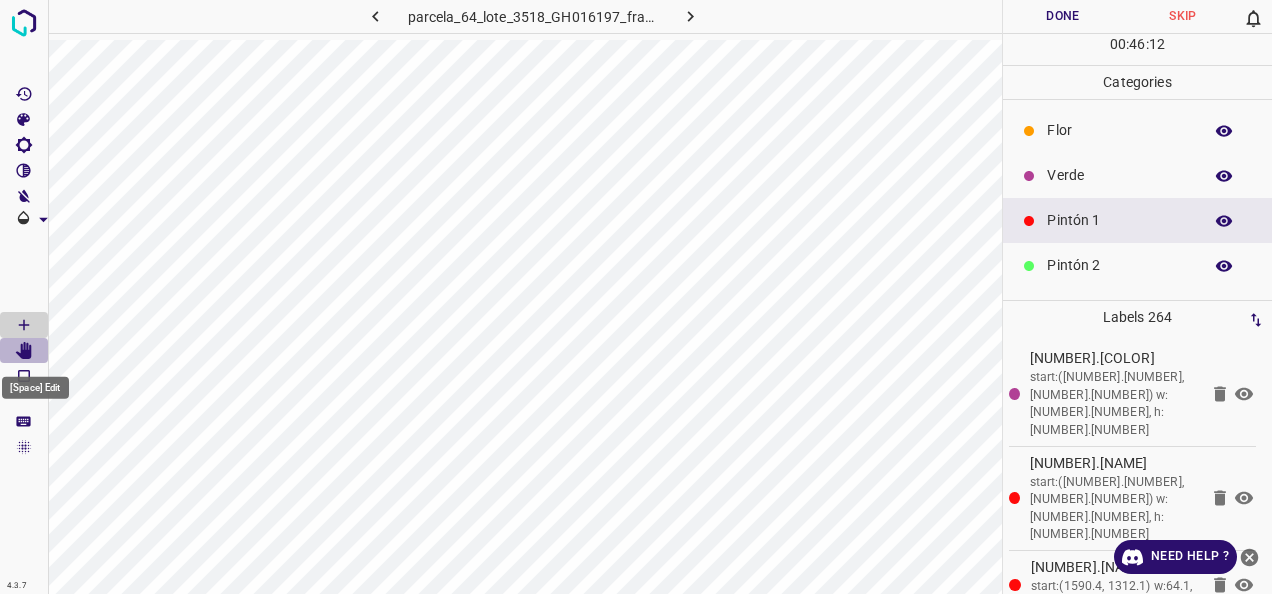 click 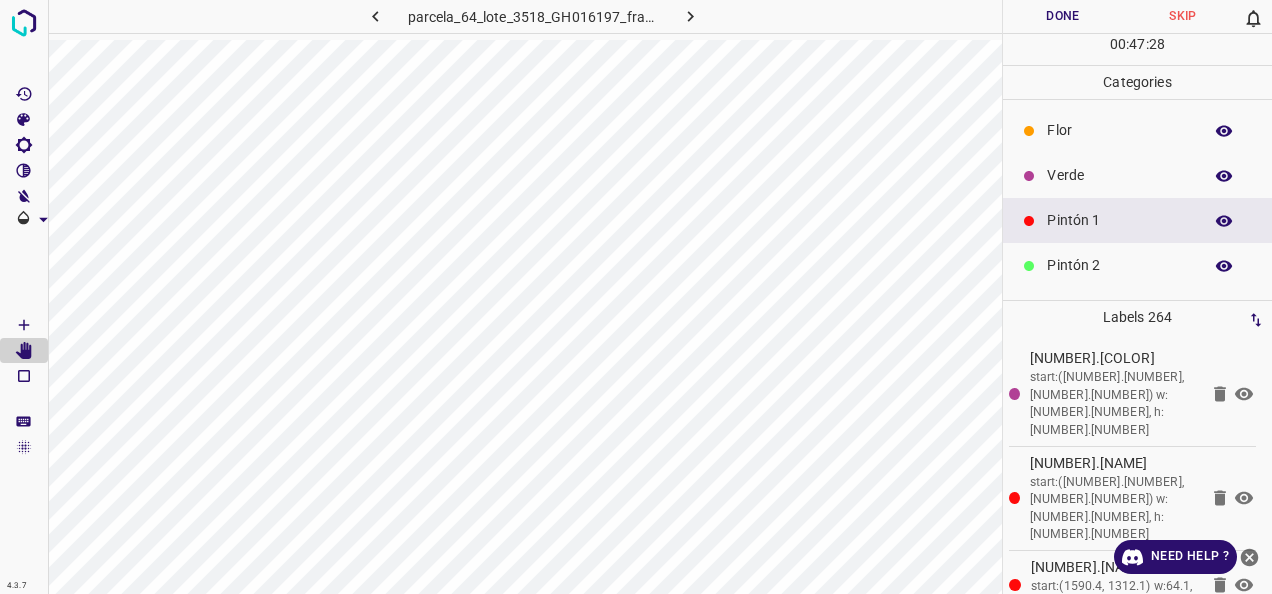 drag, startPoint x: 1082, startPoint y: 219, endPoint x: 1013, endPoint y: 212, distance: 69.354164 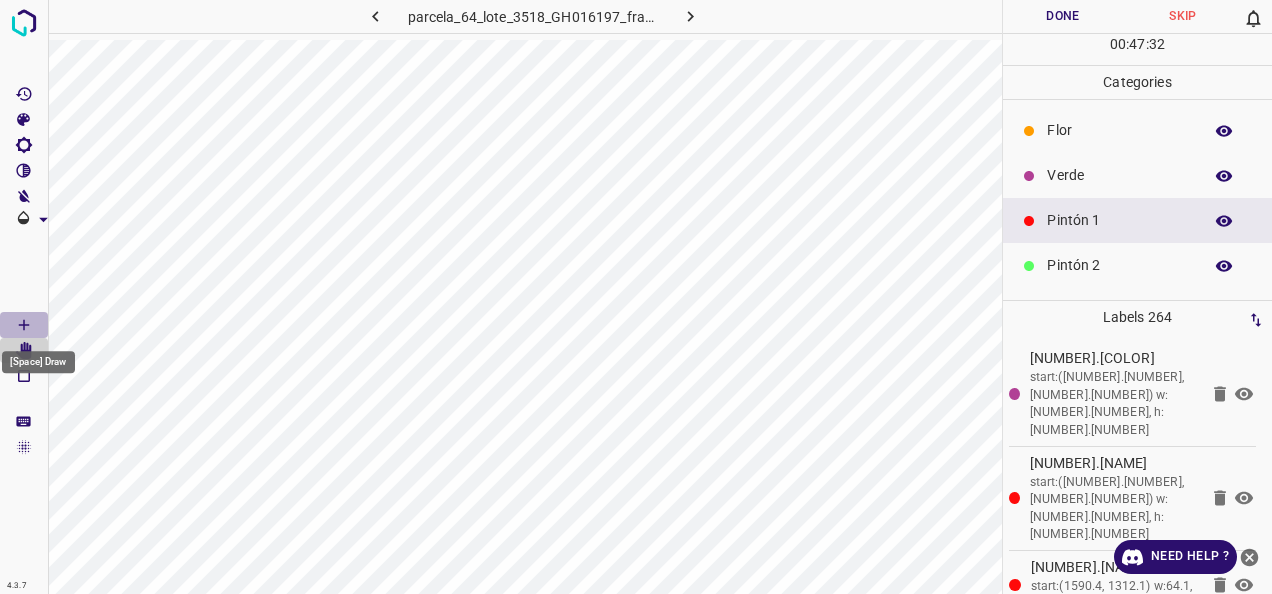 click 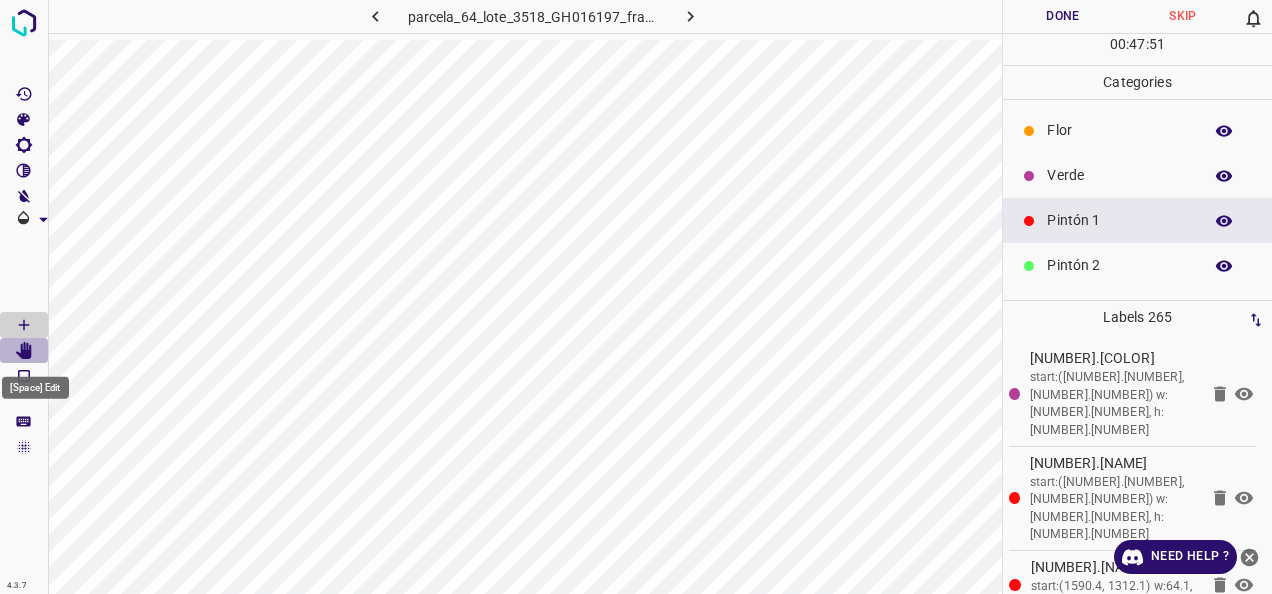 click 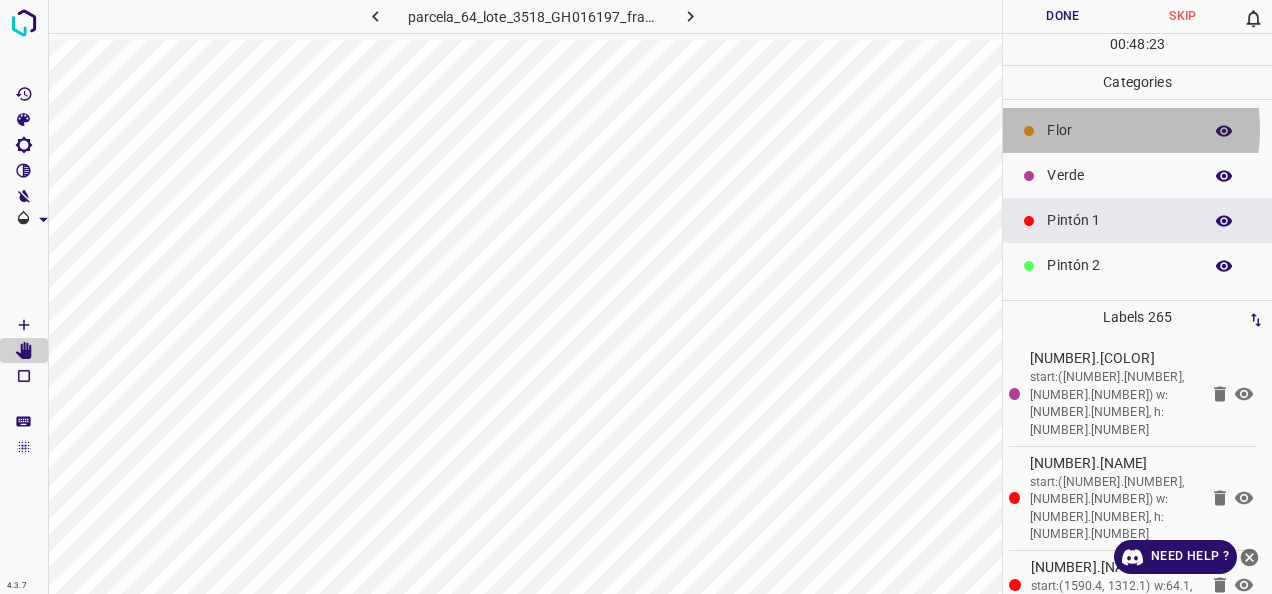 click on "Flor" at bounding box center [1119, 130] 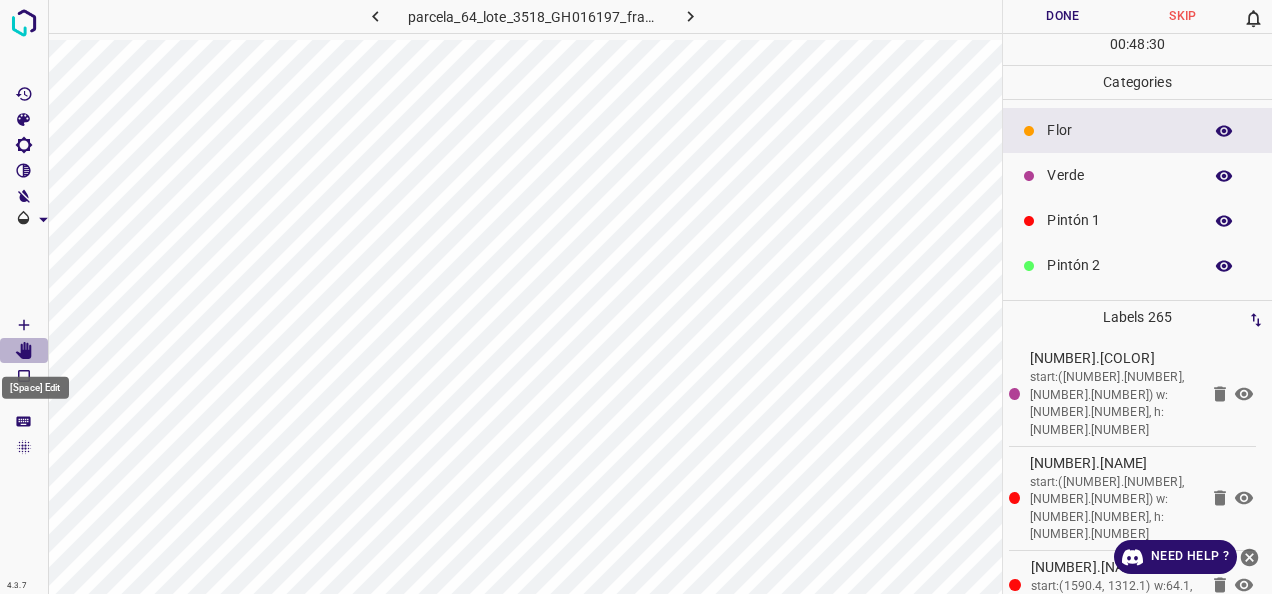 click 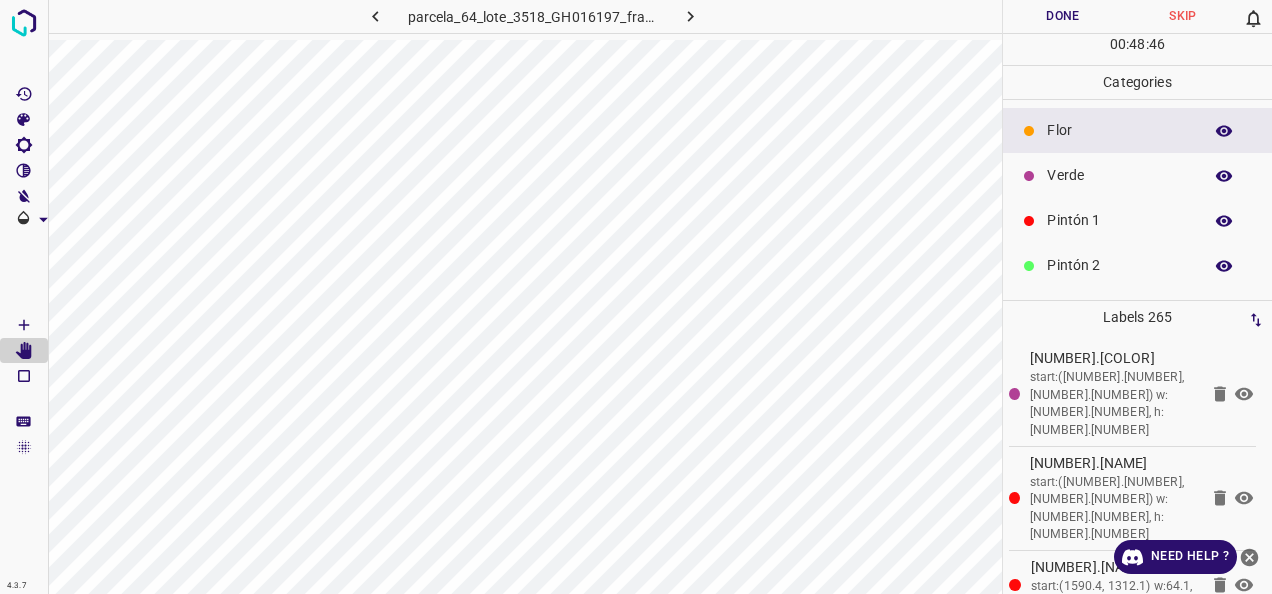 click on "Flor" at bounding box center (1119, 130) 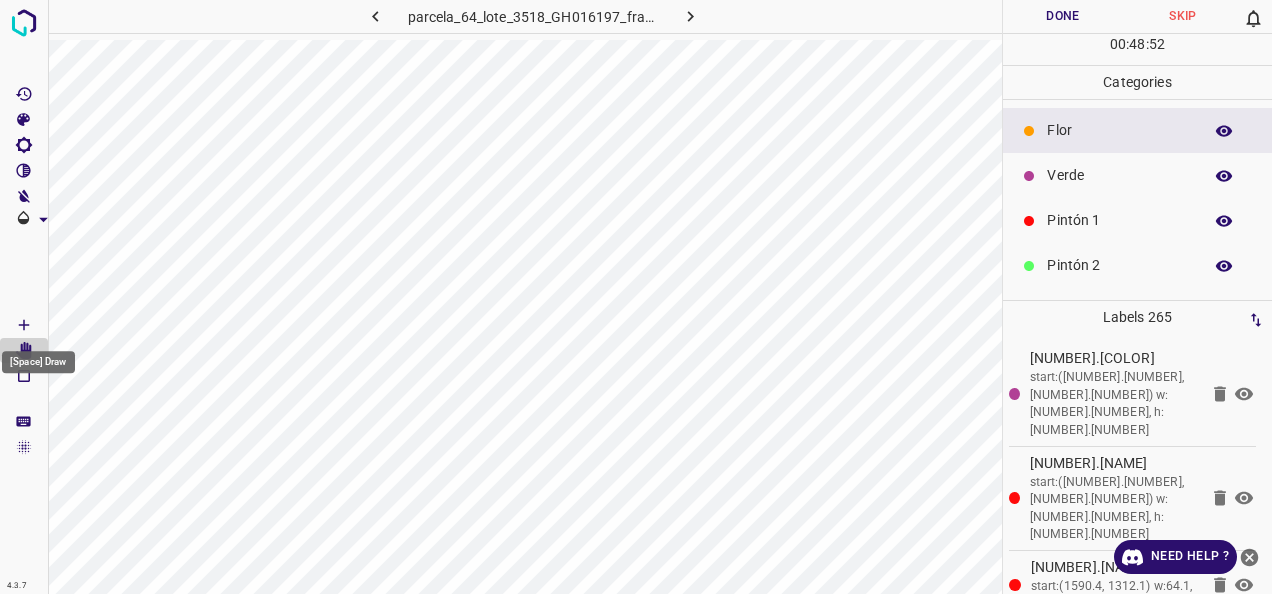 click 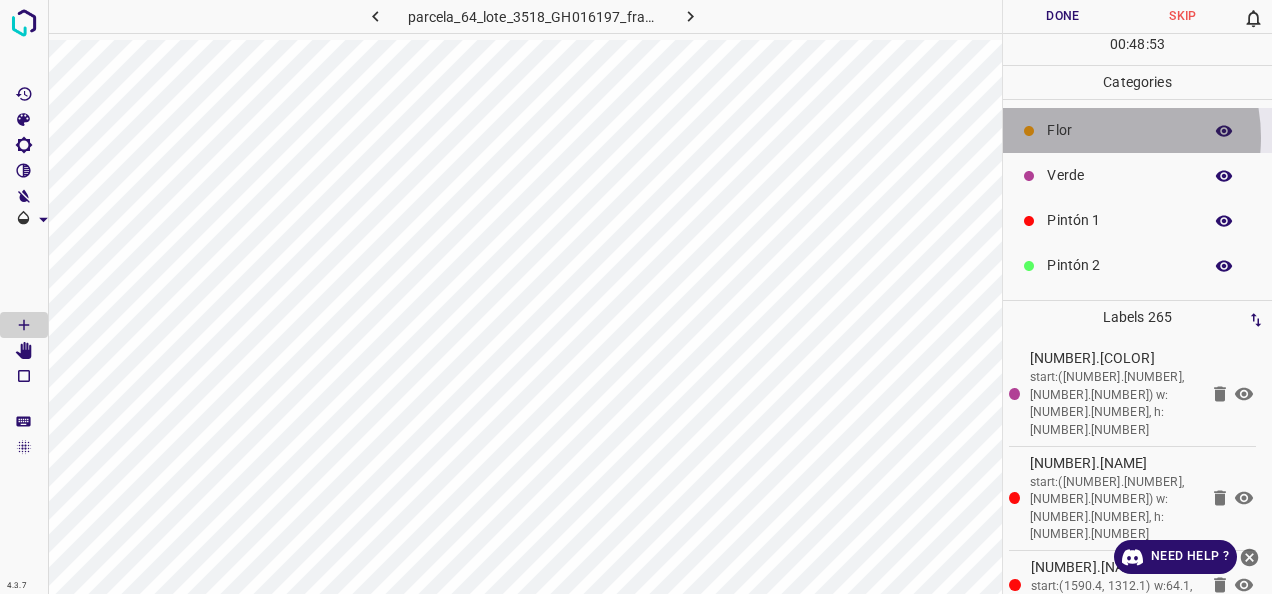 click on "Flor" at bounding box center [1119, 130] 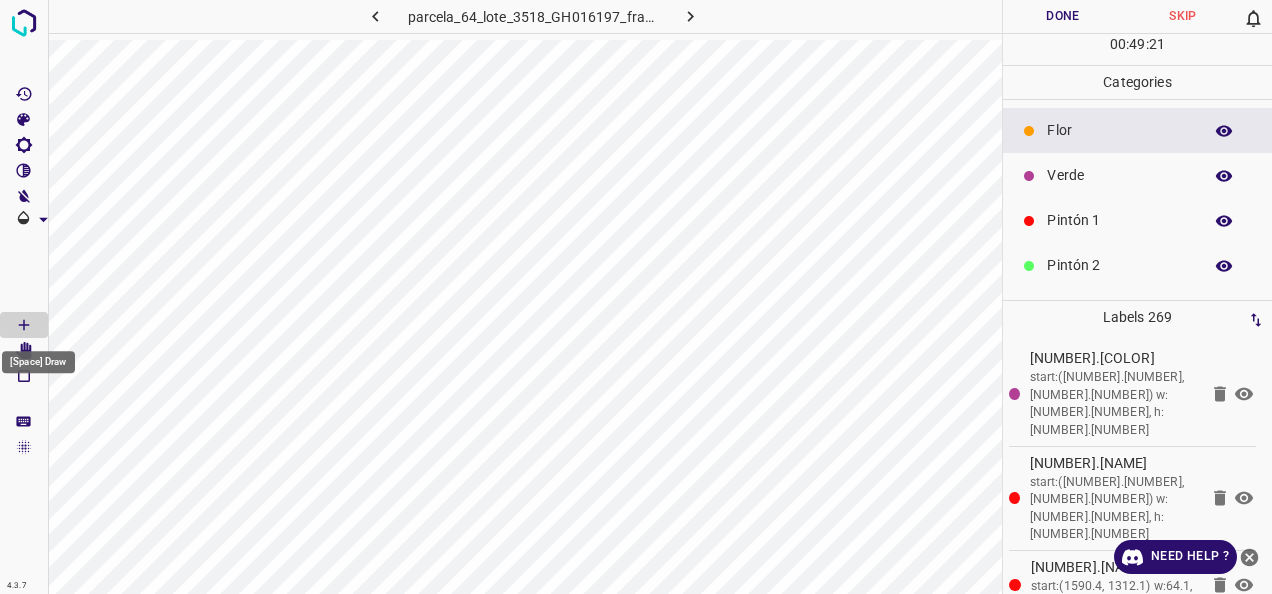 drag, startPoint x: 35, startPoint y: 337, endPoint x: 32, endPoint y: 350, distance: 13.341664 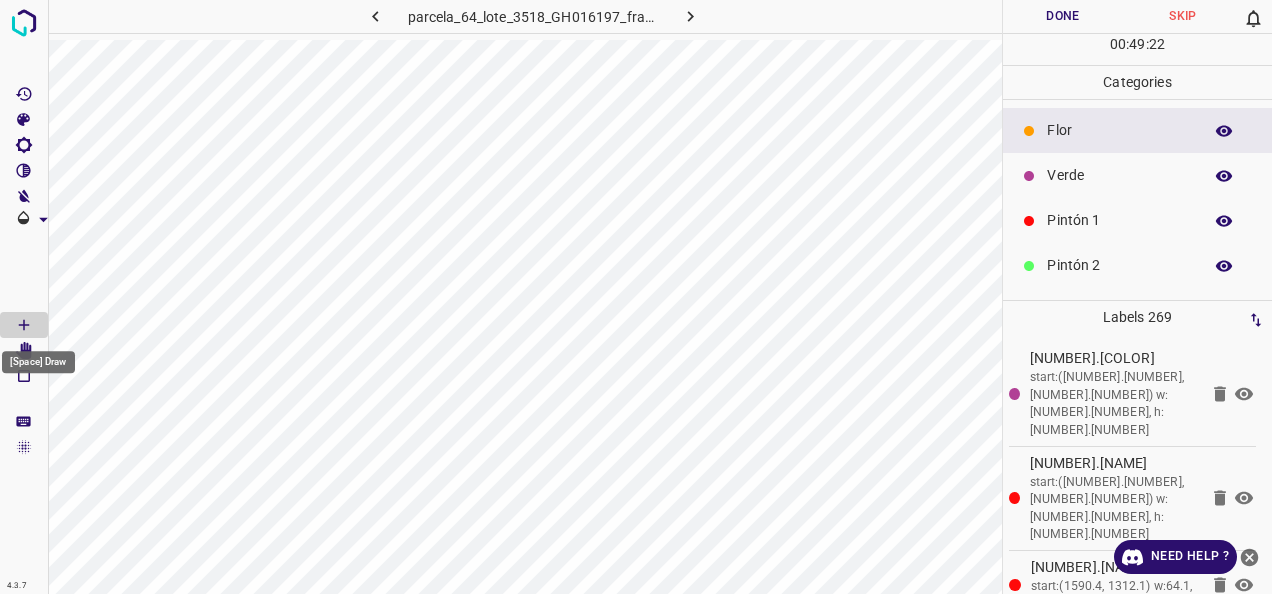 click on "[Space] Draw" at bounding box center [38, 356] 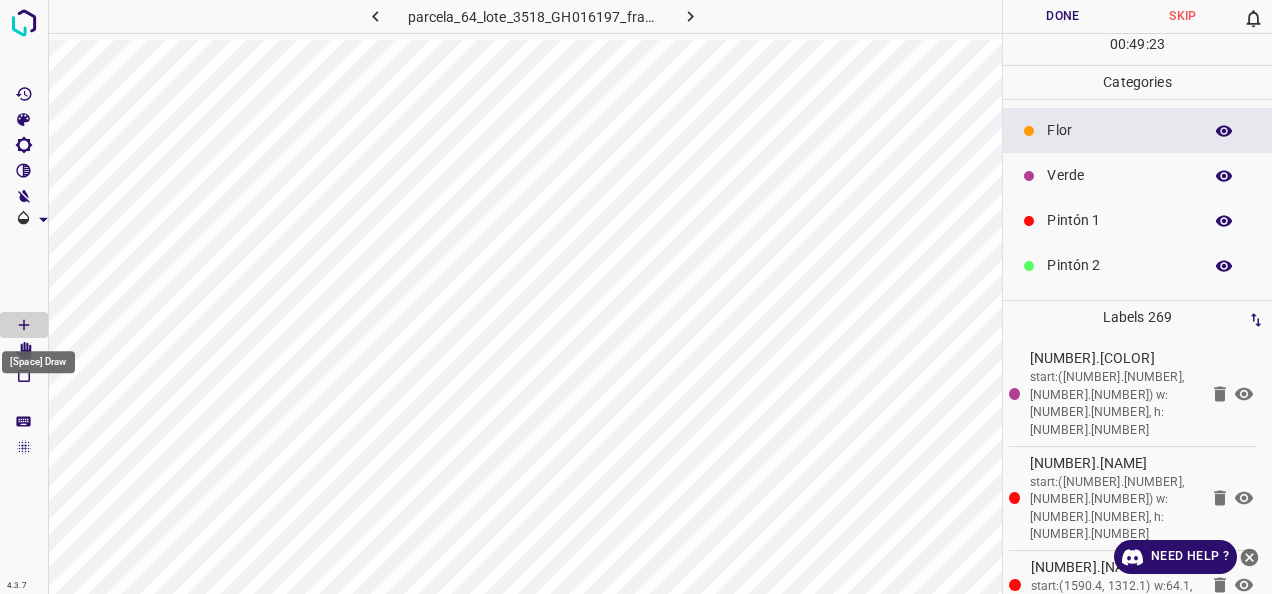 click on "[Space] Draw" at bounding box center (38, 356) 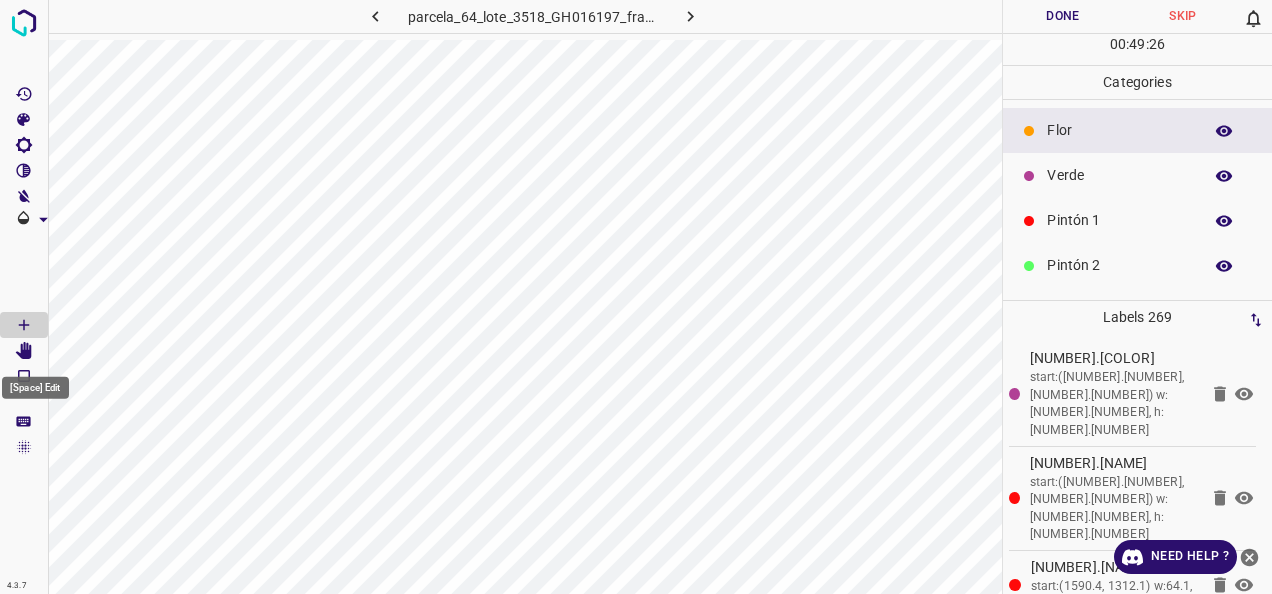 click 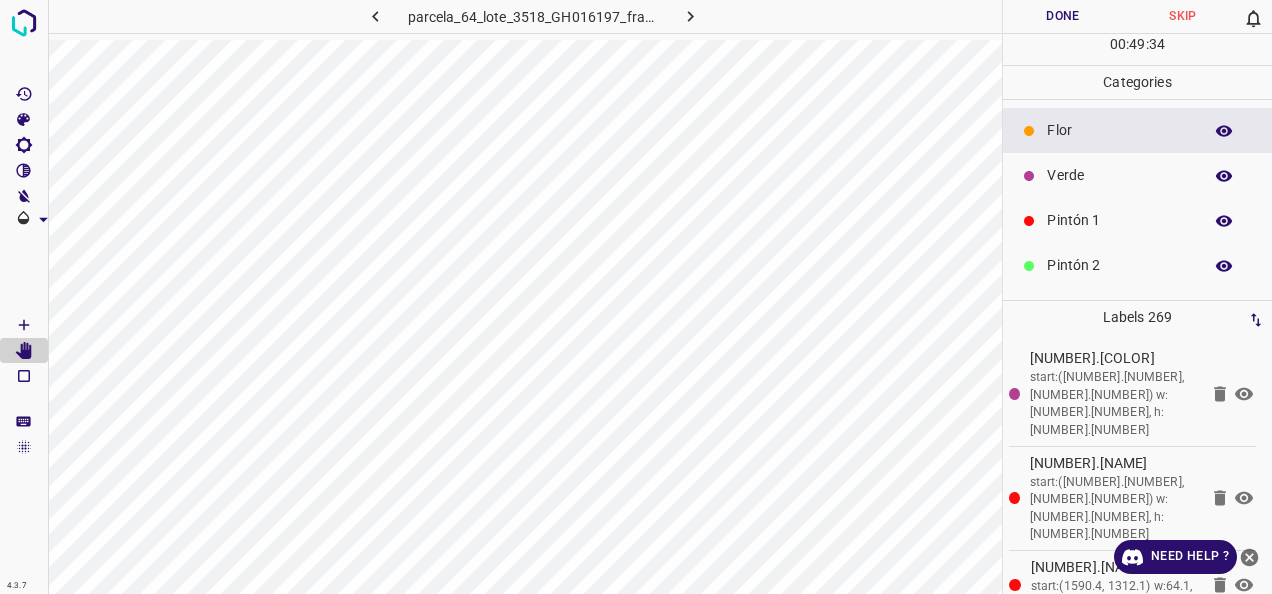 click on "Flor" at bounding box center [1119, 130] 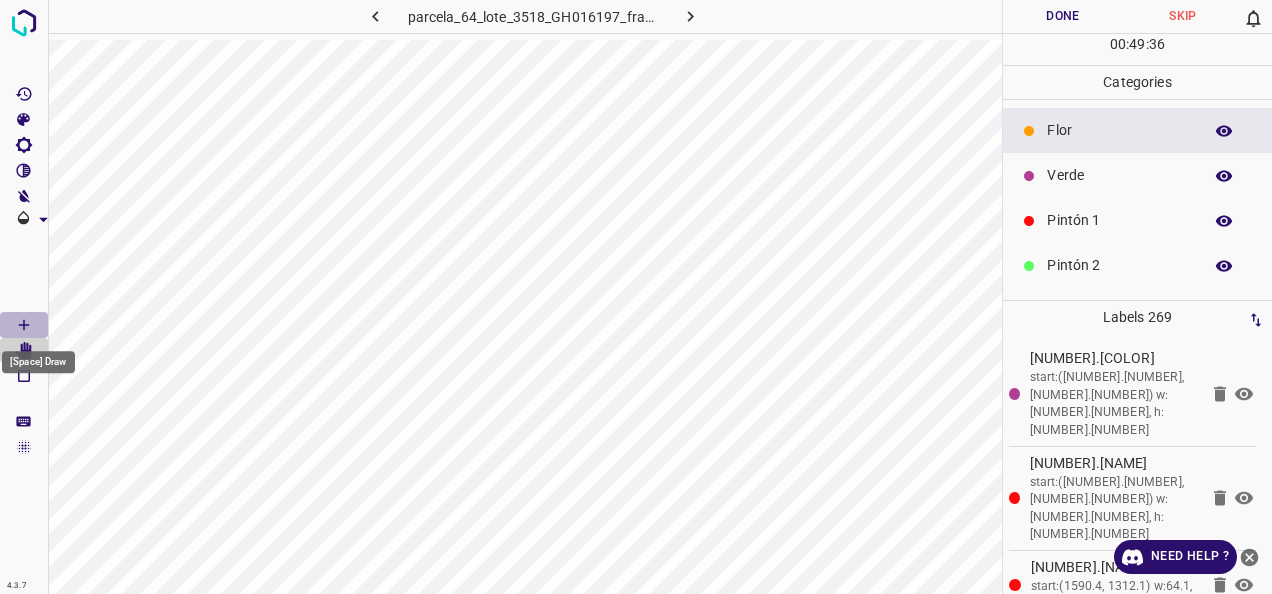 click 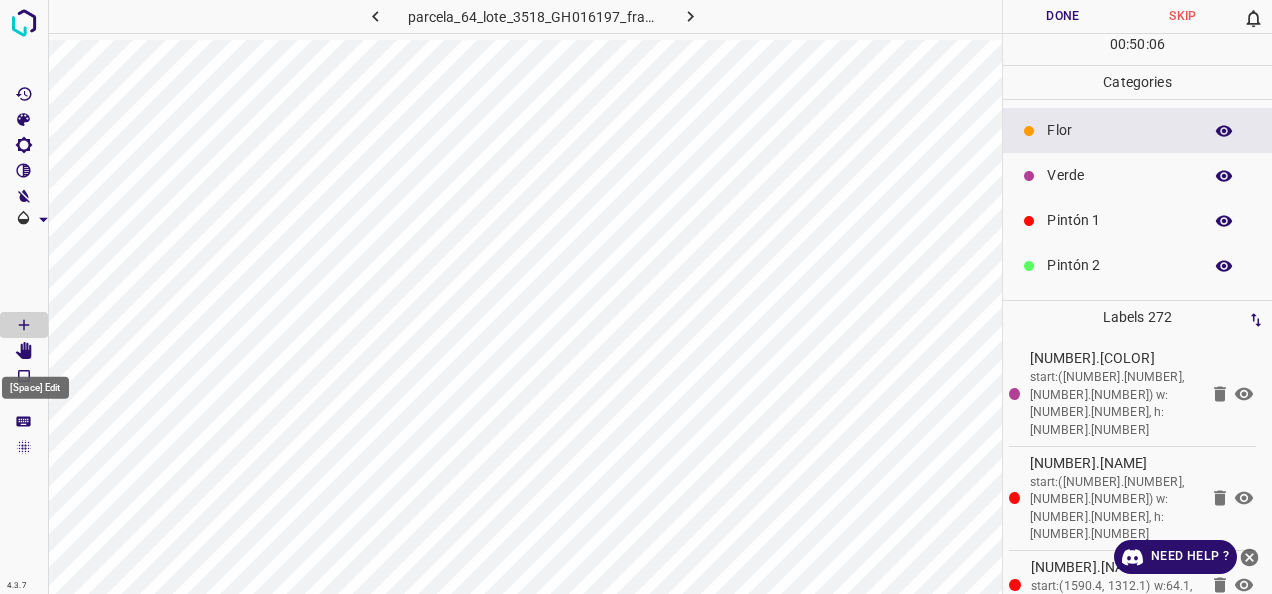 click 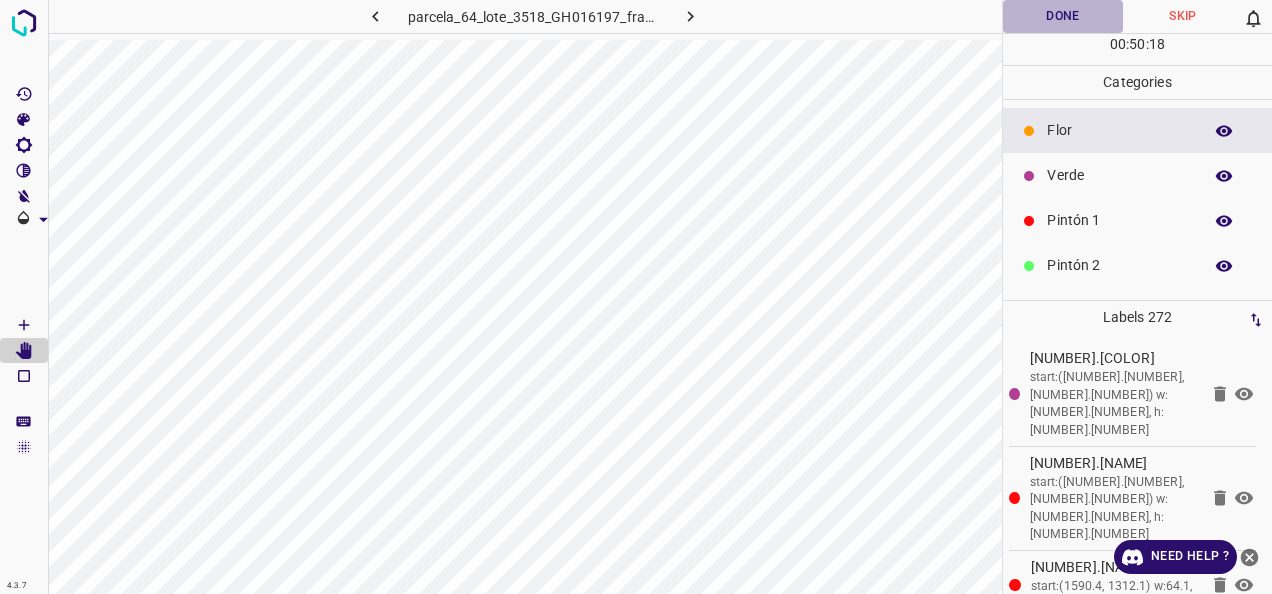 click on "Done" at bounding box center (1063, 16) 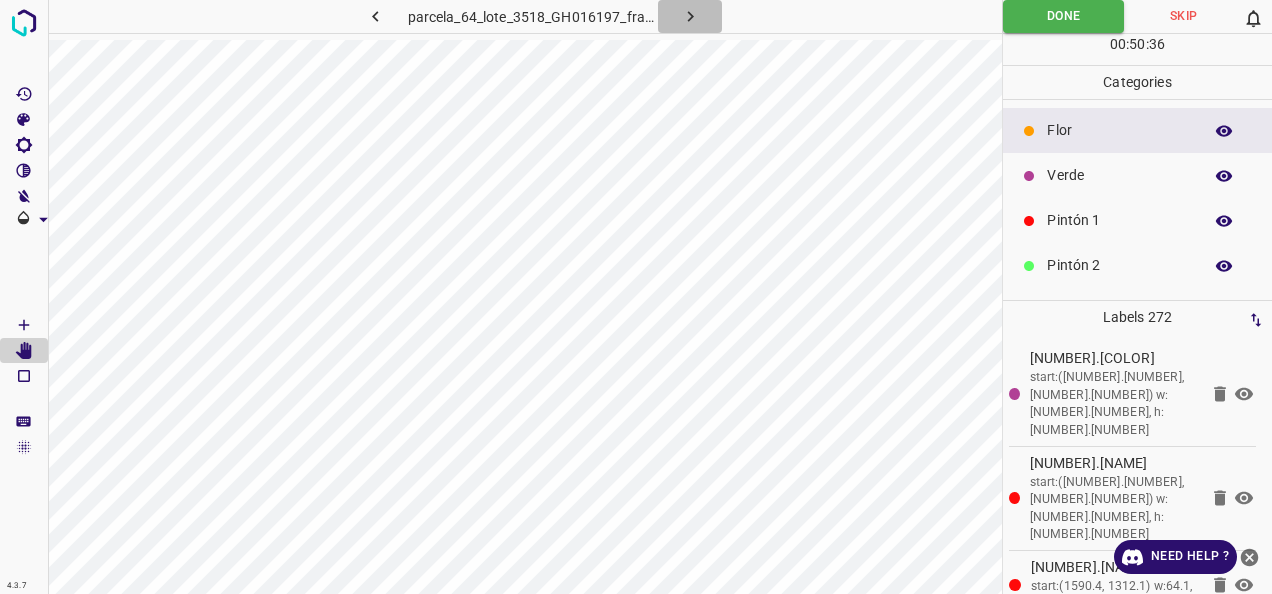 click 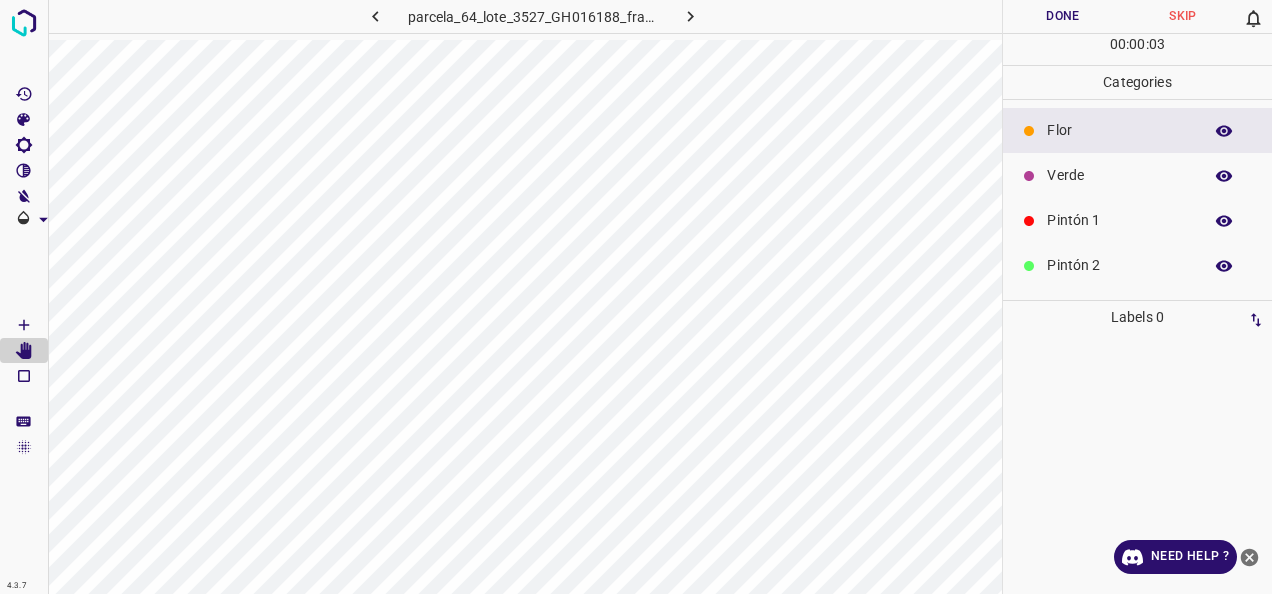 click 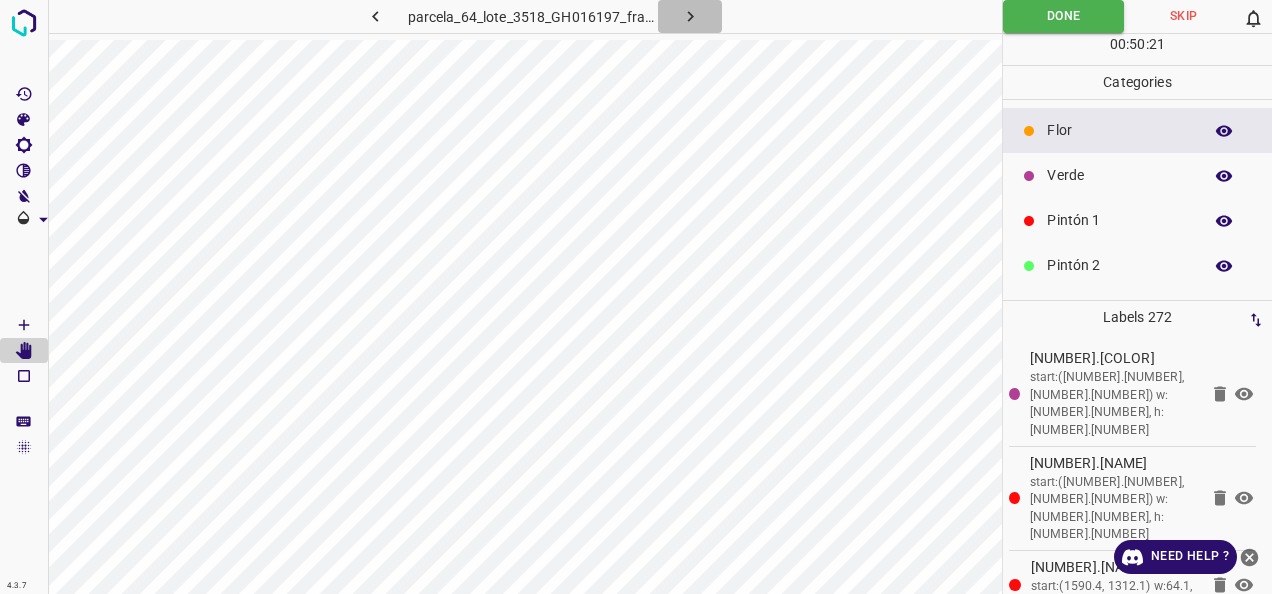 click 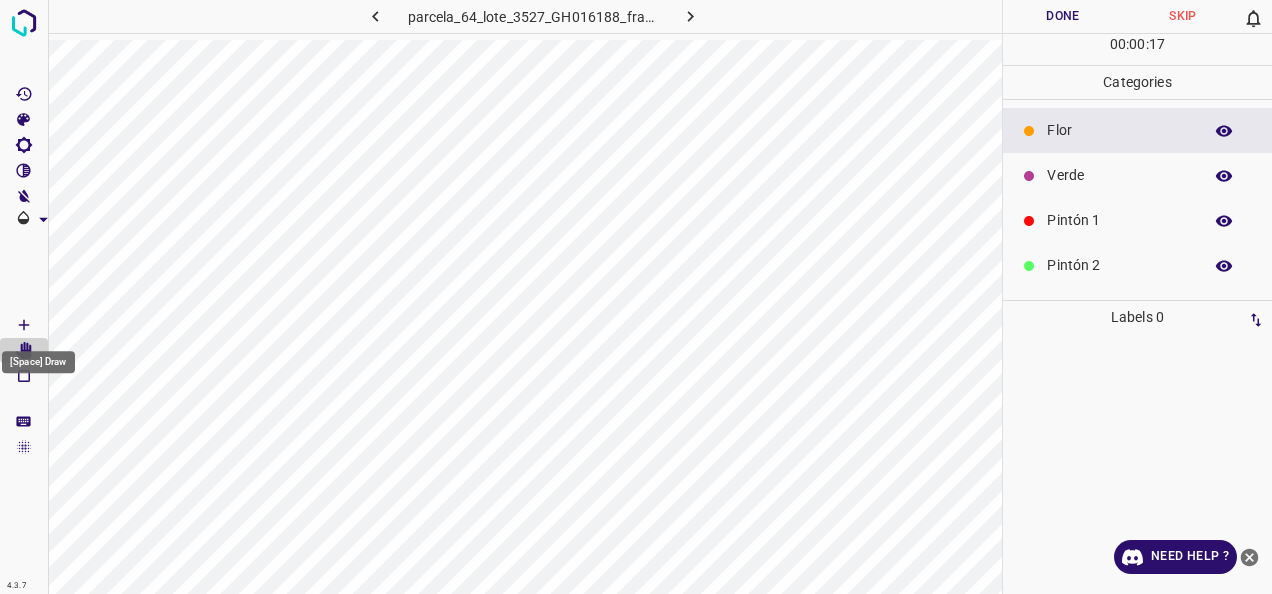 click on "[Space] Draw" at bounding box center [38, 356] 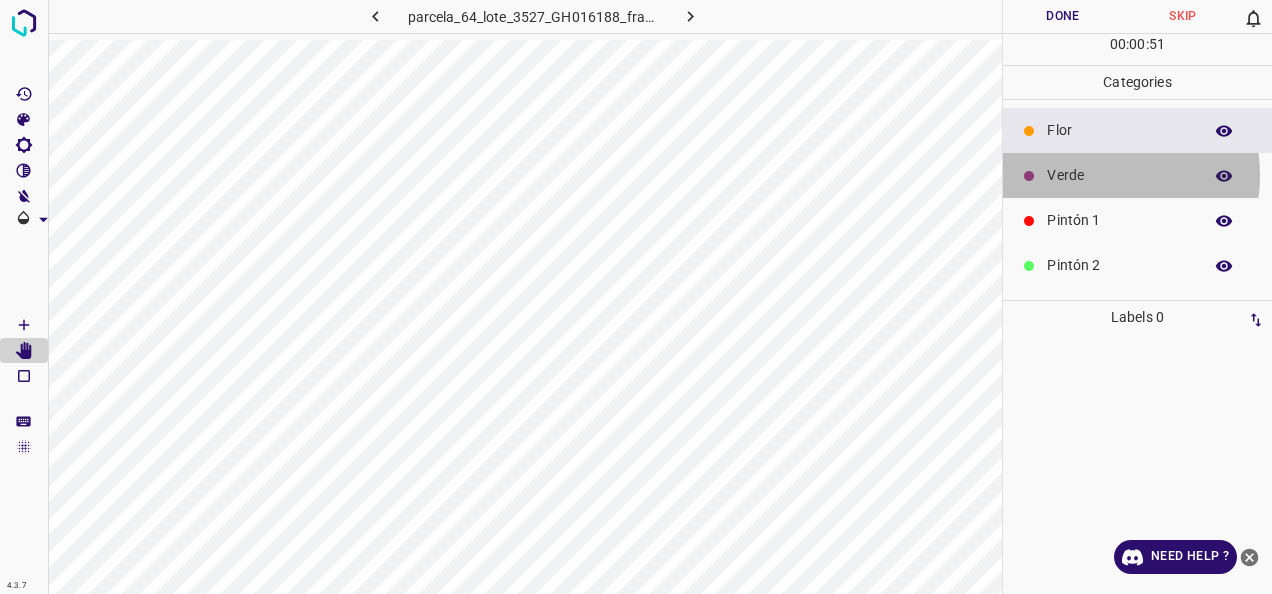 click on "Verde" at bounding box center [1119, 175] 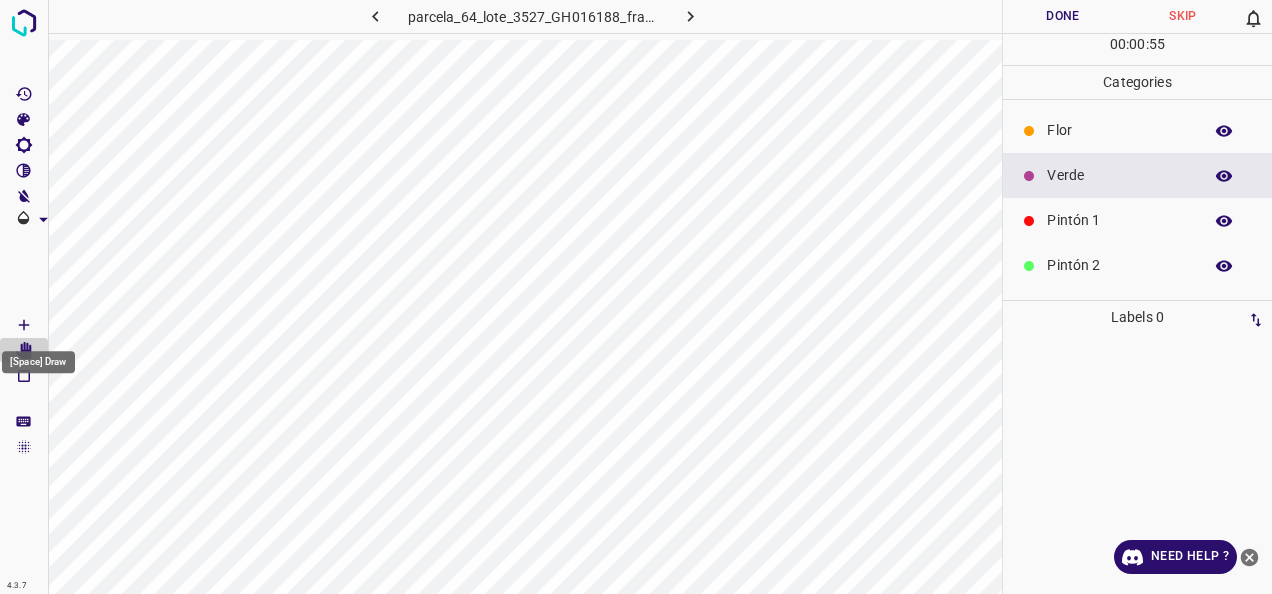 click 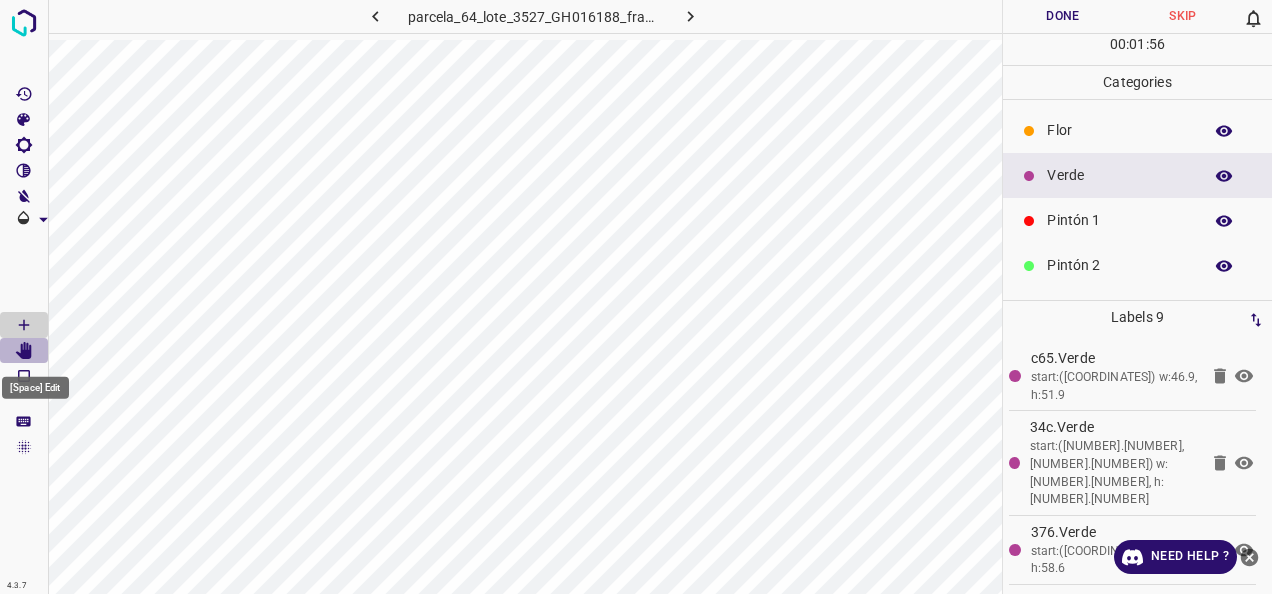 click 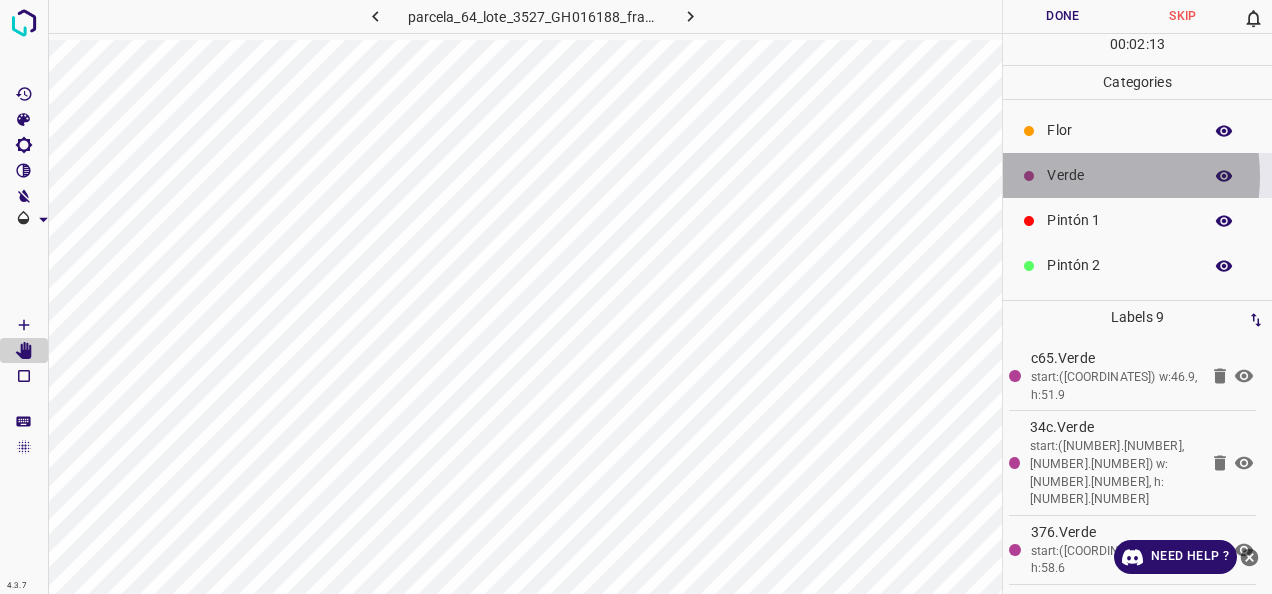 click on "Verde" at bounding box center [1119, 175] 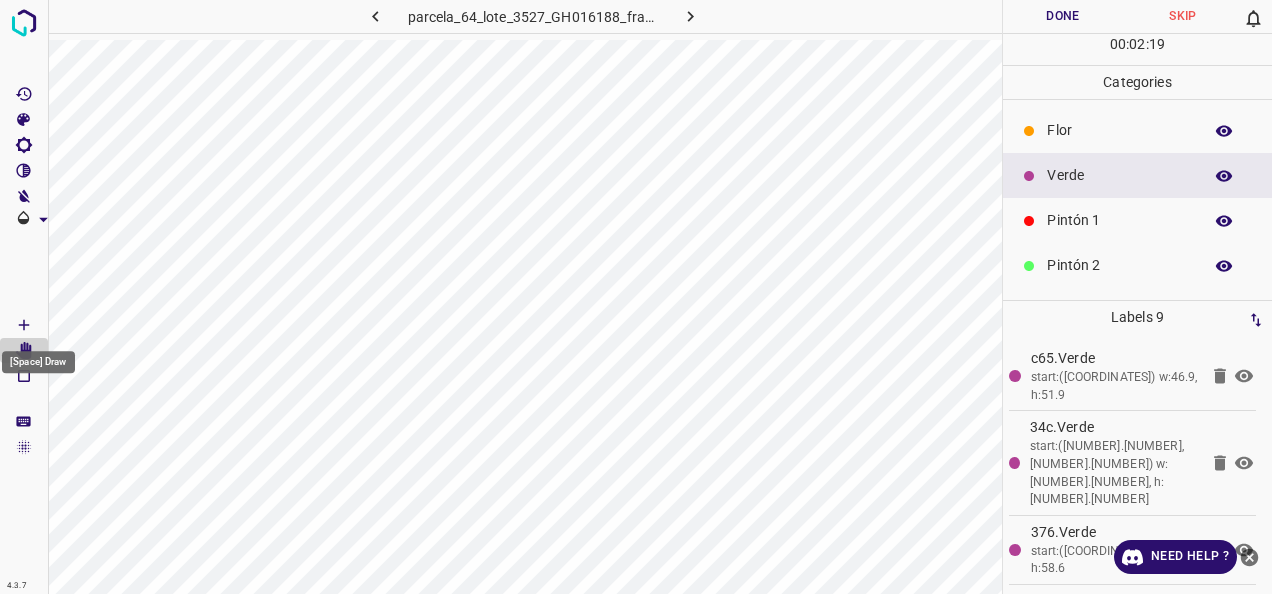 click 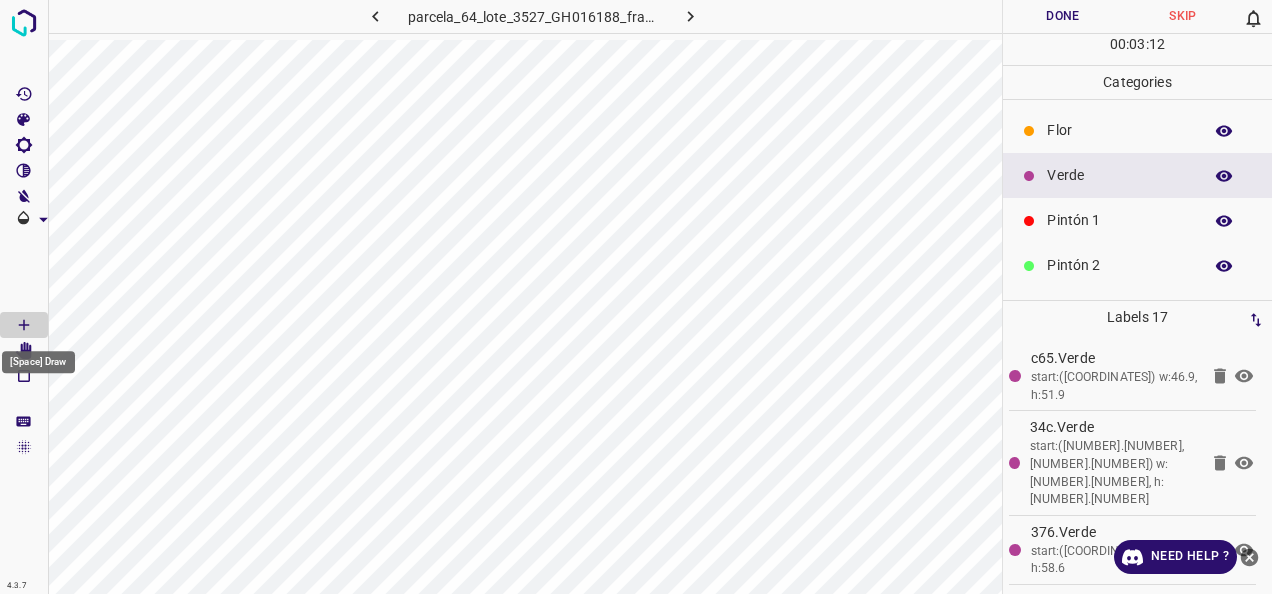 click on "[Space] Draw" at bounding box center [38, 362] 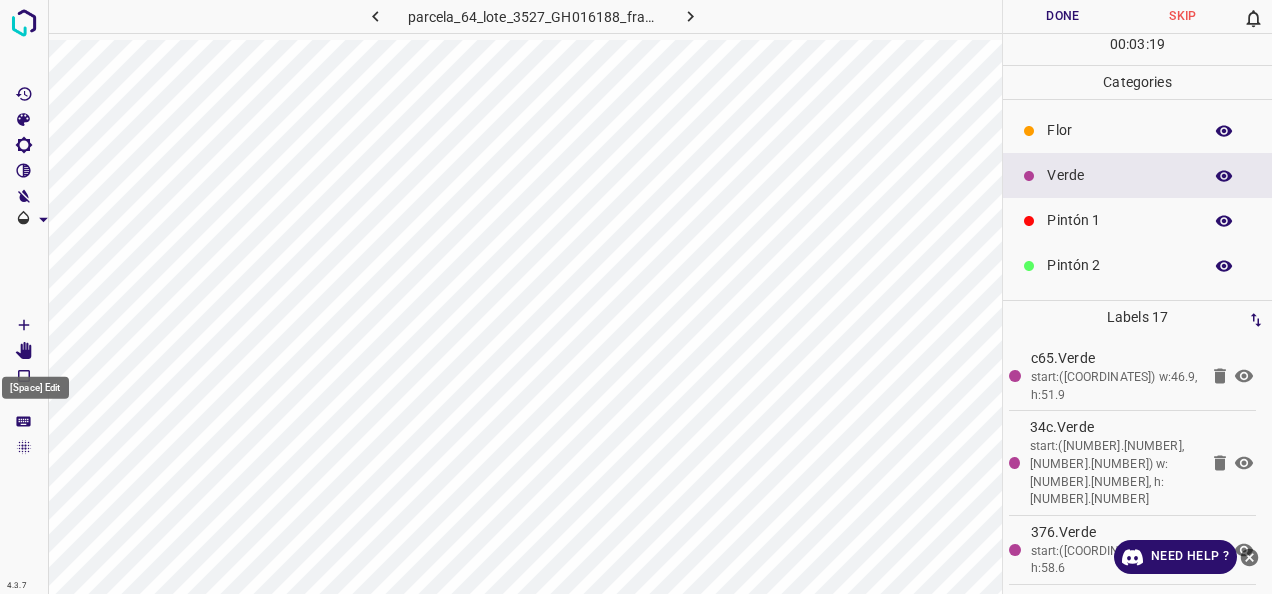 click 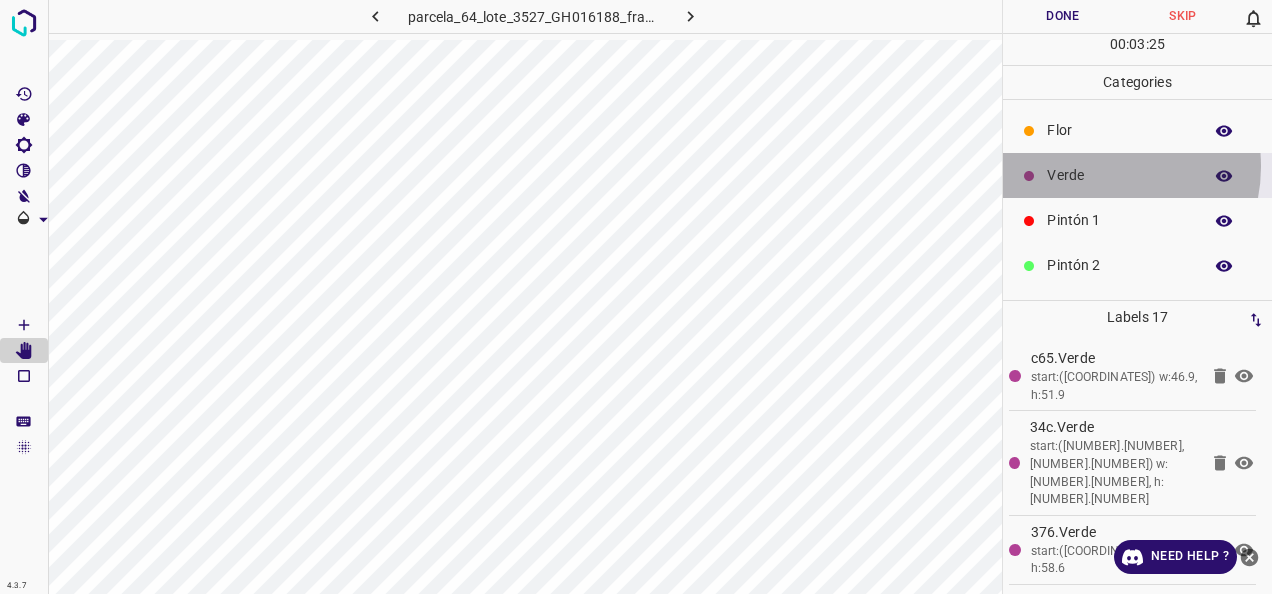 click on "Verde" at bounding box center (1119, 175) 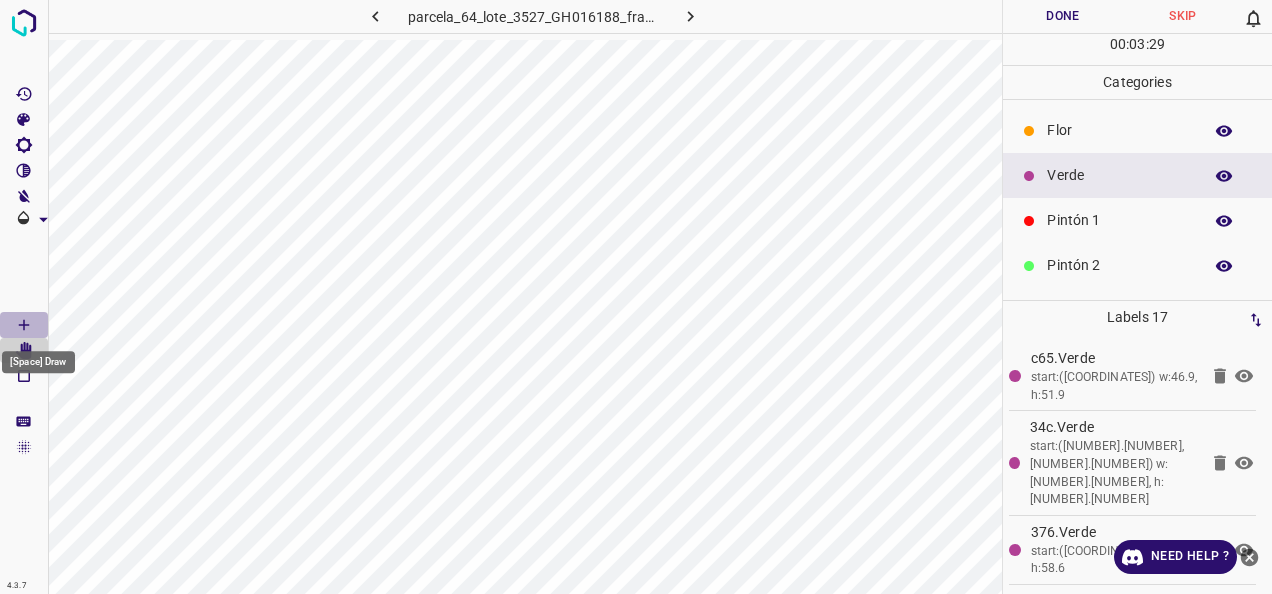 click 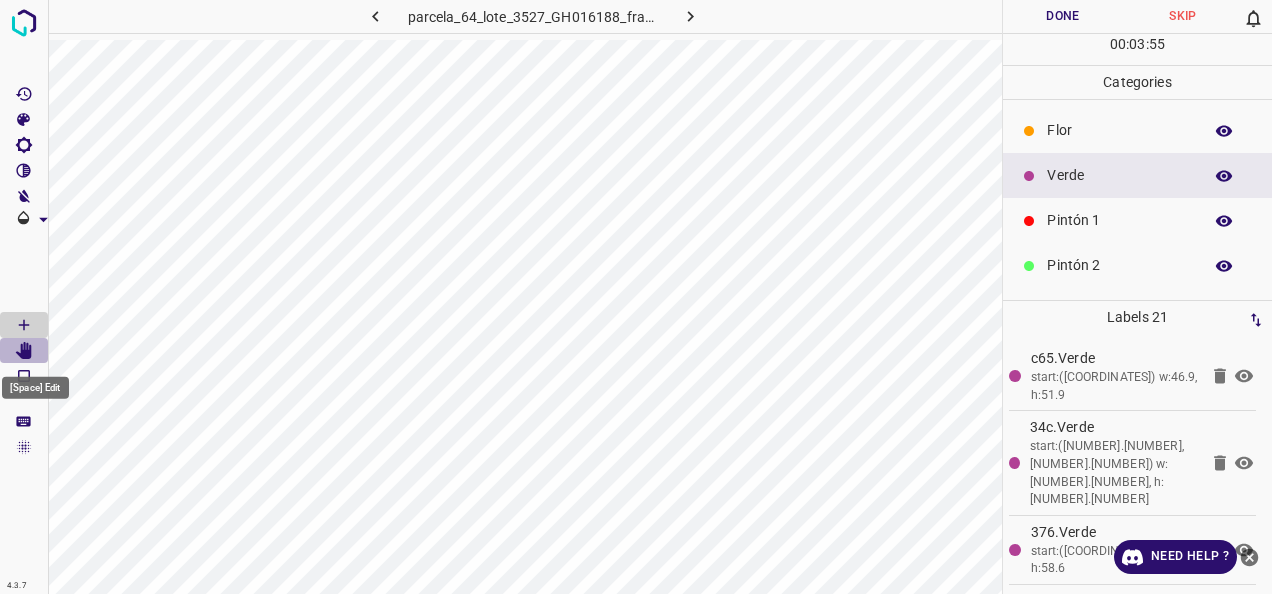 click 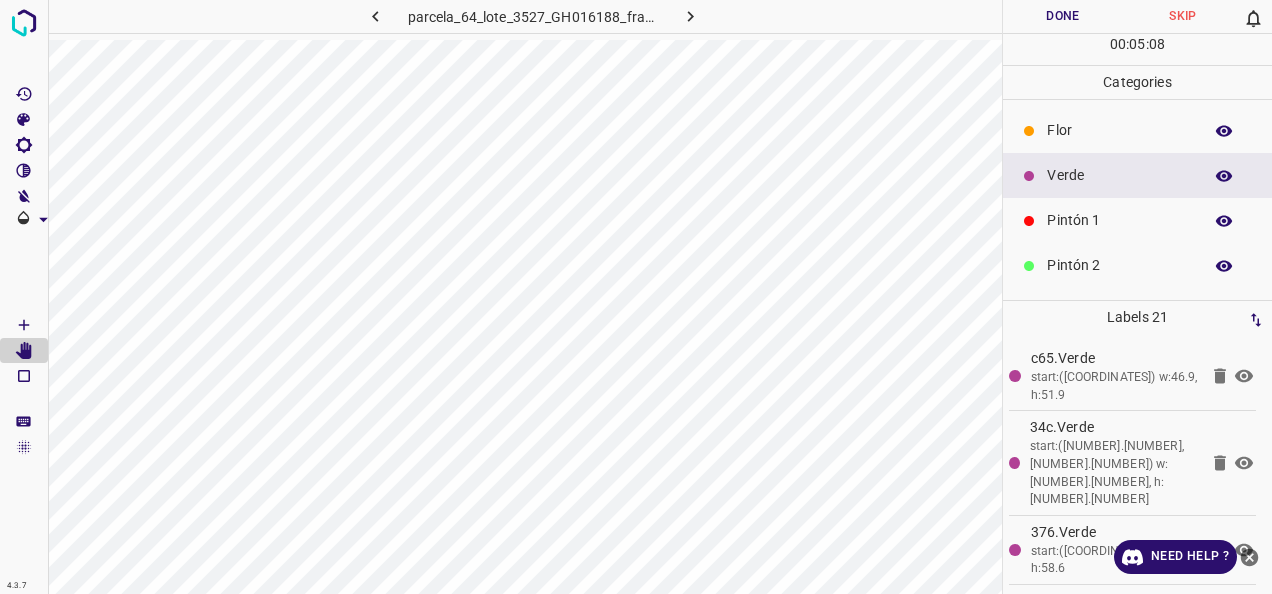 click on "Flor" at bounding box center (1137, 130) 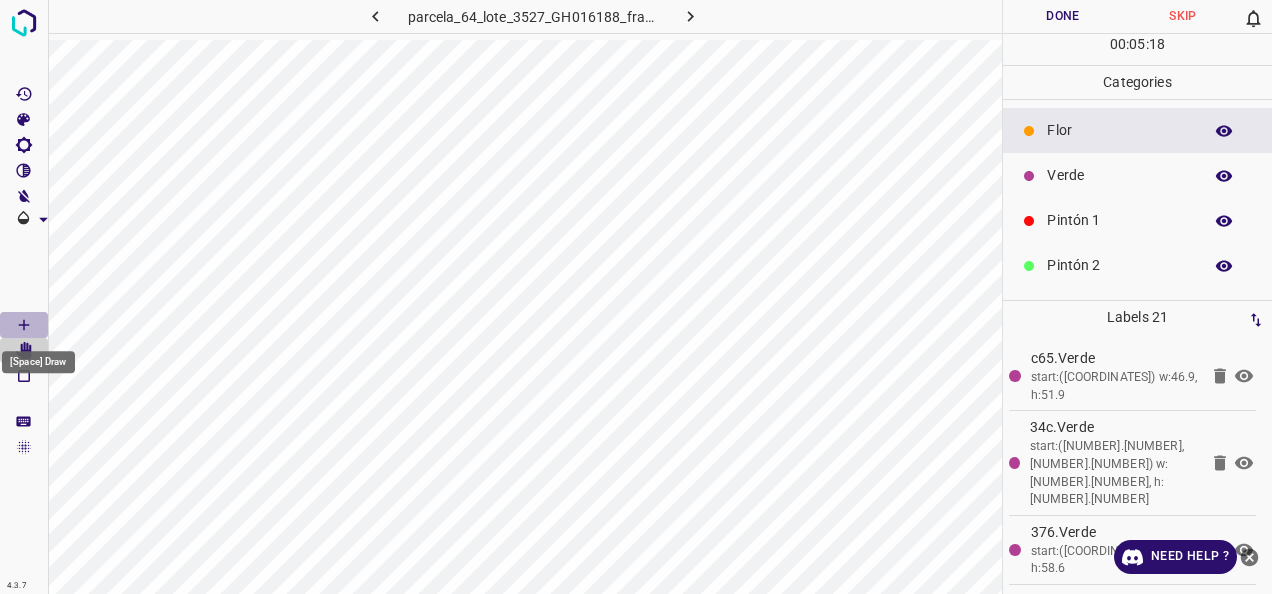 click 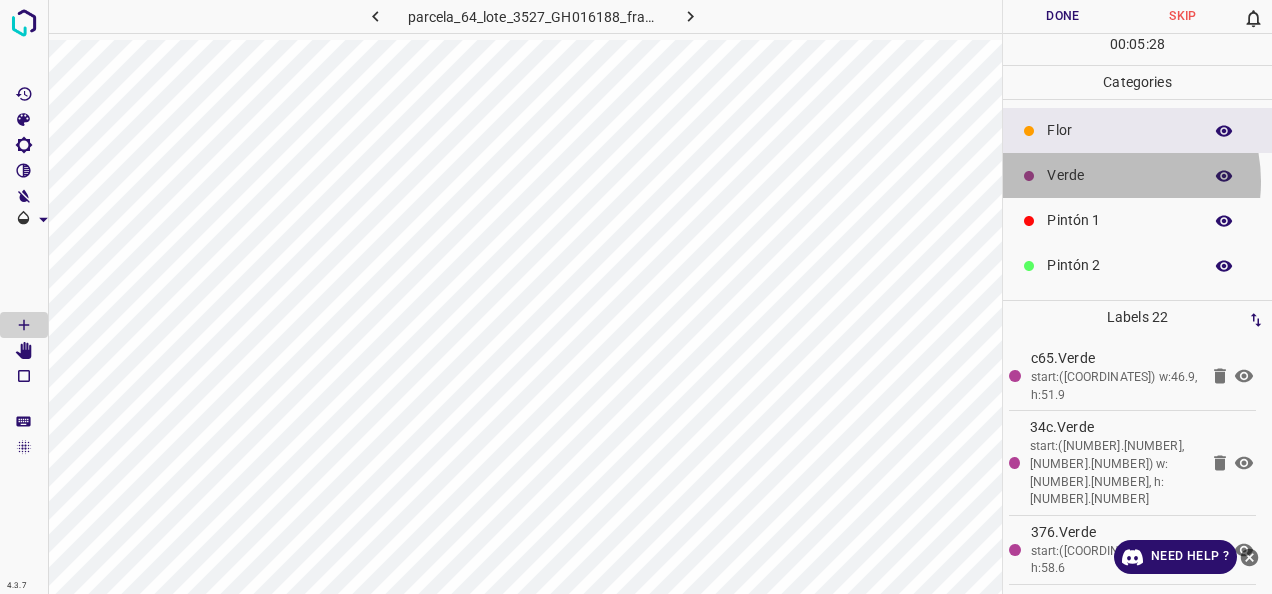 click on "Verde" at bounding box center (1119, 175) 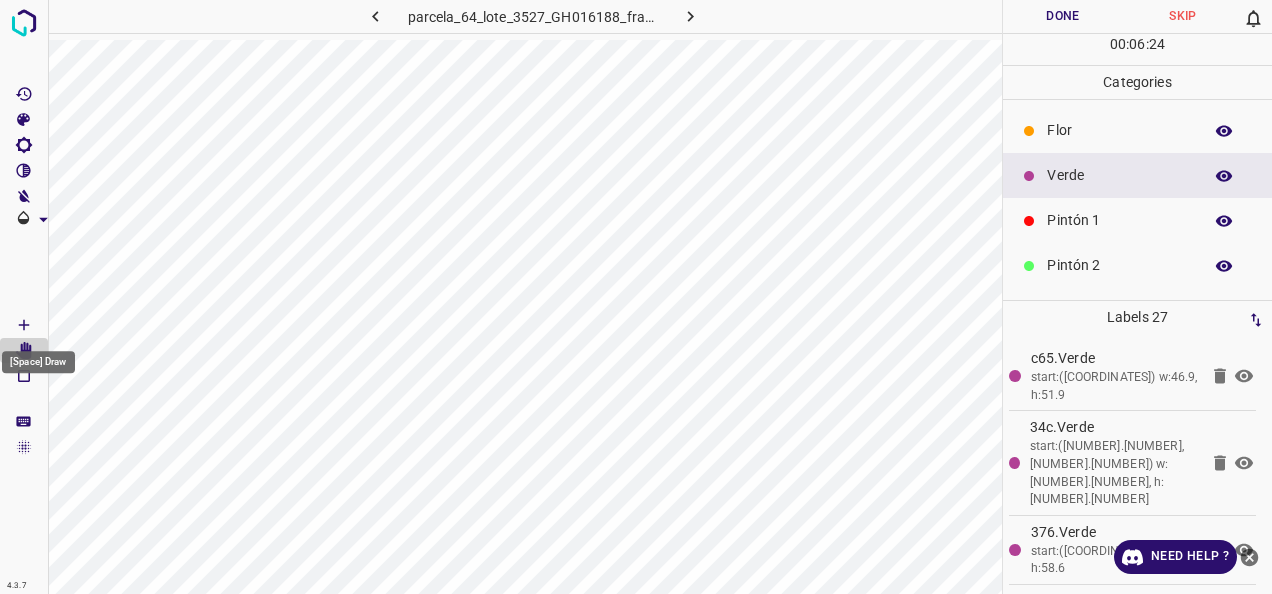 click on "[Space] Draw" at bounding box center (38, 356) 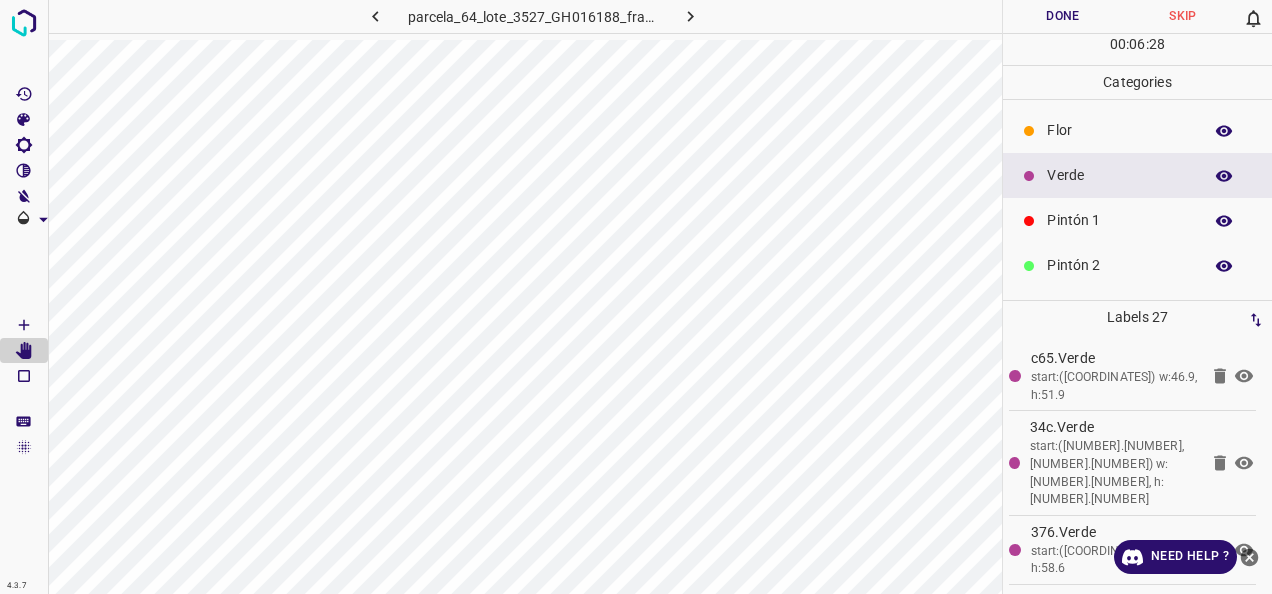 click on "Verde" at bounding box center [1119, 175] 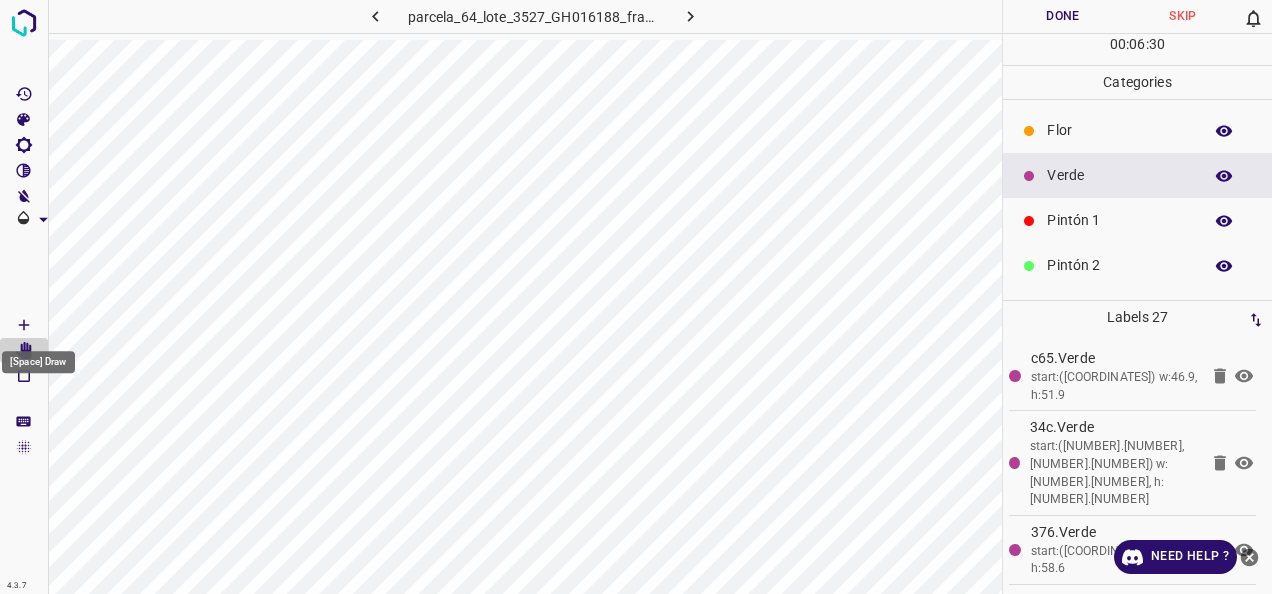 click 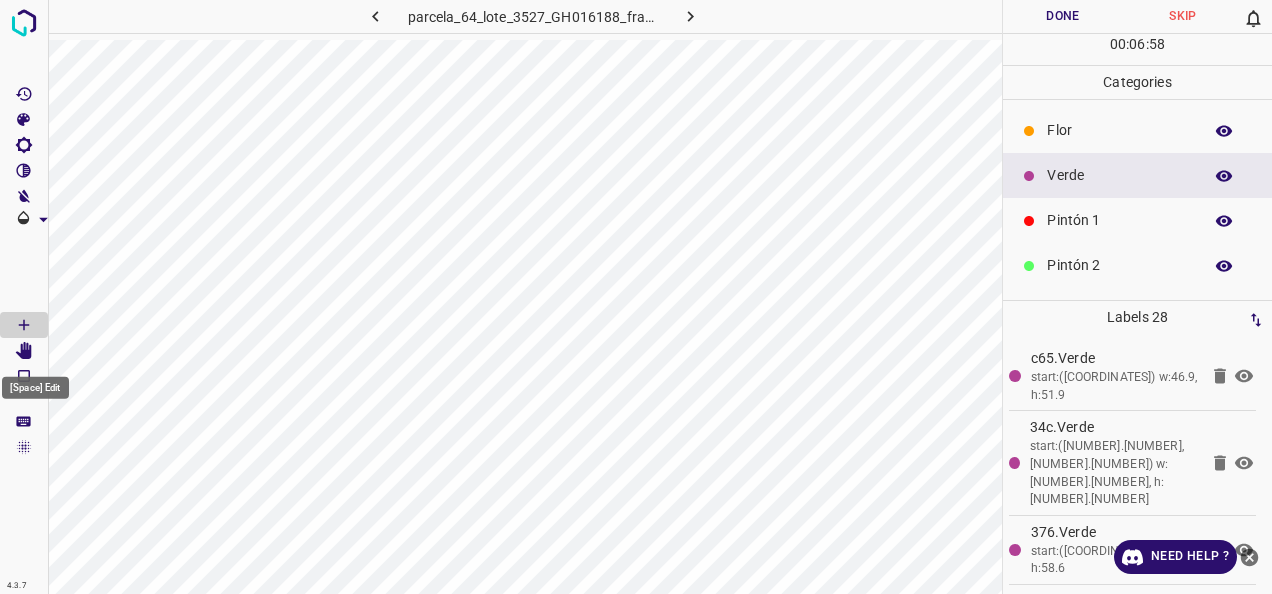 click 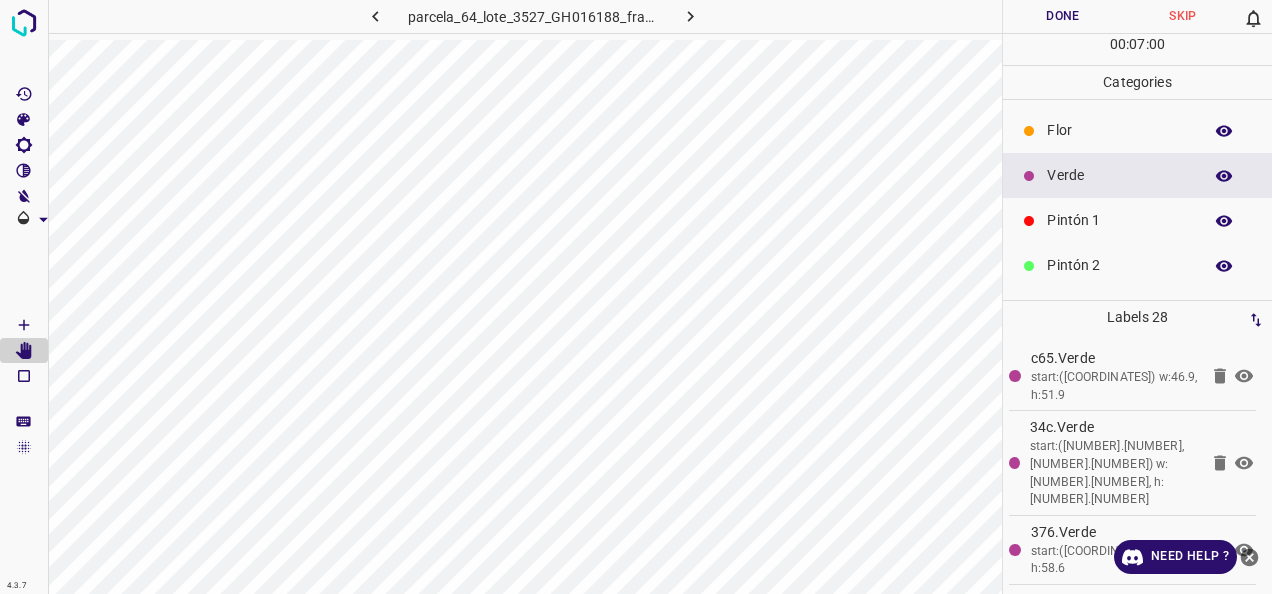 scroll, scrollTop: 100, scrollLeft: 0, axis: vertical 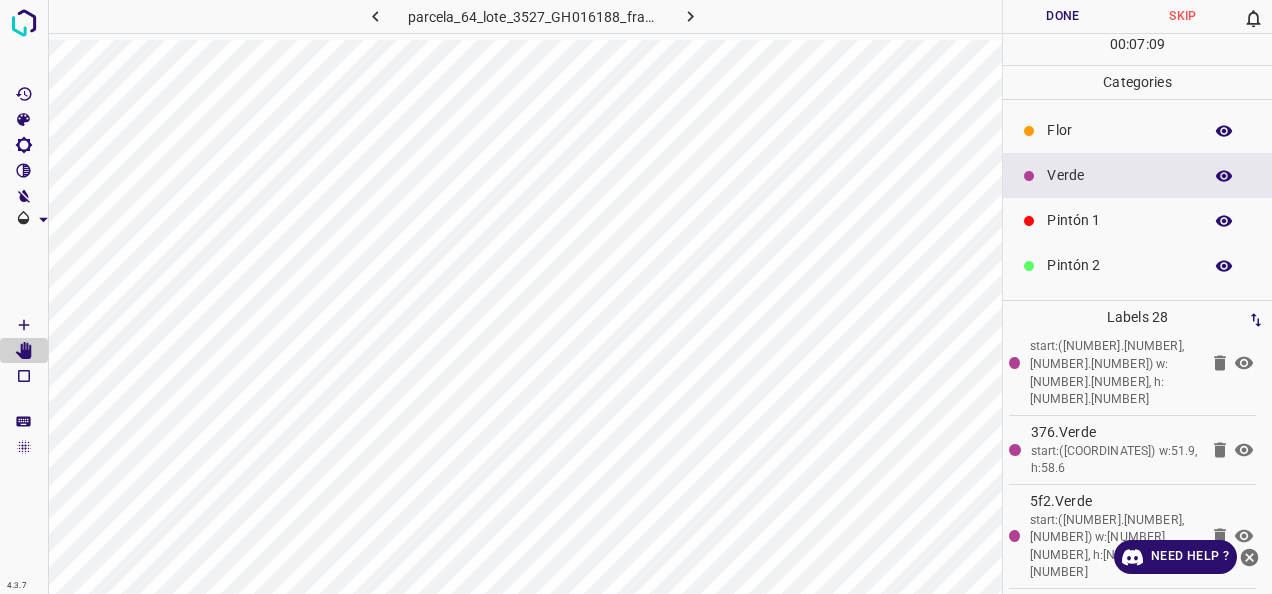 click on "Verde" at bounding box center (1119, 175) 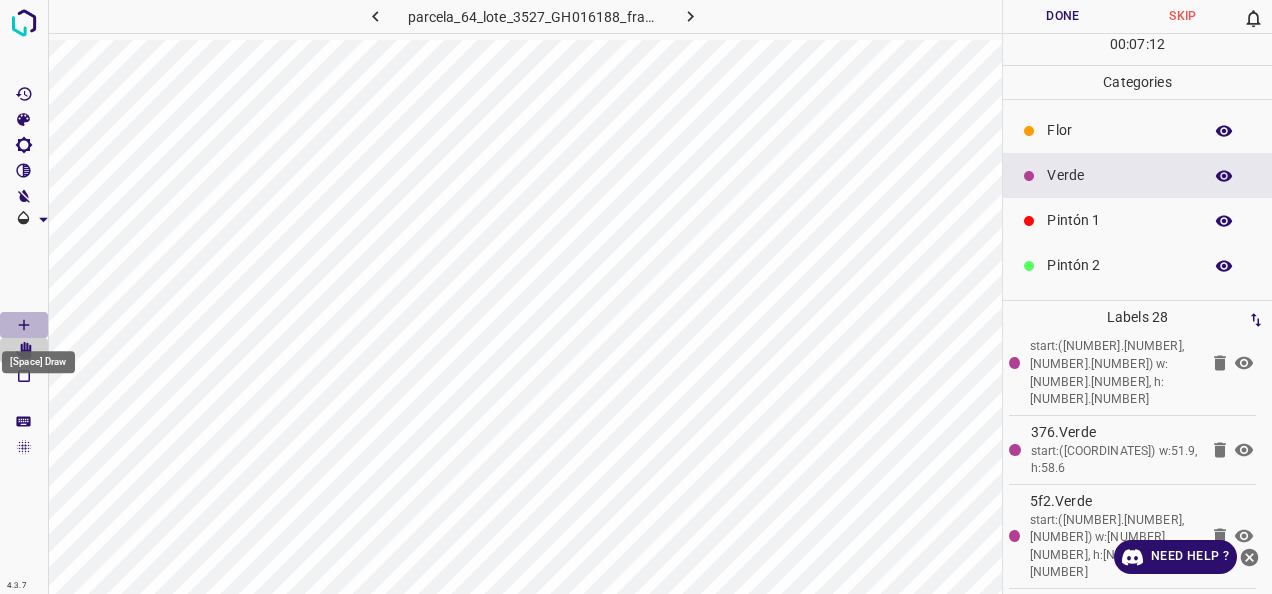 click 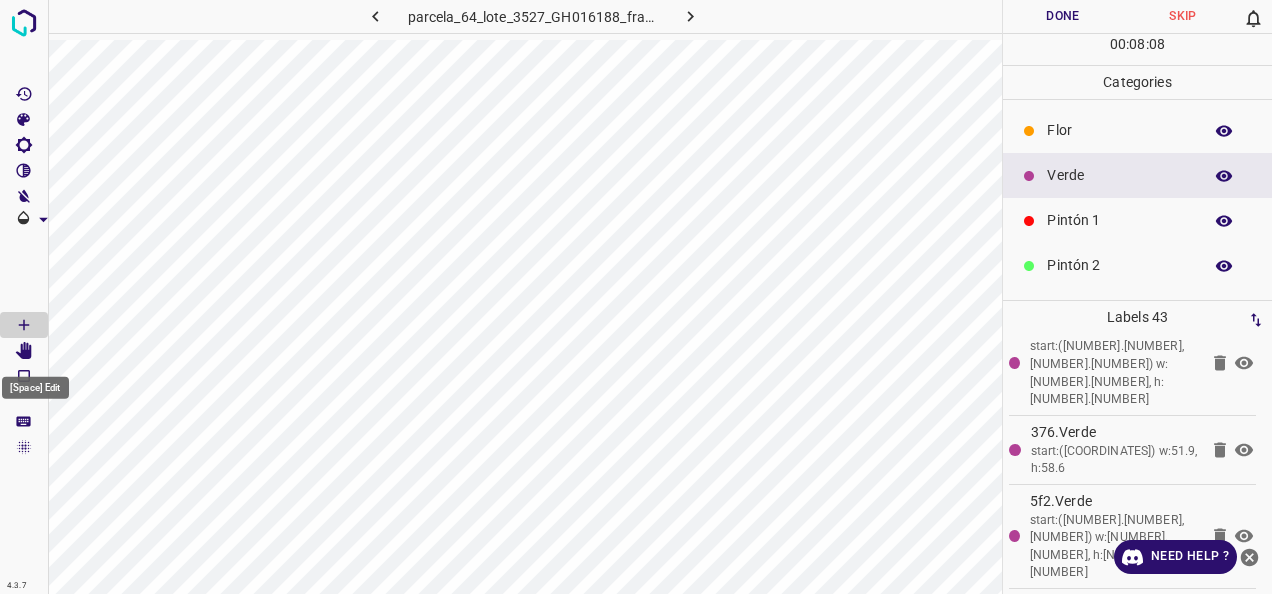 click 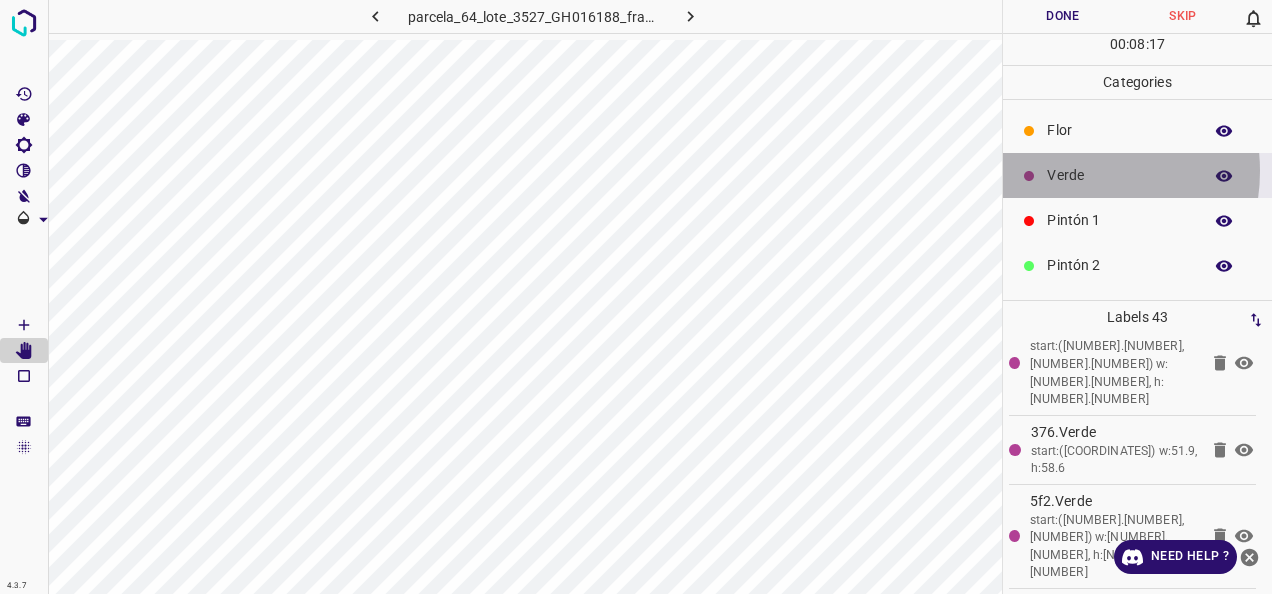 click on "Verde" at bounding box center (1119, 175) 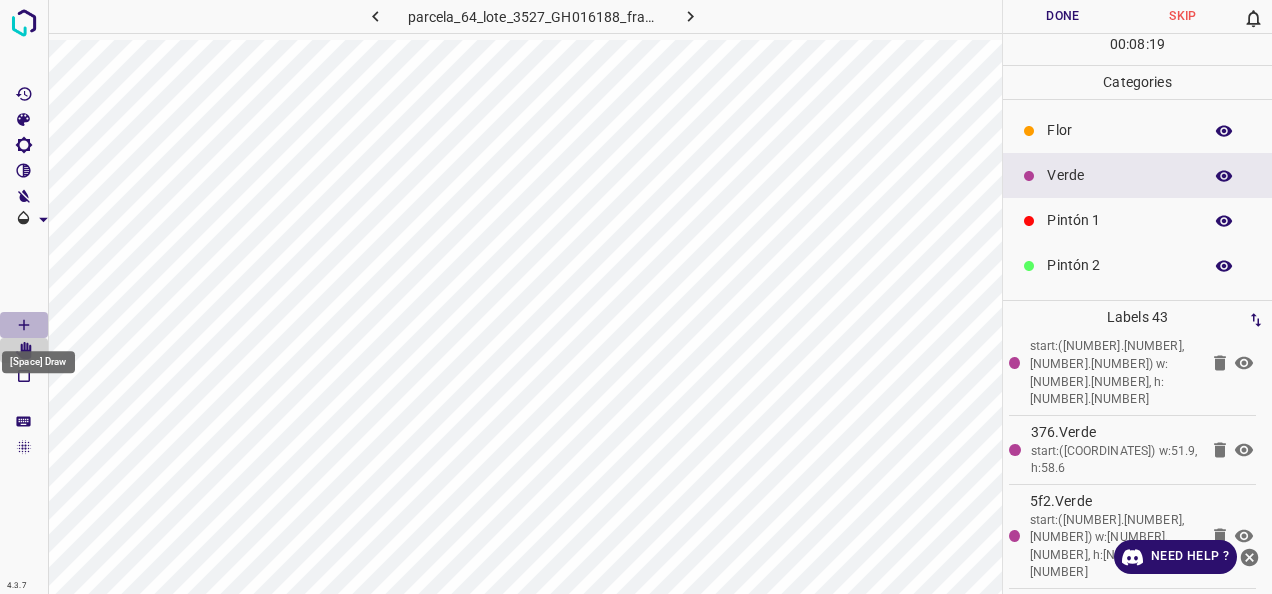 click 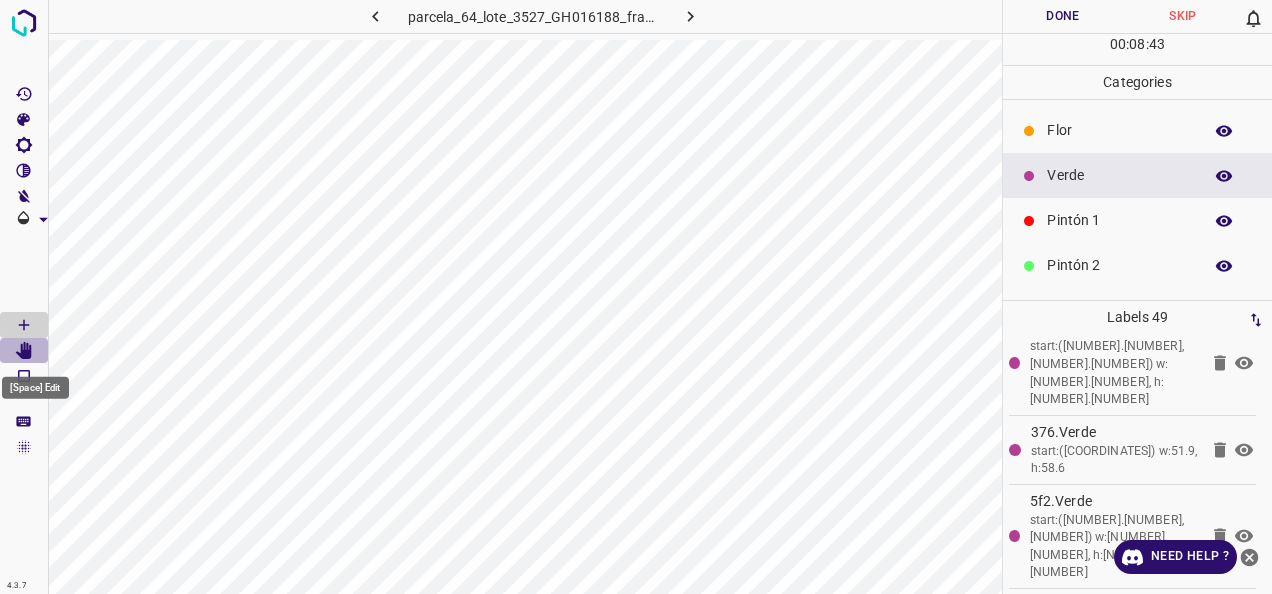 click 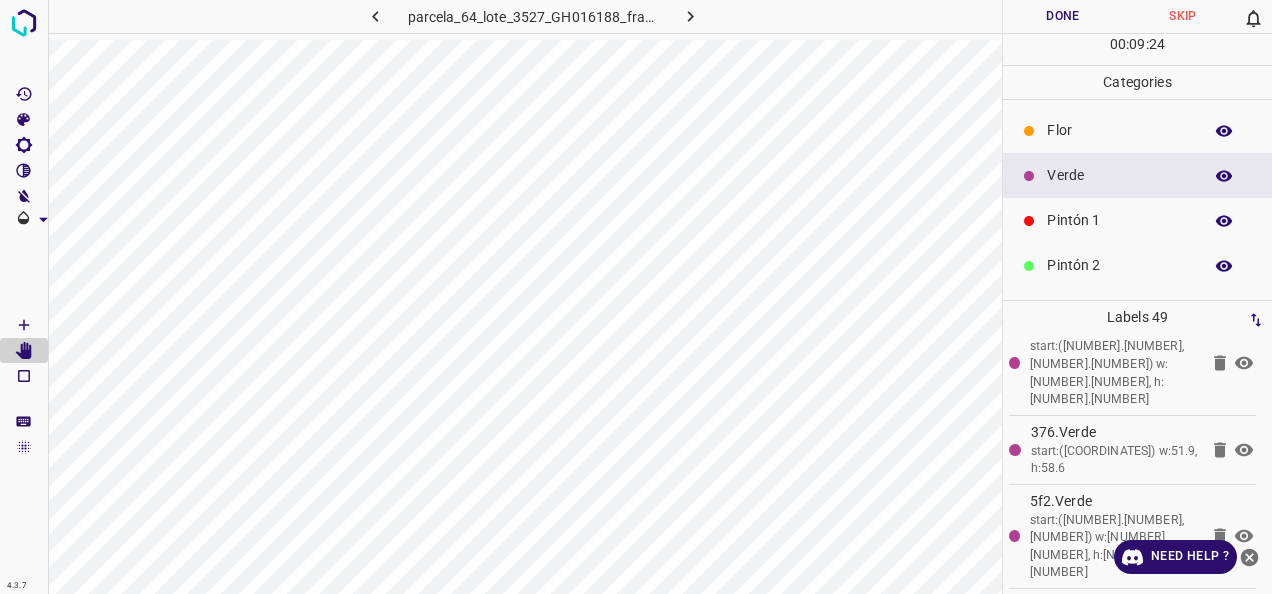 click on "Verde" at bounding box center [1119, 175] 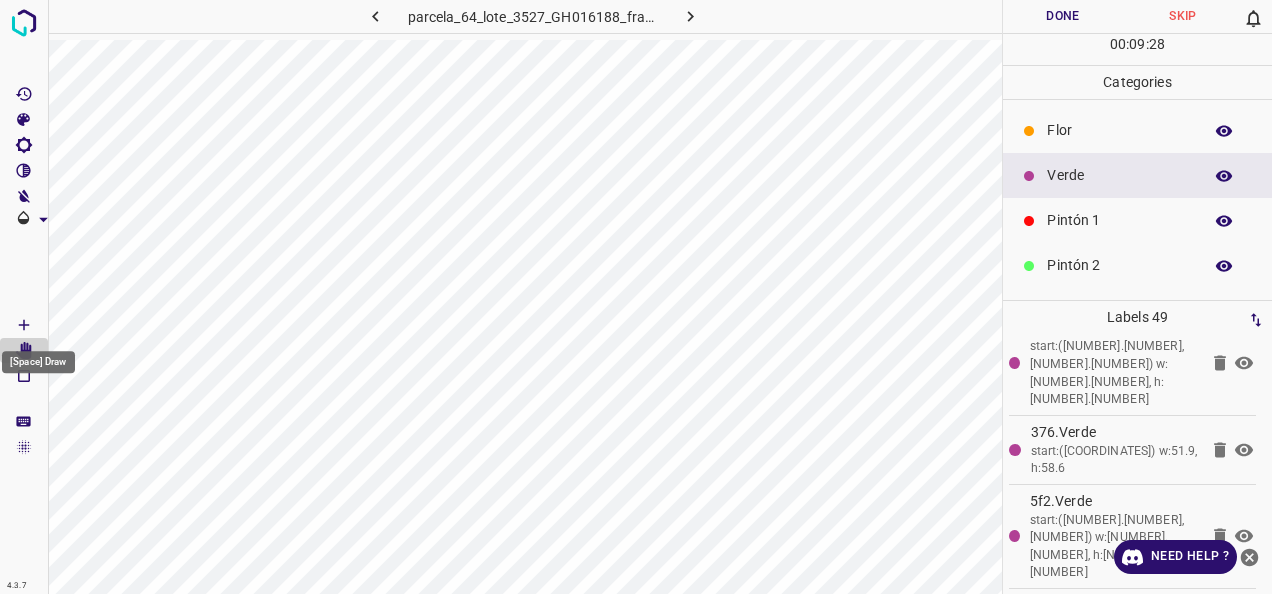 click 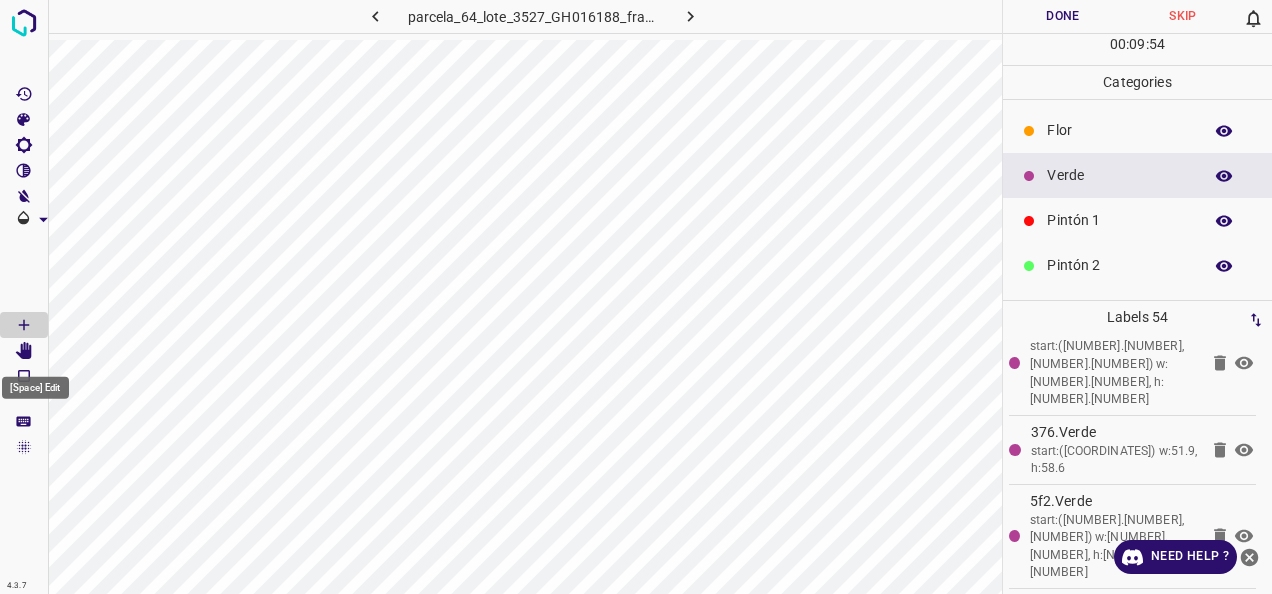 click 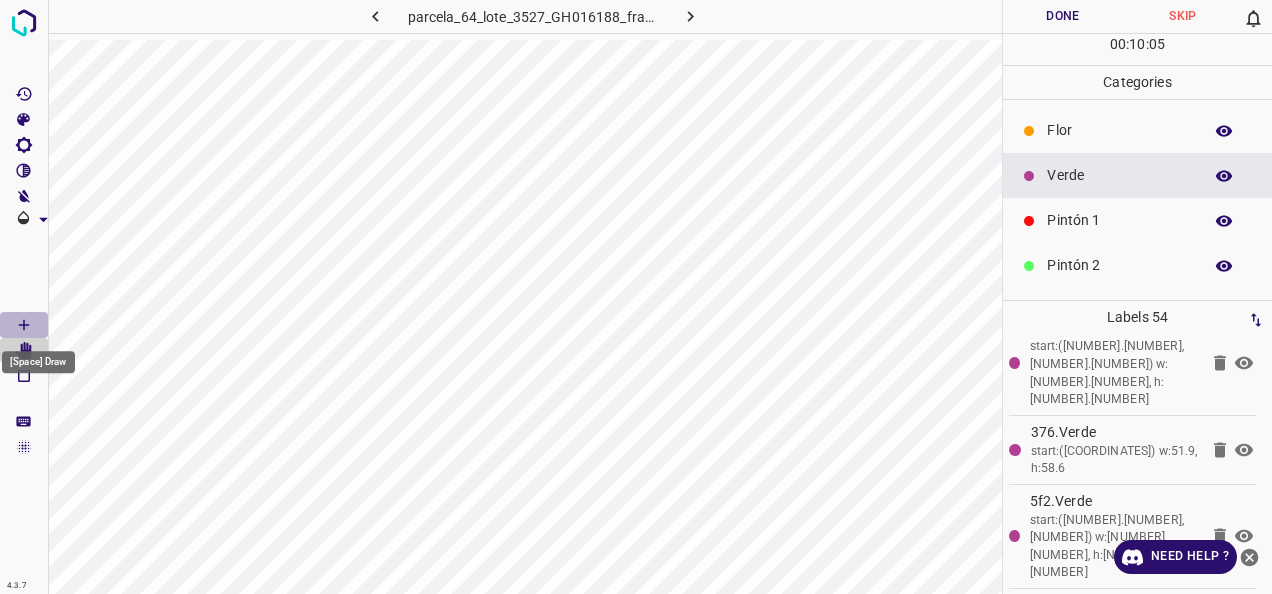 click 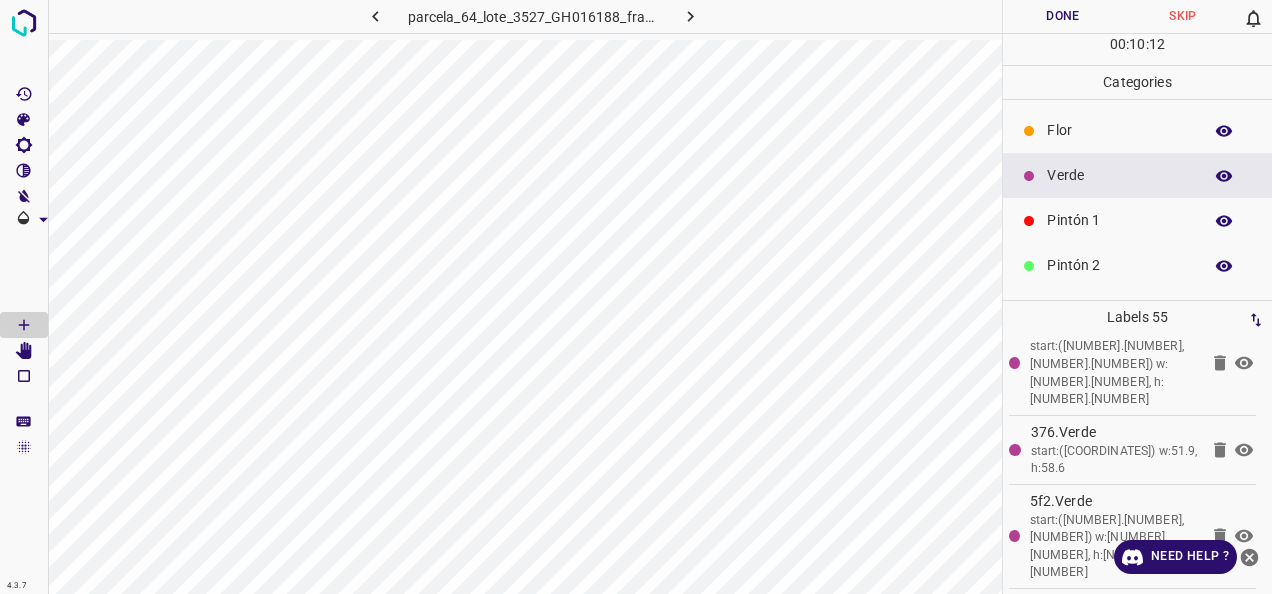 click on "Pintón 1" at bounding box center [1119, 220] 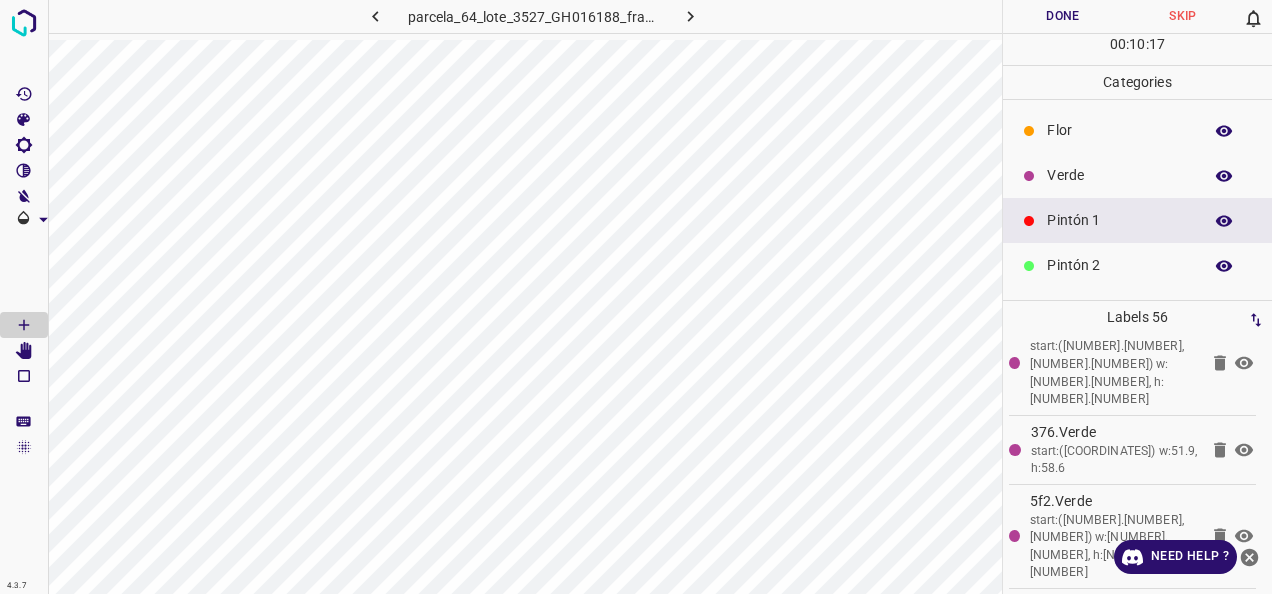 click on "Verde" at bounding box center [1119, 175] 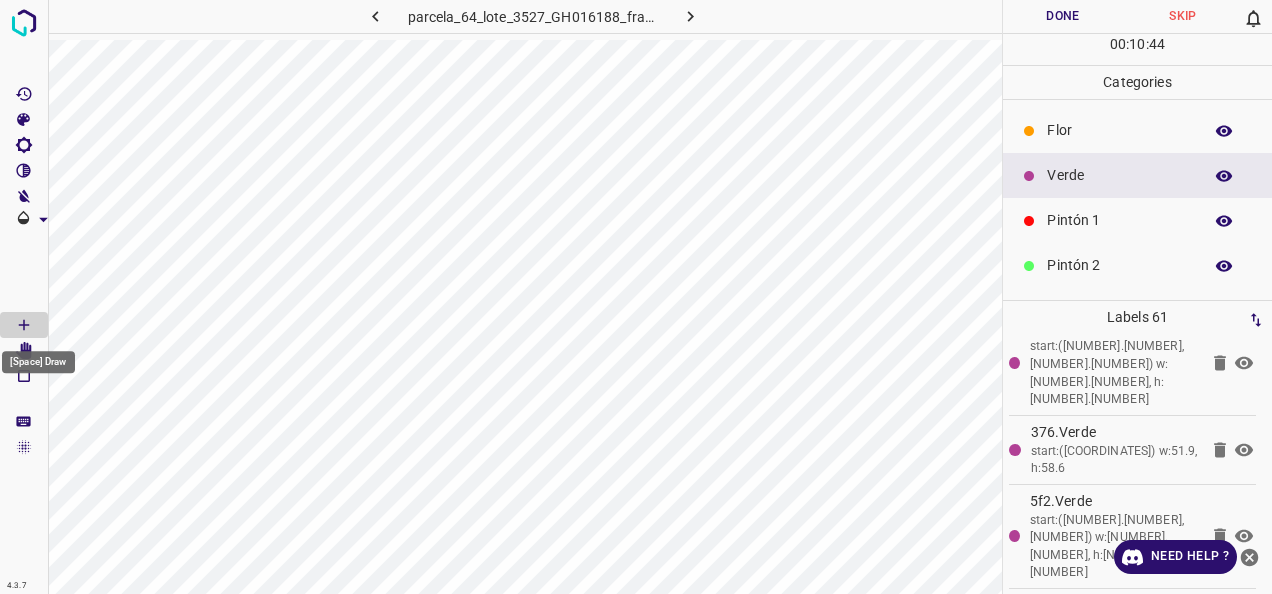 click on "[Space] Draw" at bounding box center [38, 356] 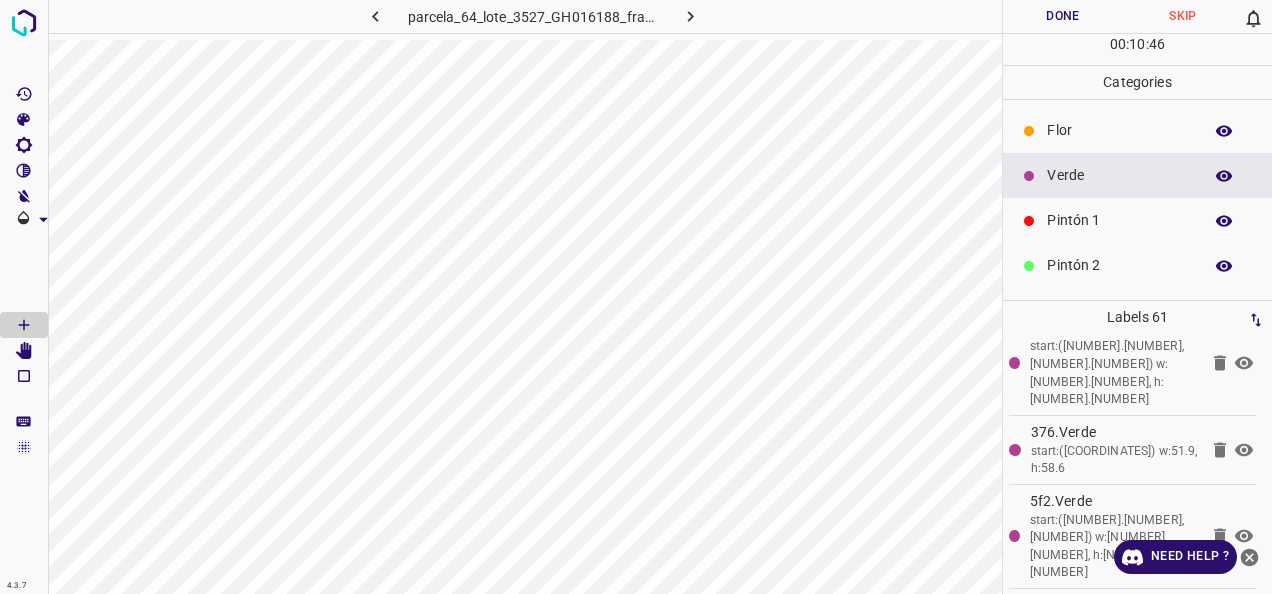 click on "Flor" at bounding box center (1119, 130) 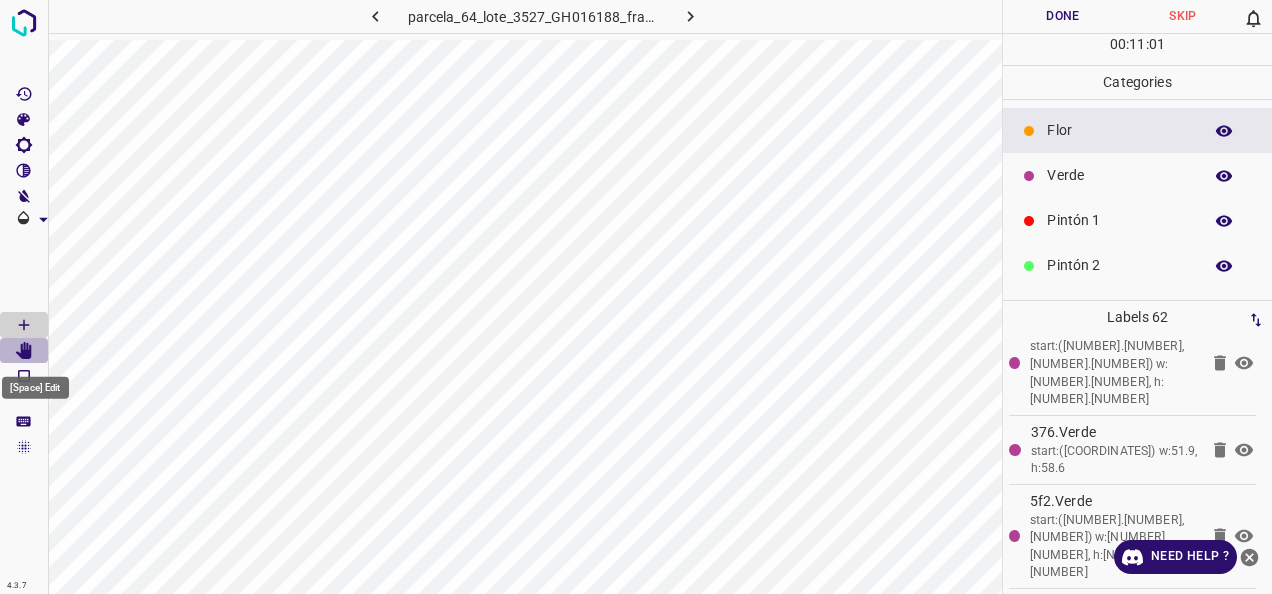 click 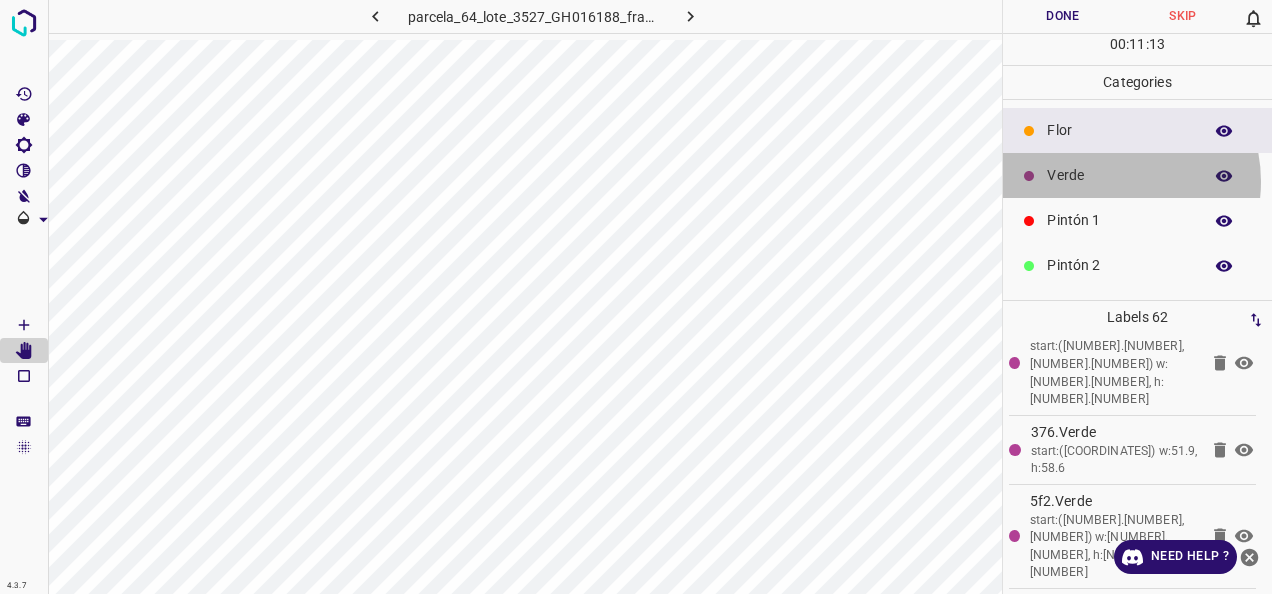 click on "Verde" at bounding box center [1119, 175] 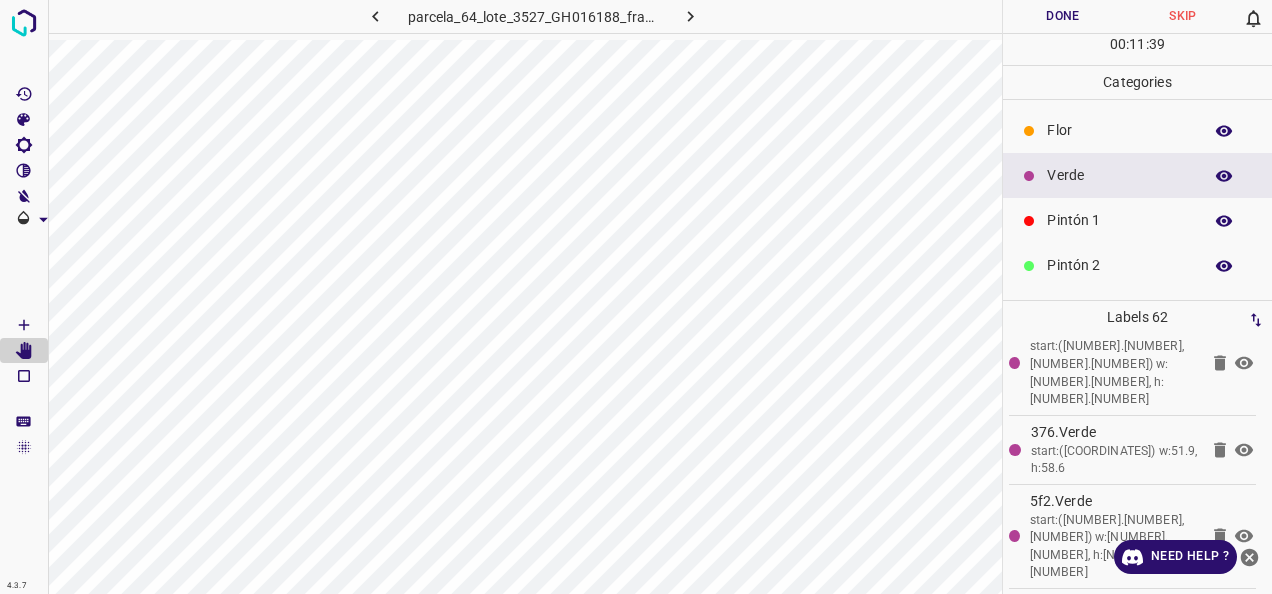 click on "Verde" at bounding box center [1119, 175] 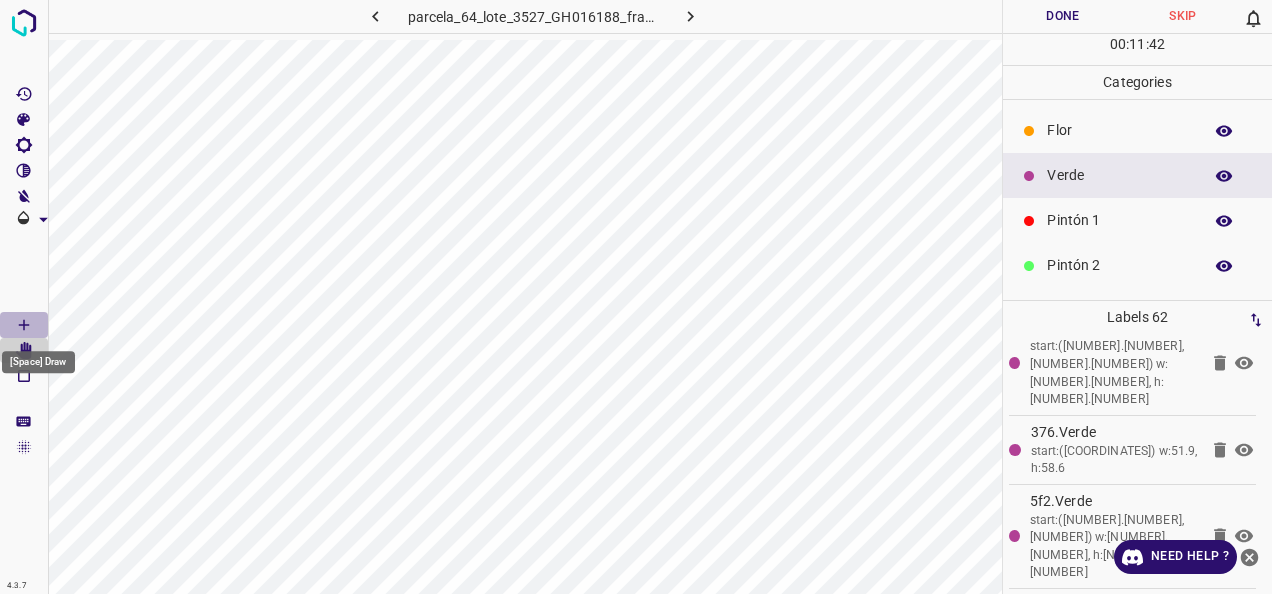 click 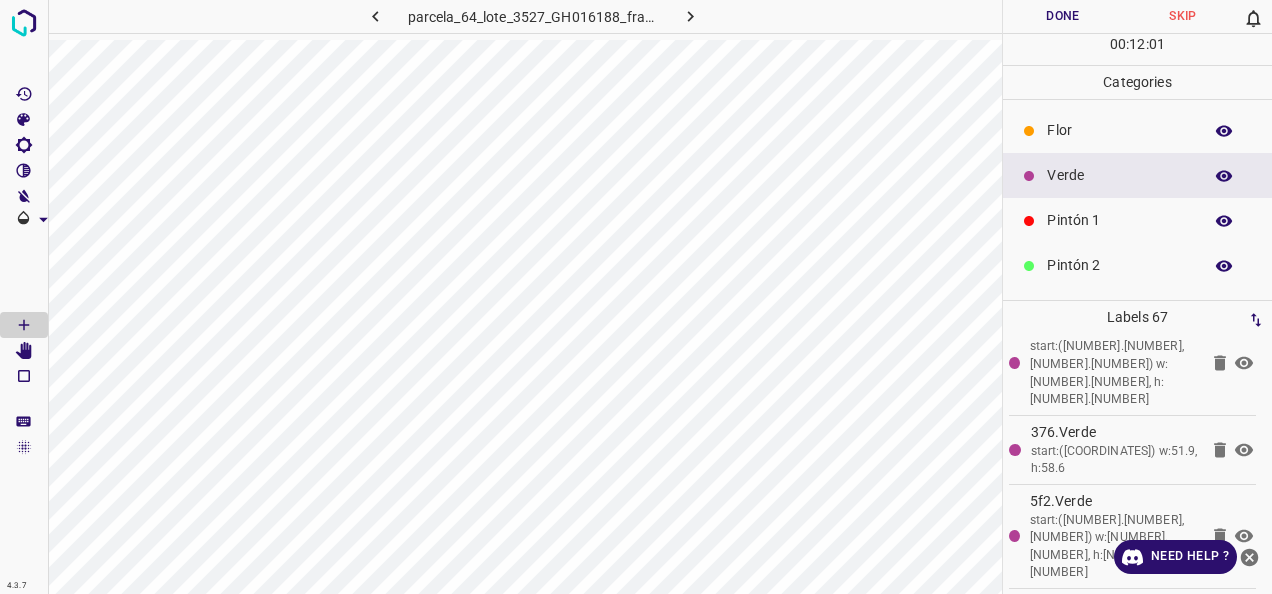 click on "Flor" at bounding box center (1119, 130) 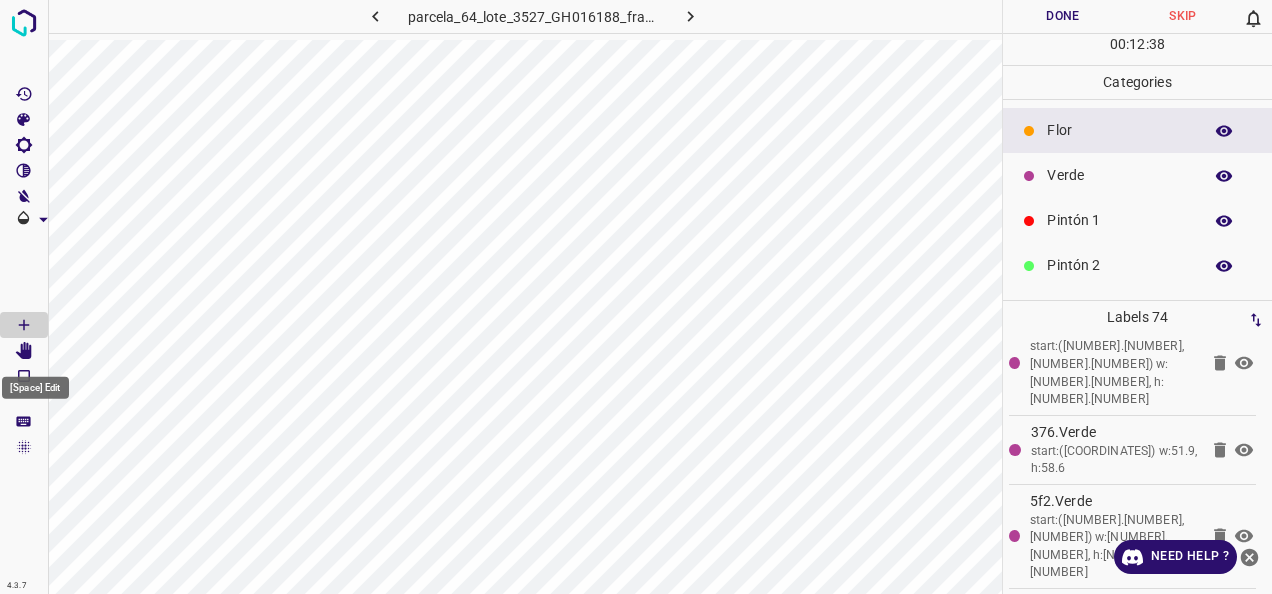 click 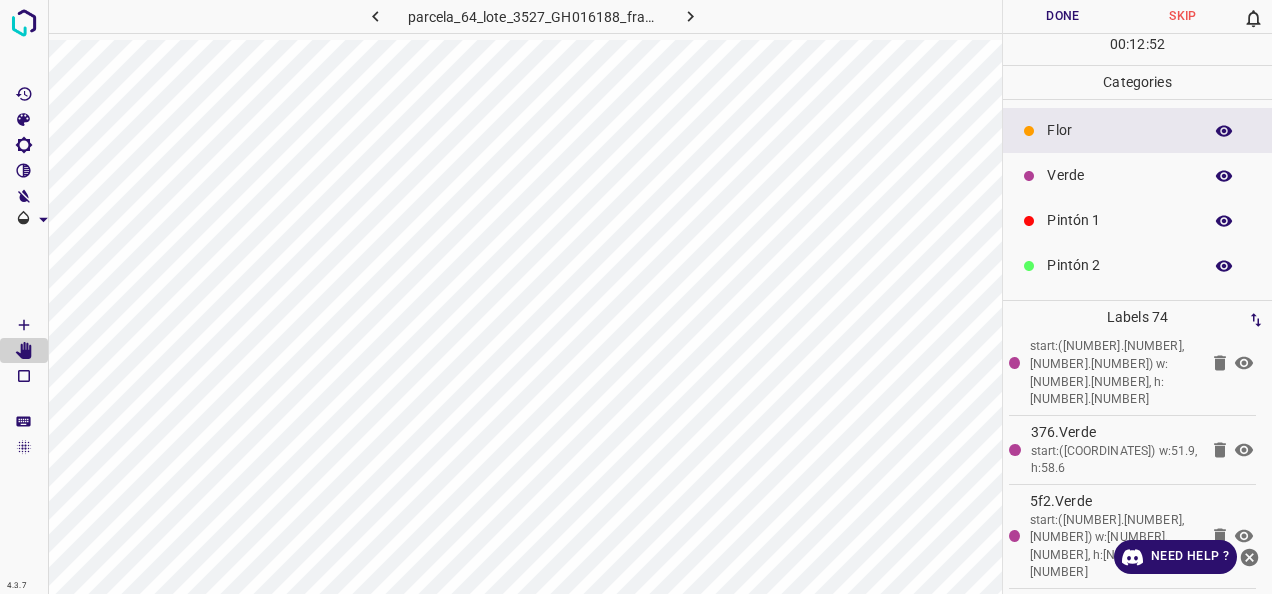 click on "Verde" at bounding box center (1119, 175) 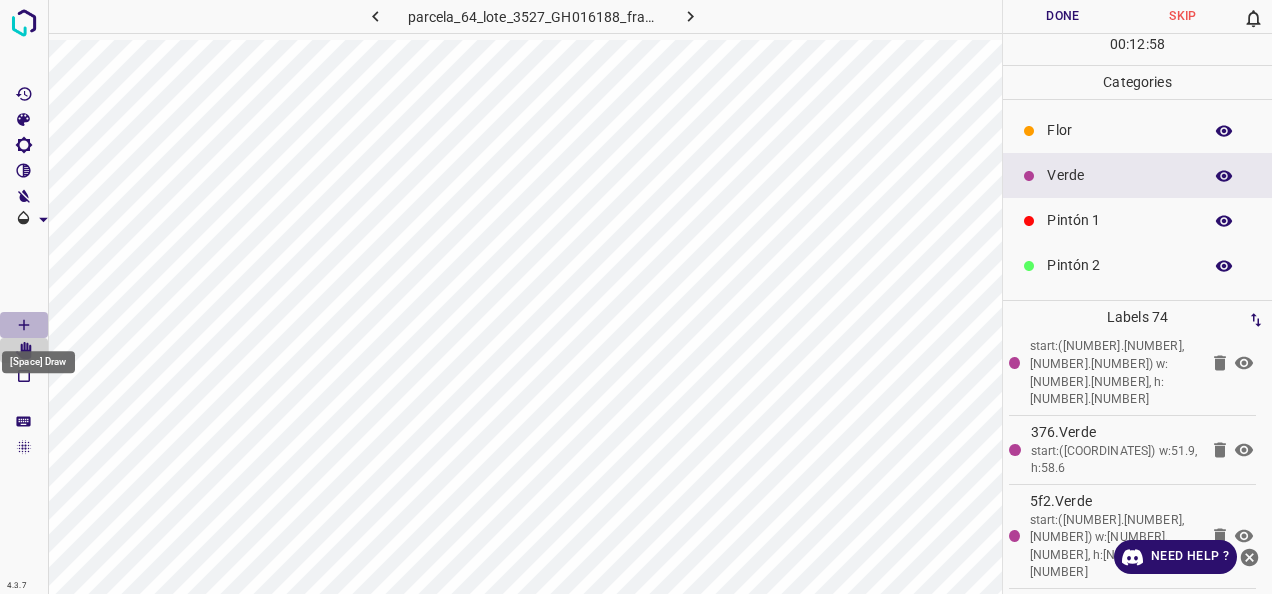 click 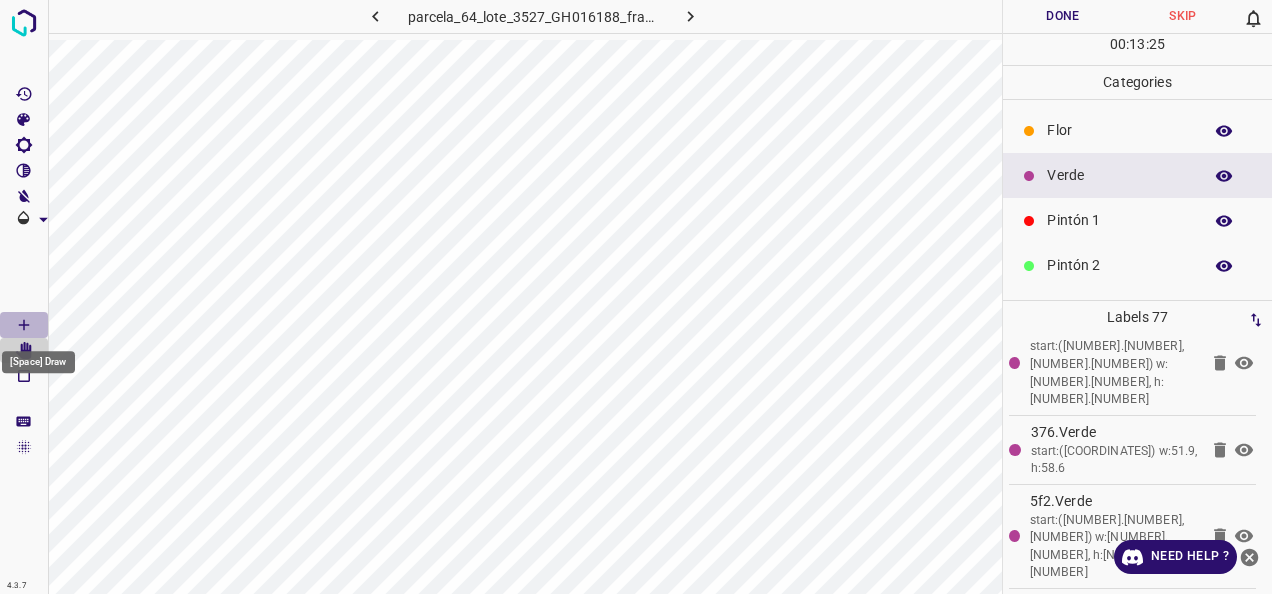 click 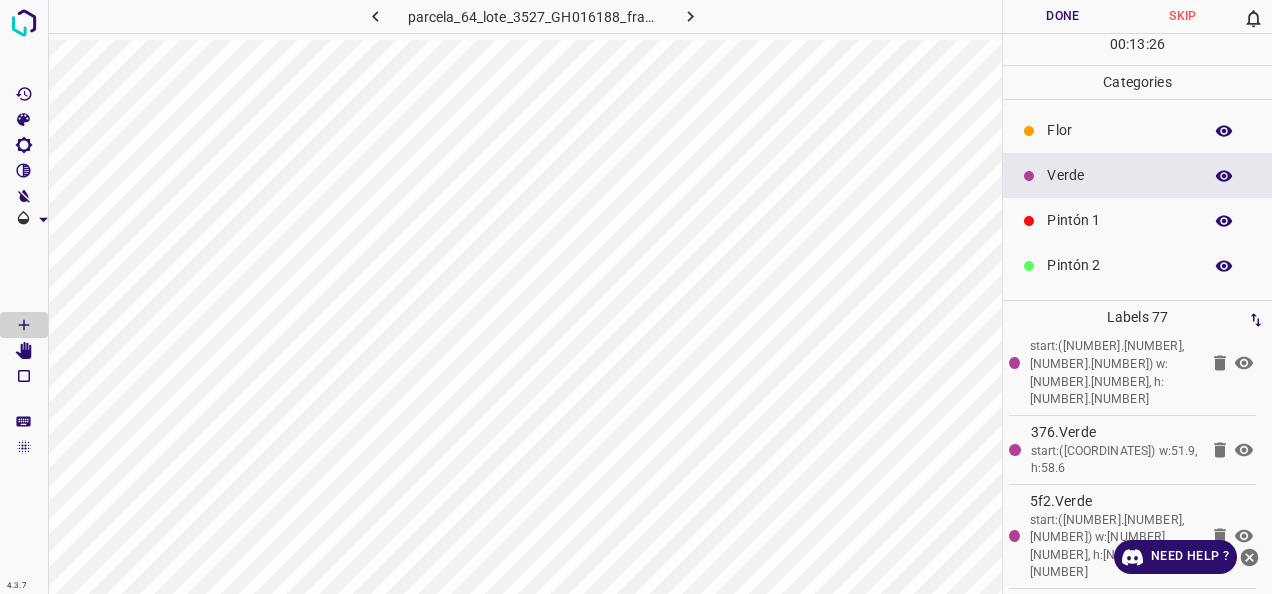 click on "Verde" at bounding box center [1137, 175] 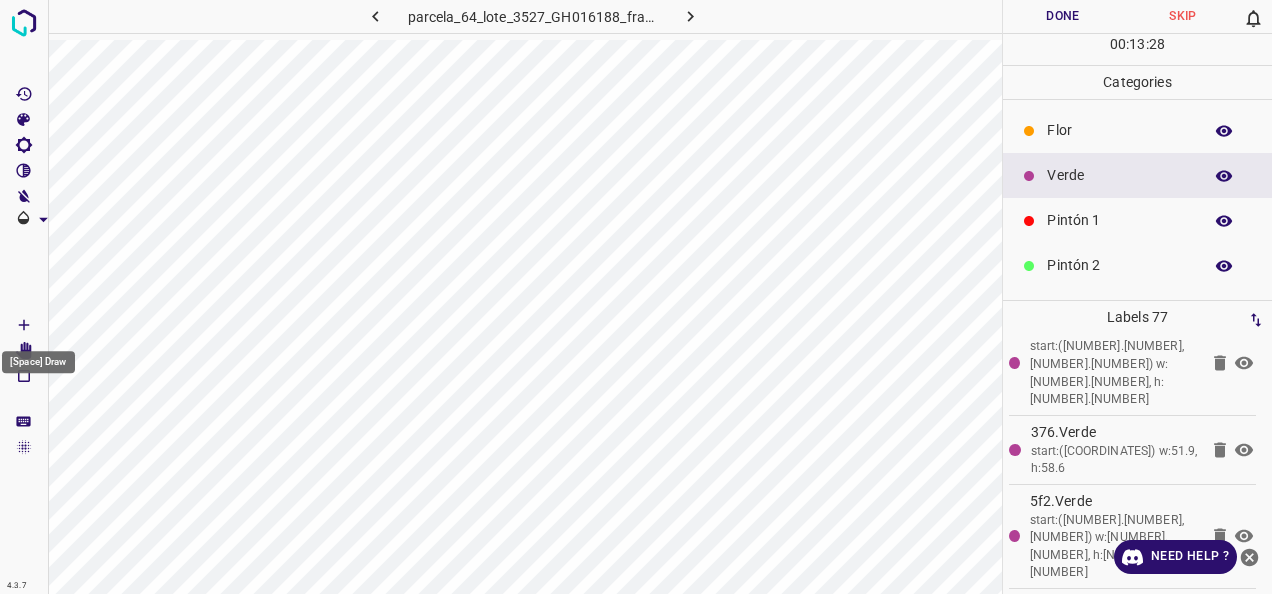 click 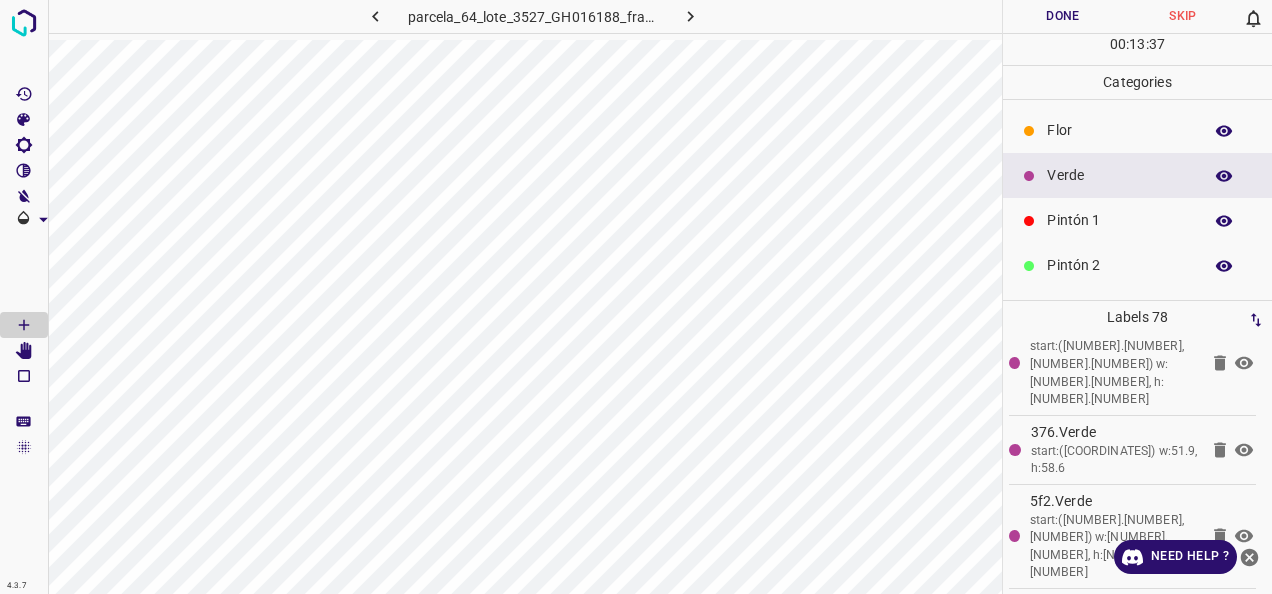 click on "Flor" at bounding box center (1119, 130) 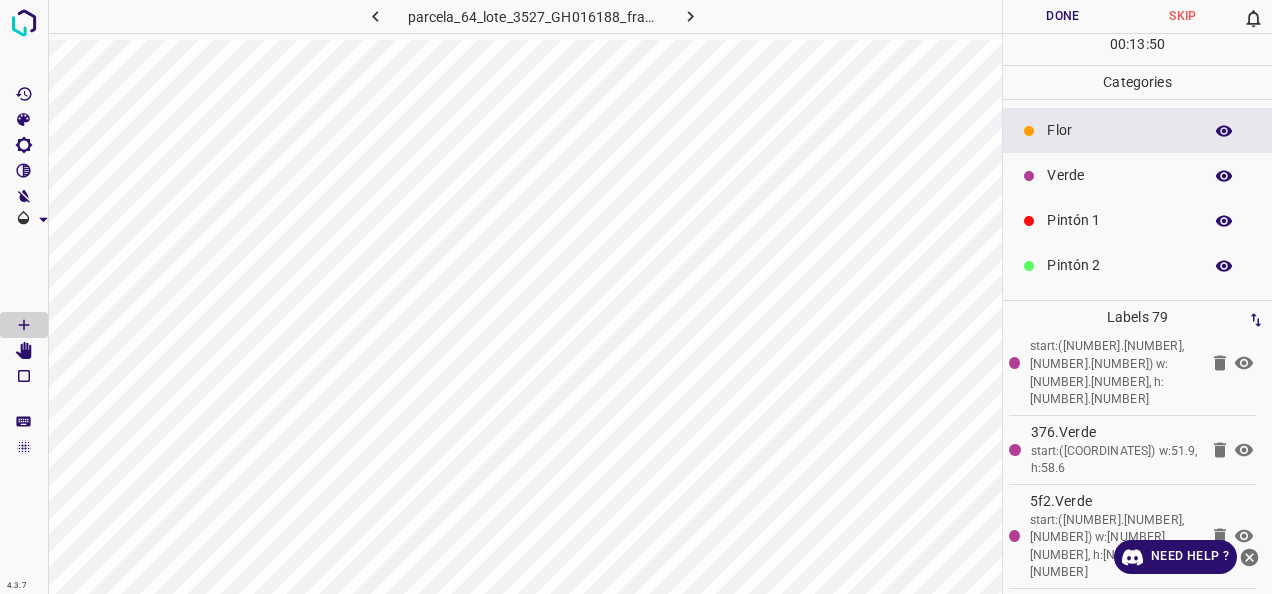 click on "Verde" at bounding box center (1119, 175) 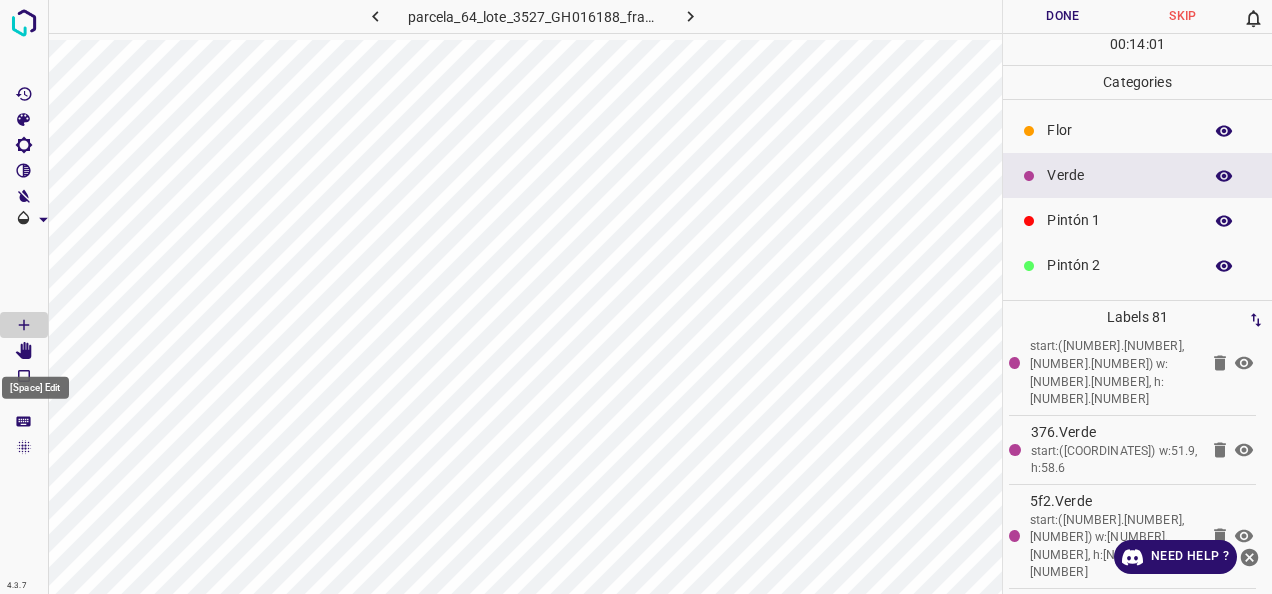 click 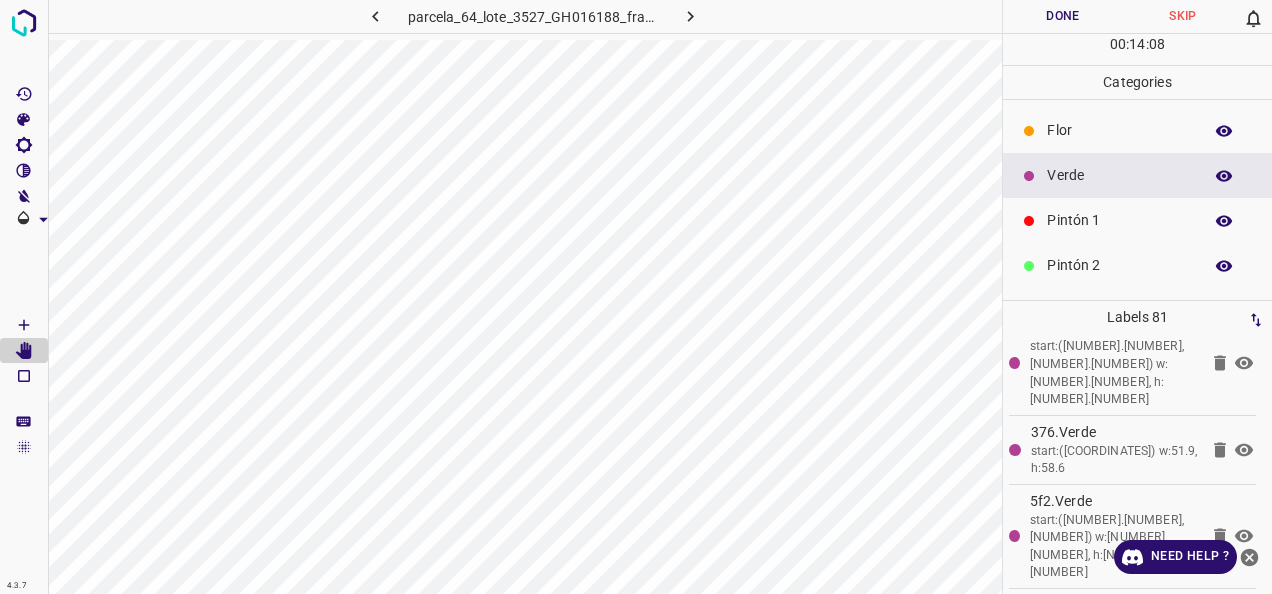click on "Flor" at bounding box center (1119, 130) 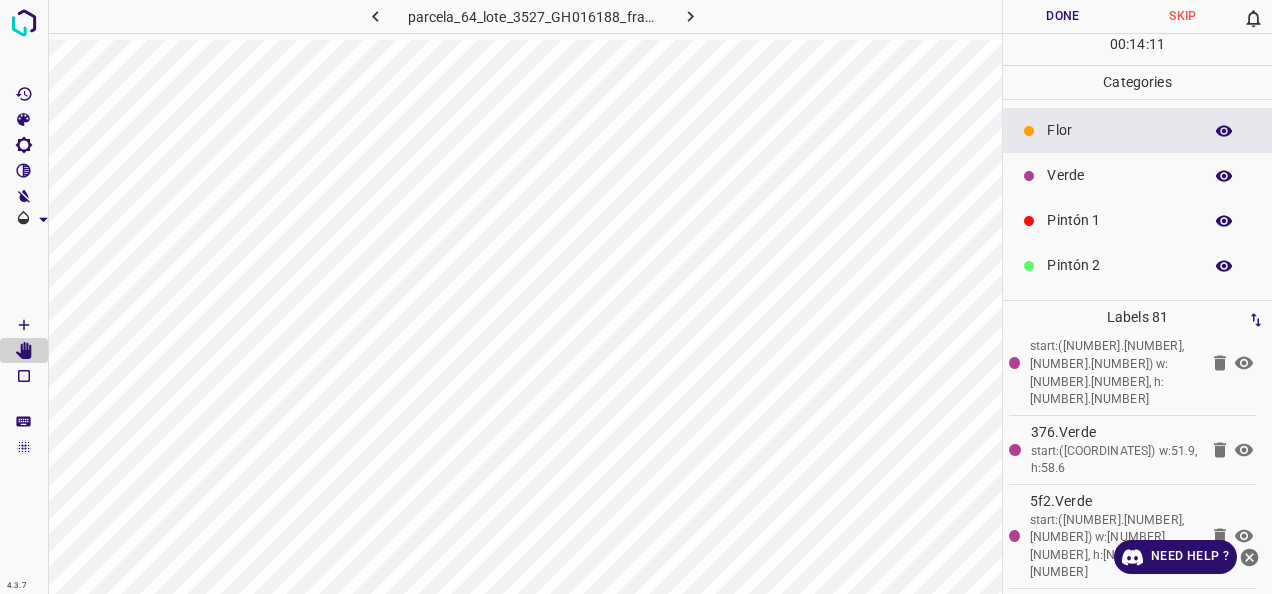 click on "Flor" at bounding box center [1119, 130] 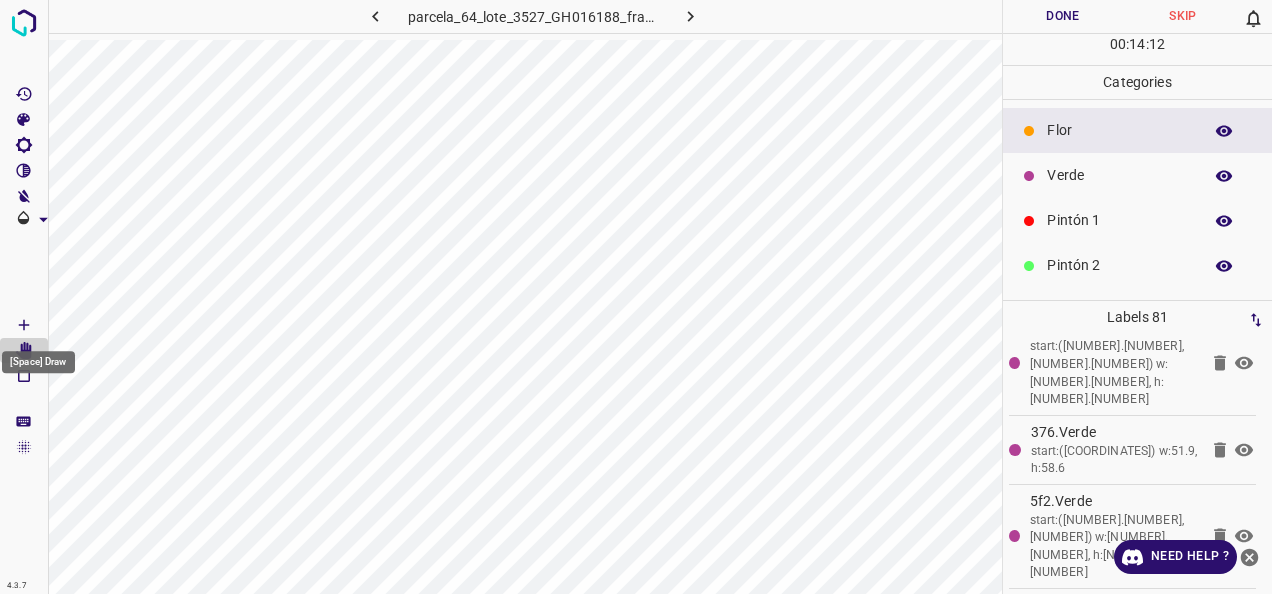 click 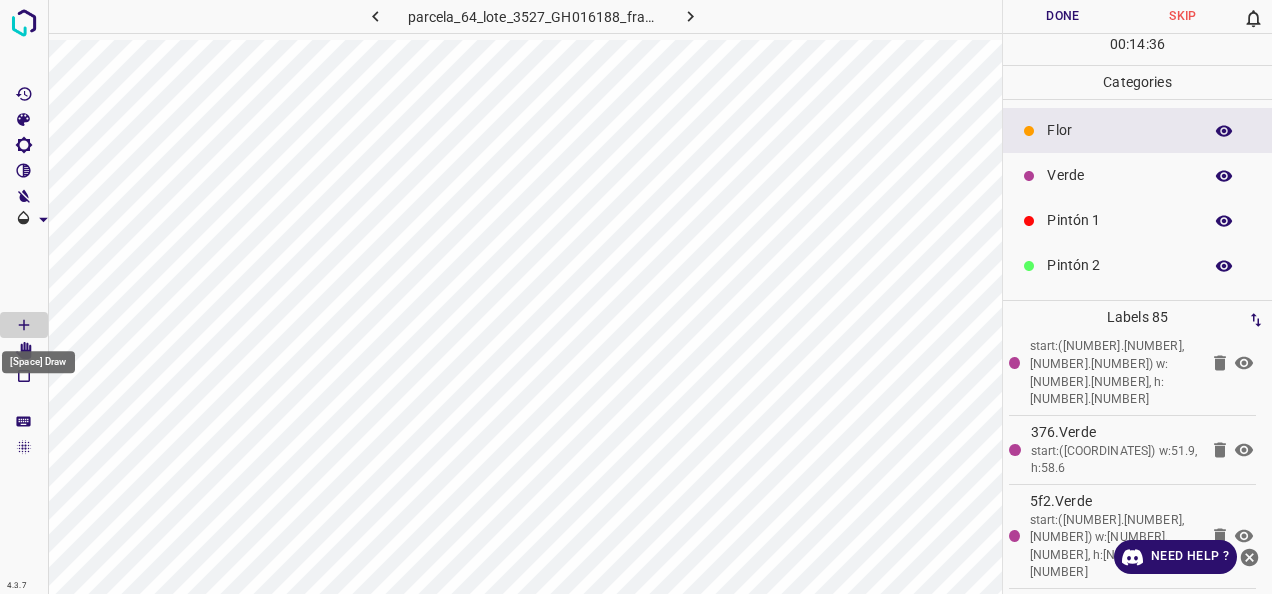 click on "[Space] Draw" at bounding box center [38, 362] 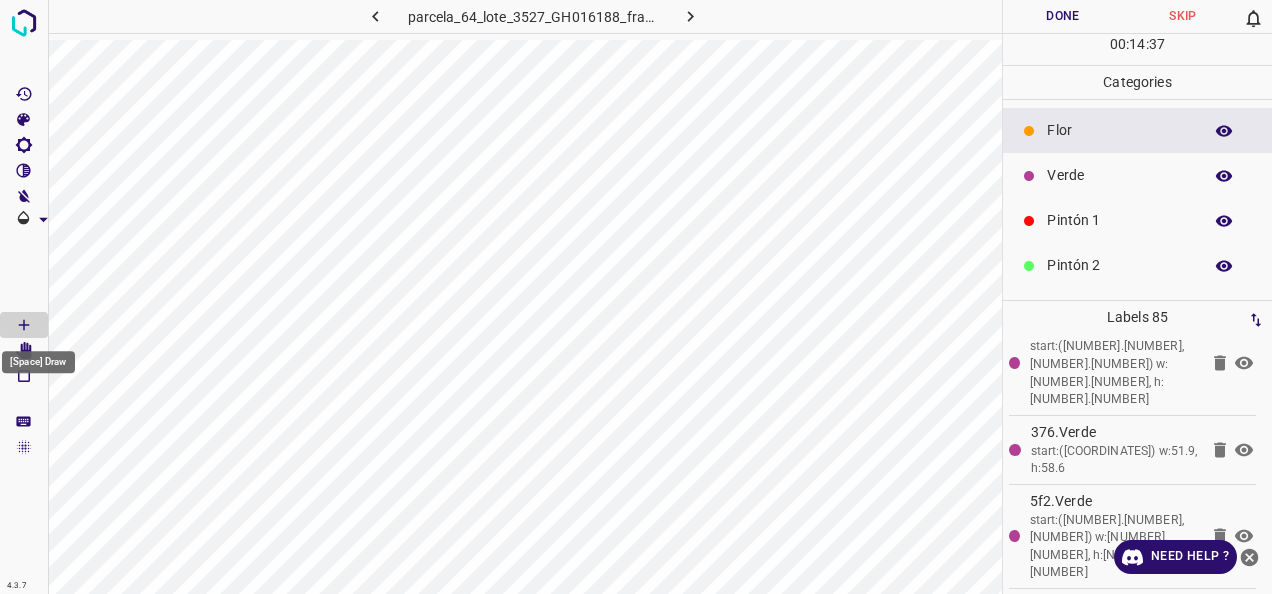 click on "[Space] Draw" at bounding box center (38, 356) 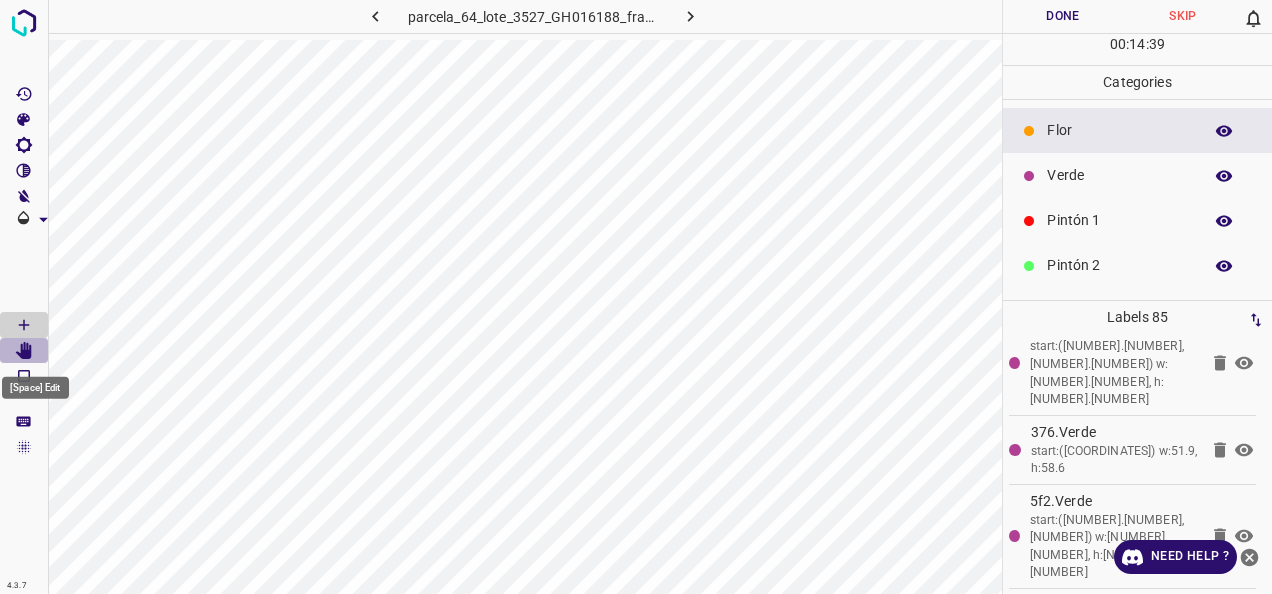 click 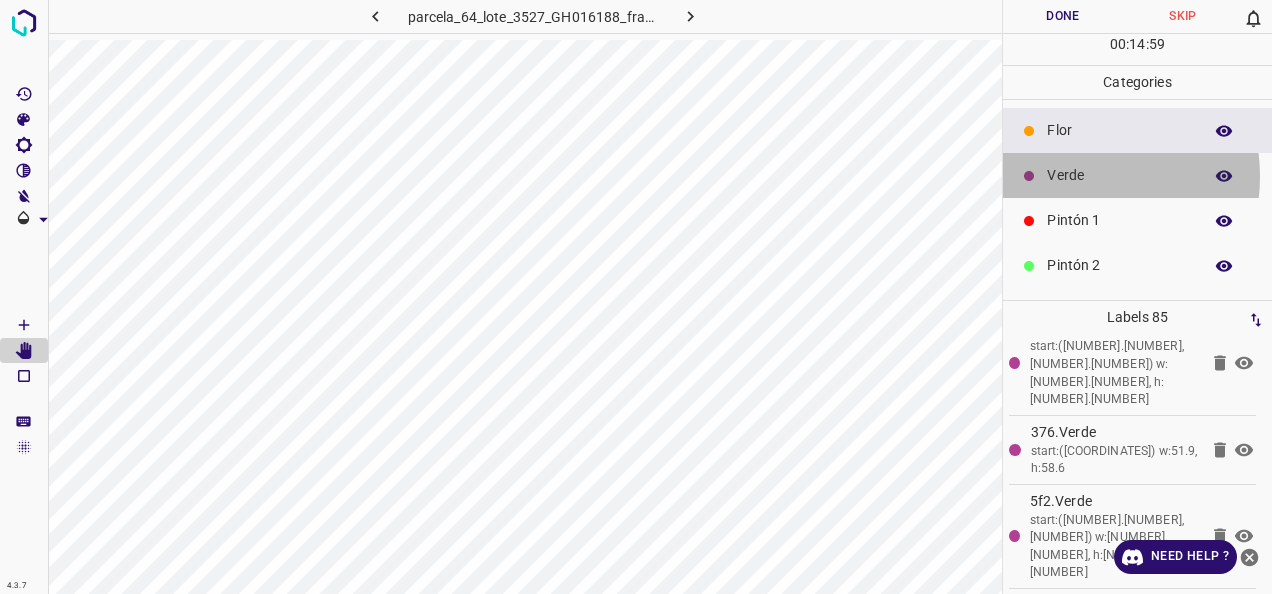 click on "Verde" at bounding box center [1119, 175] 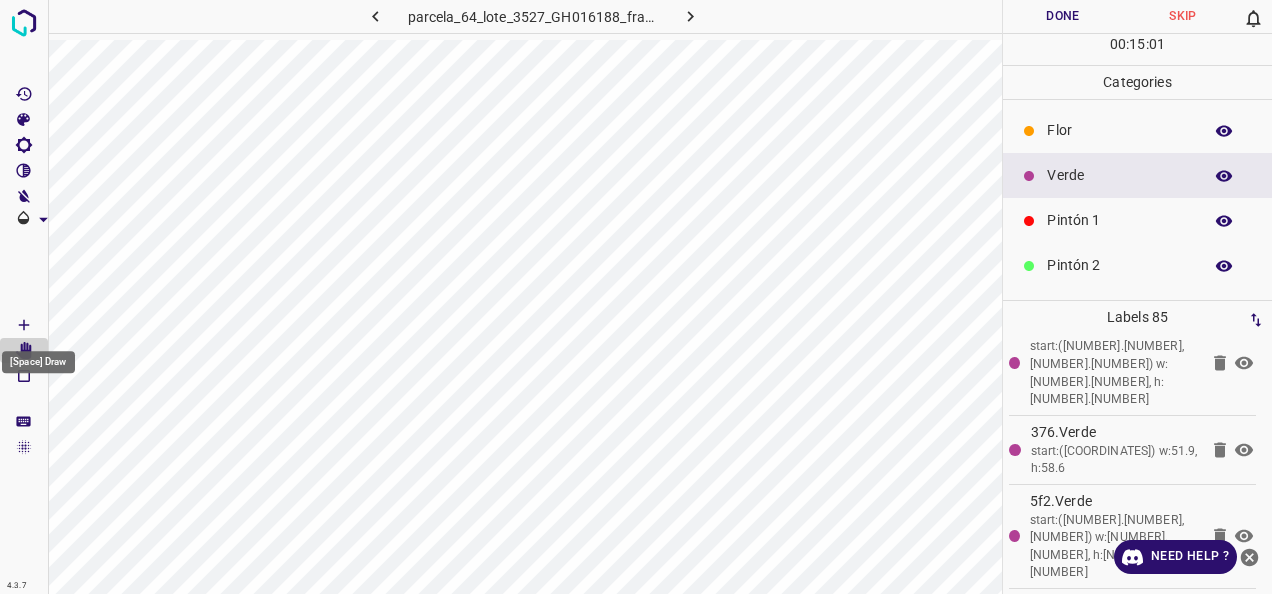 click 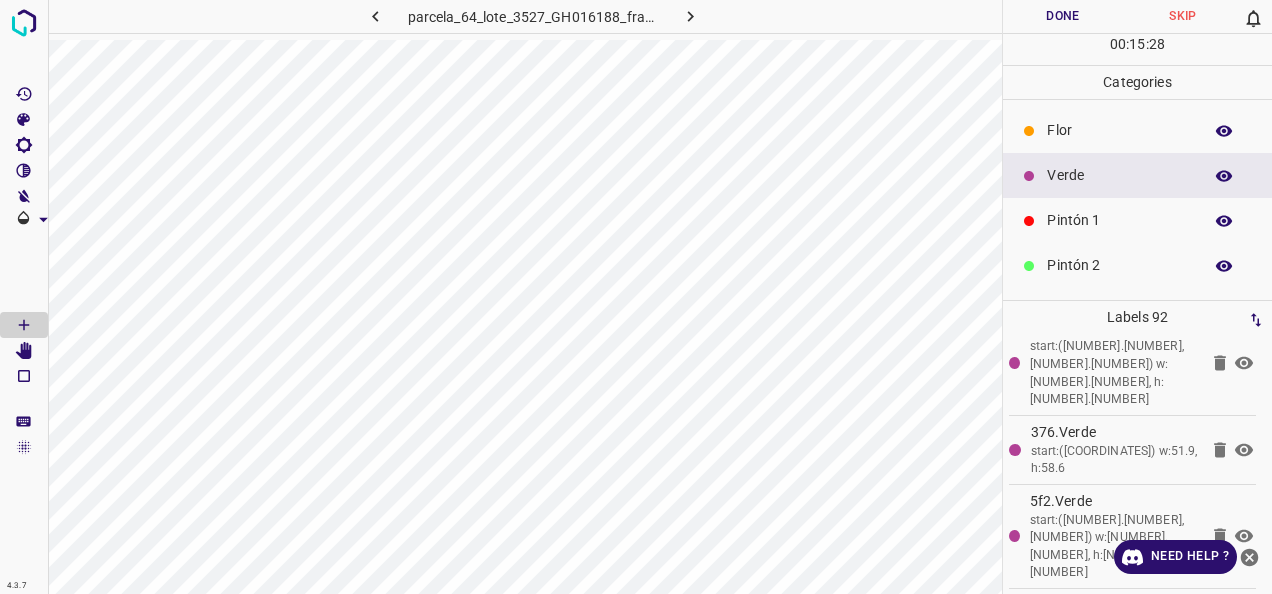 click on "Pintón 1" at bounding box center (1119, 220) 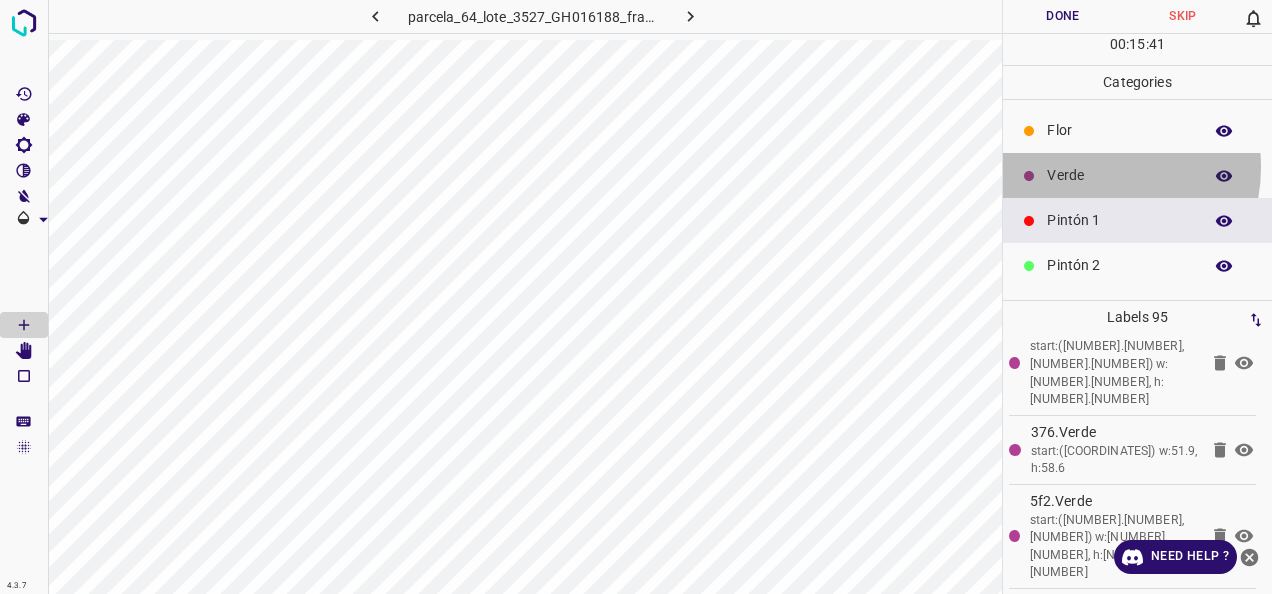 click on "Verde" at bounding box center [1119, 175] 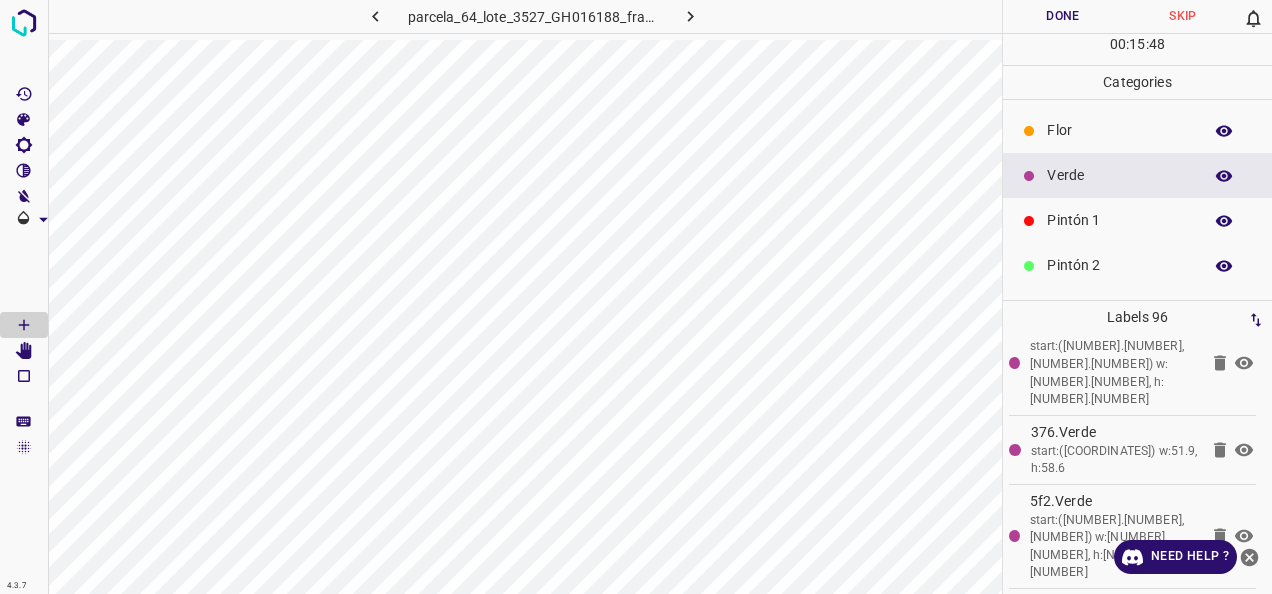 click on "Flor" at bounding box center [1119, 130] 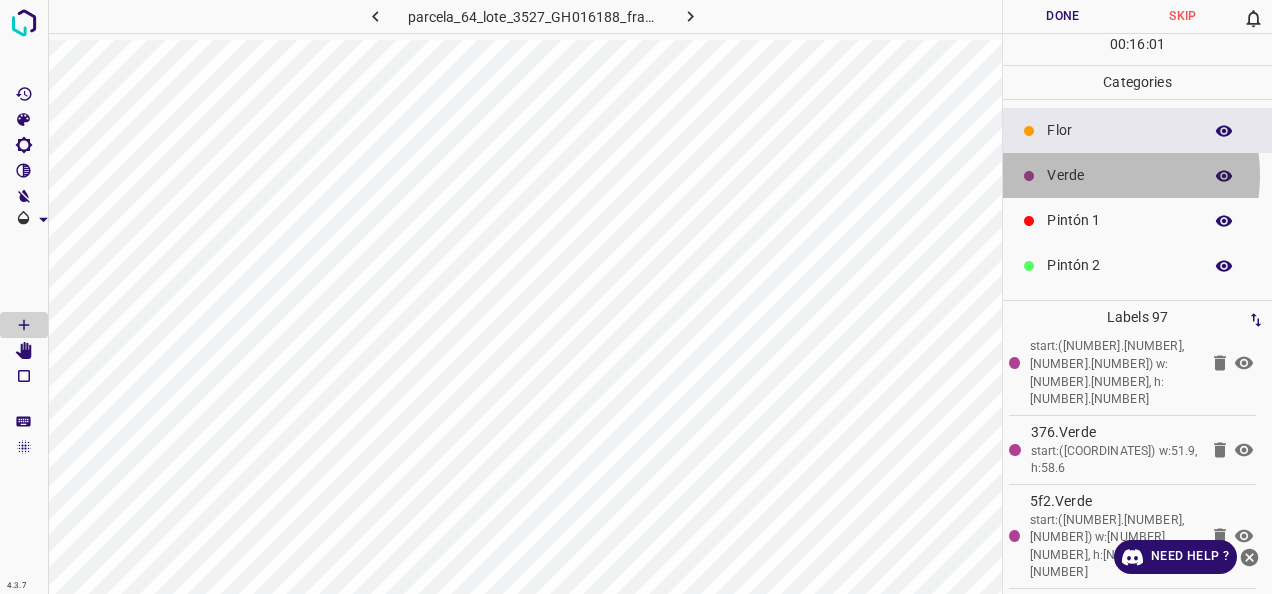 click on "Verde" at bounding box center [1119, 175] 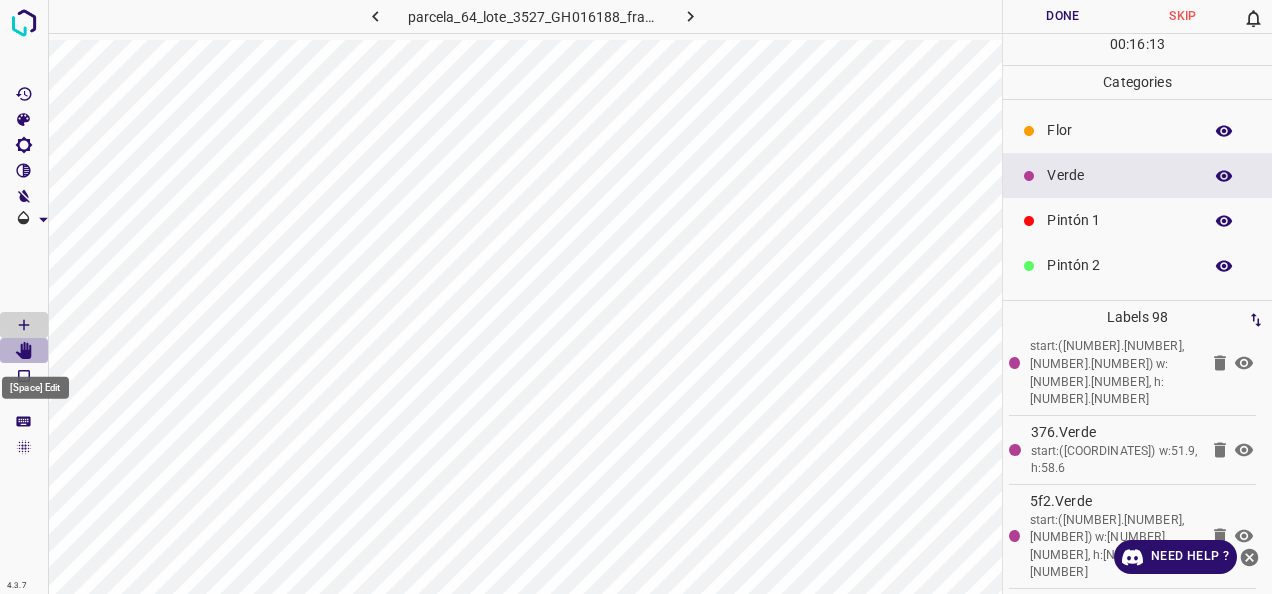 click 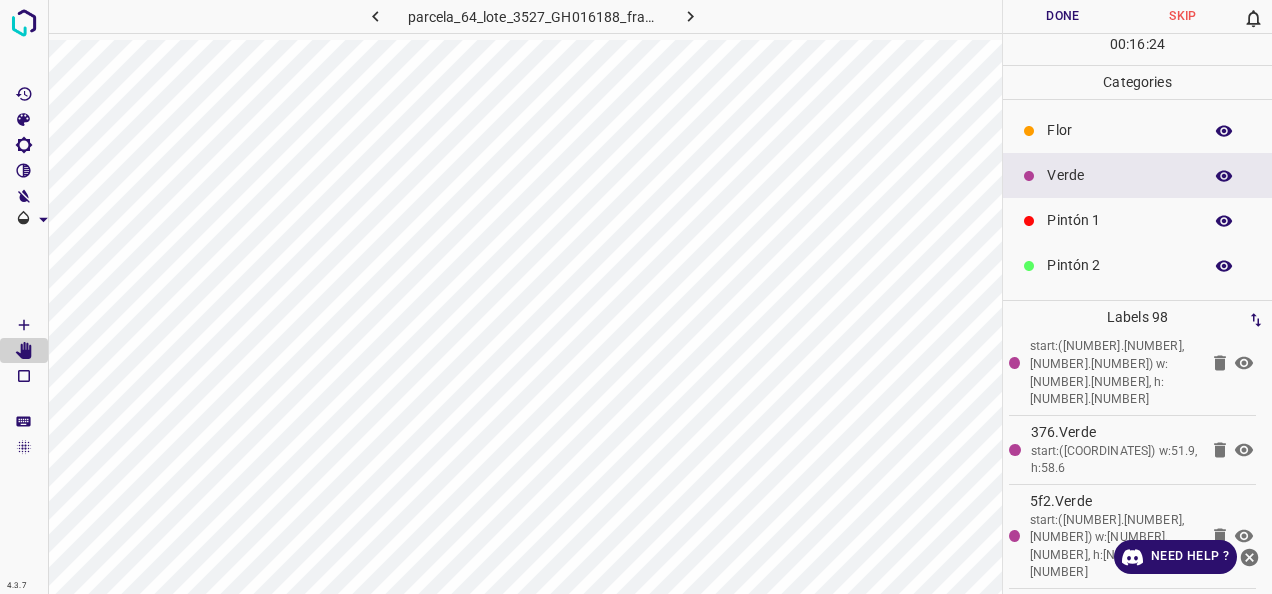 click on "Verde" at bounding box center (1119, 175) 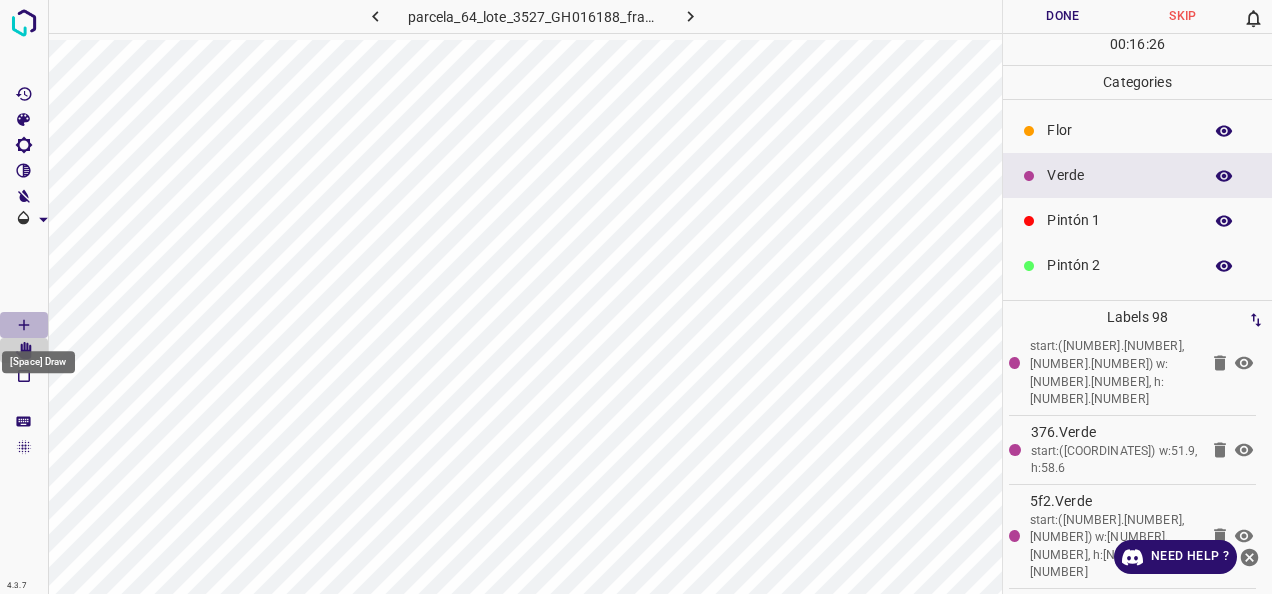 click 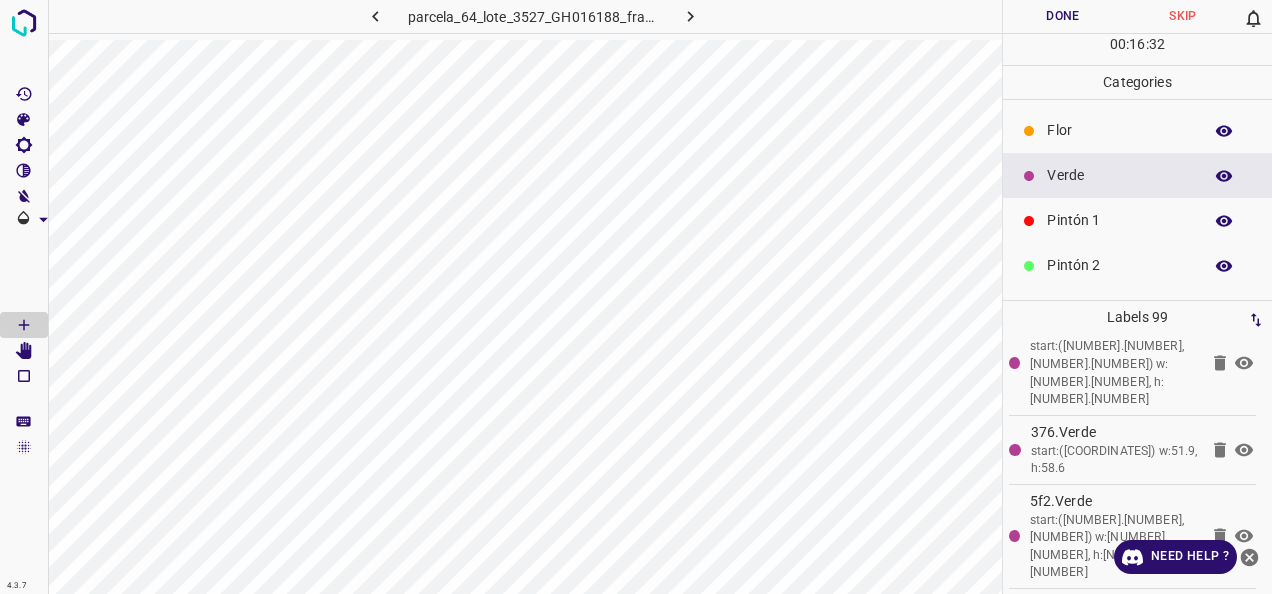 click on "Flor" at bounding box center (1119, 130) 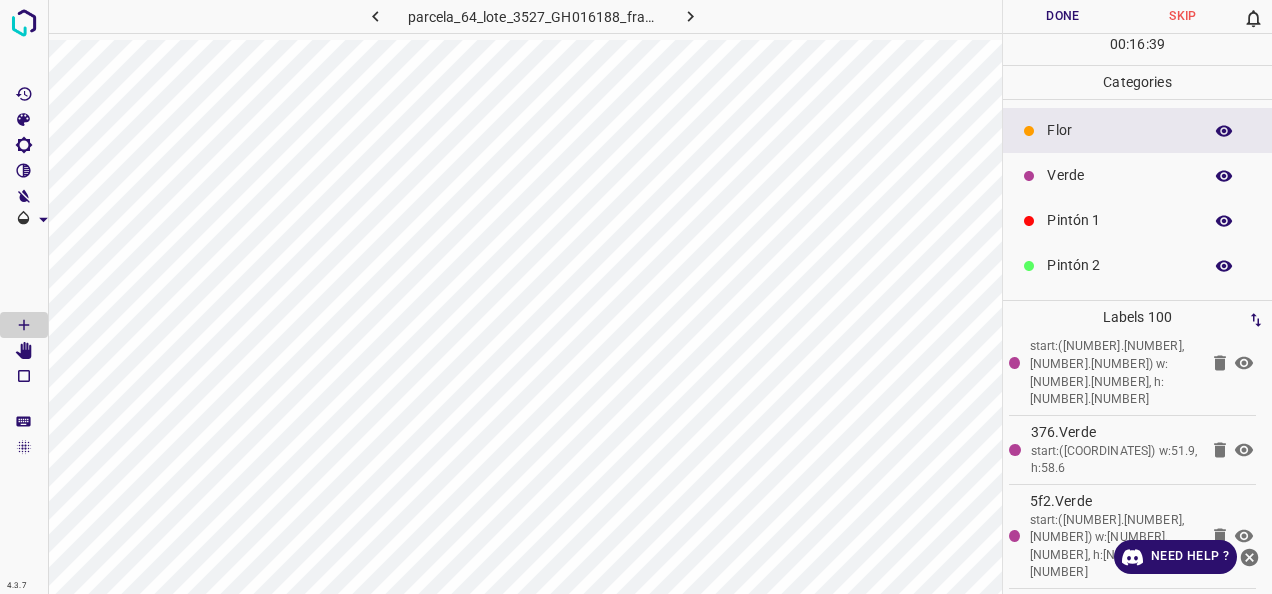 click on "Verde" at bounding box center [1119, 175] 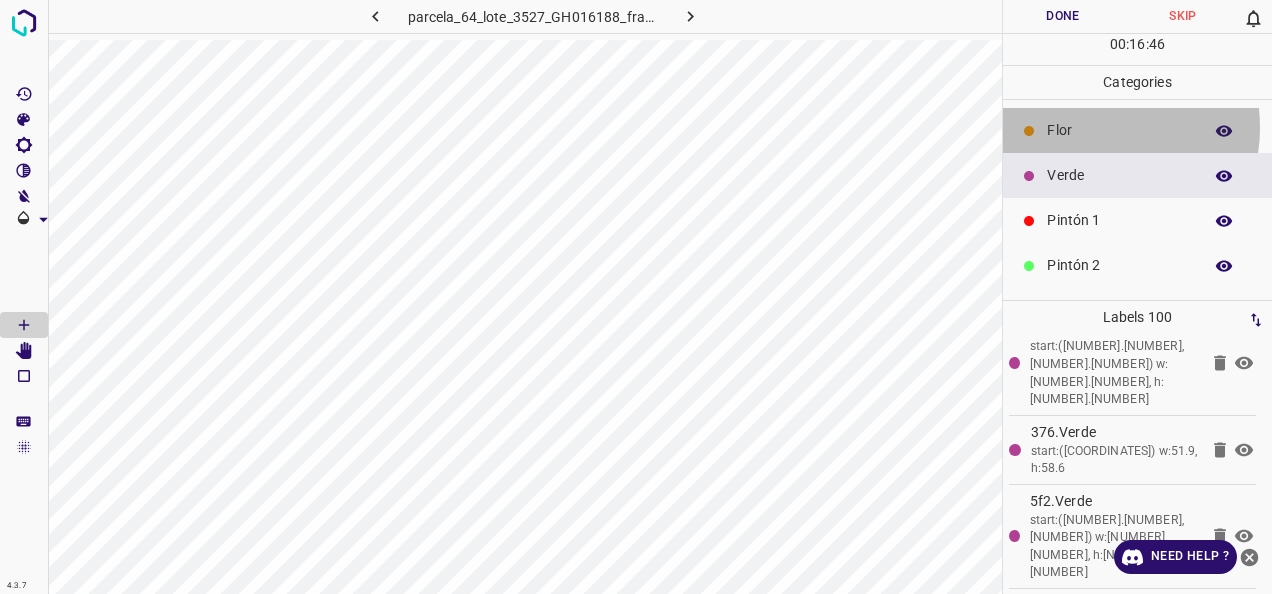 click on "Flor" at bounding box center (1119, 130) 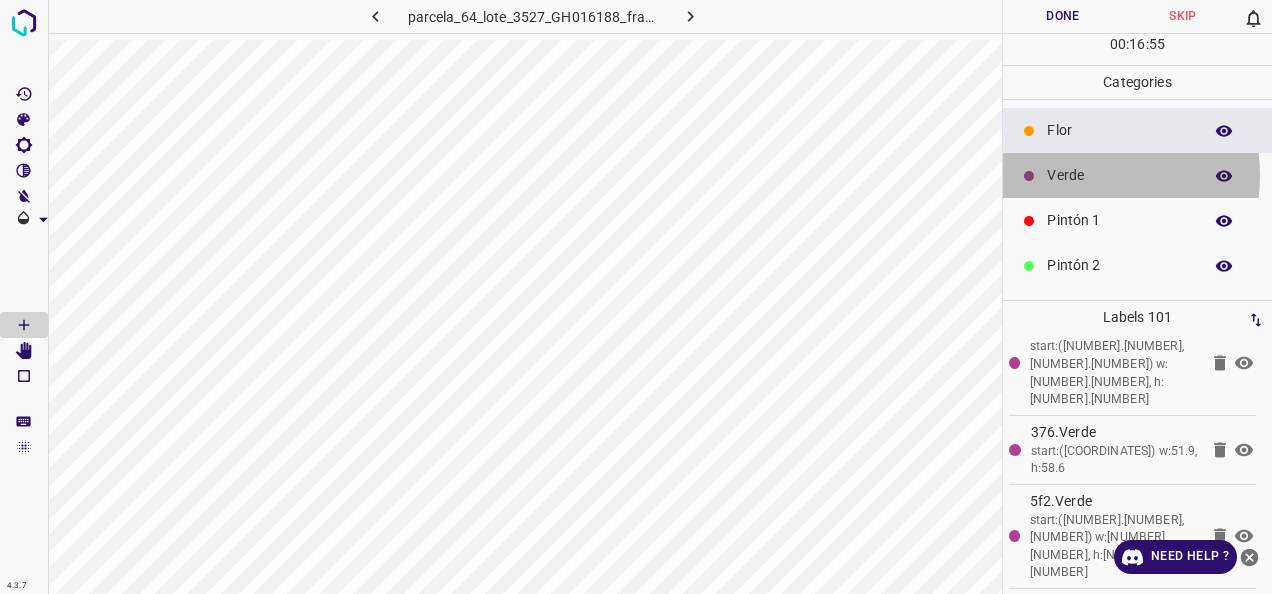 click on "Verde" at bounding box center (1119, 175) 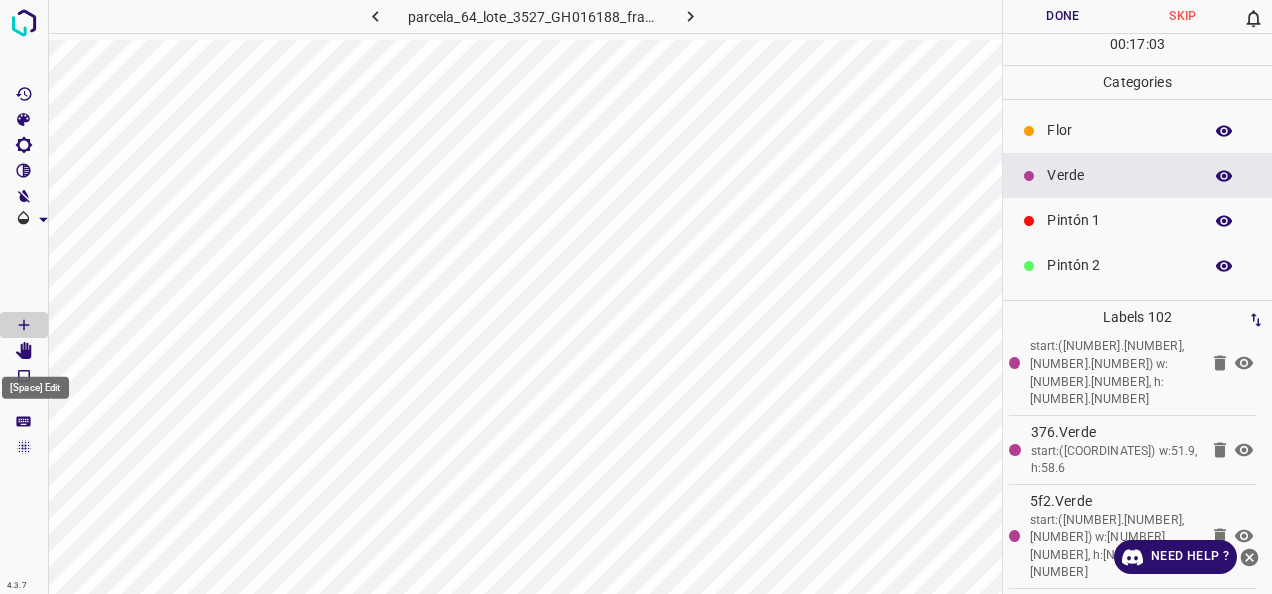 click 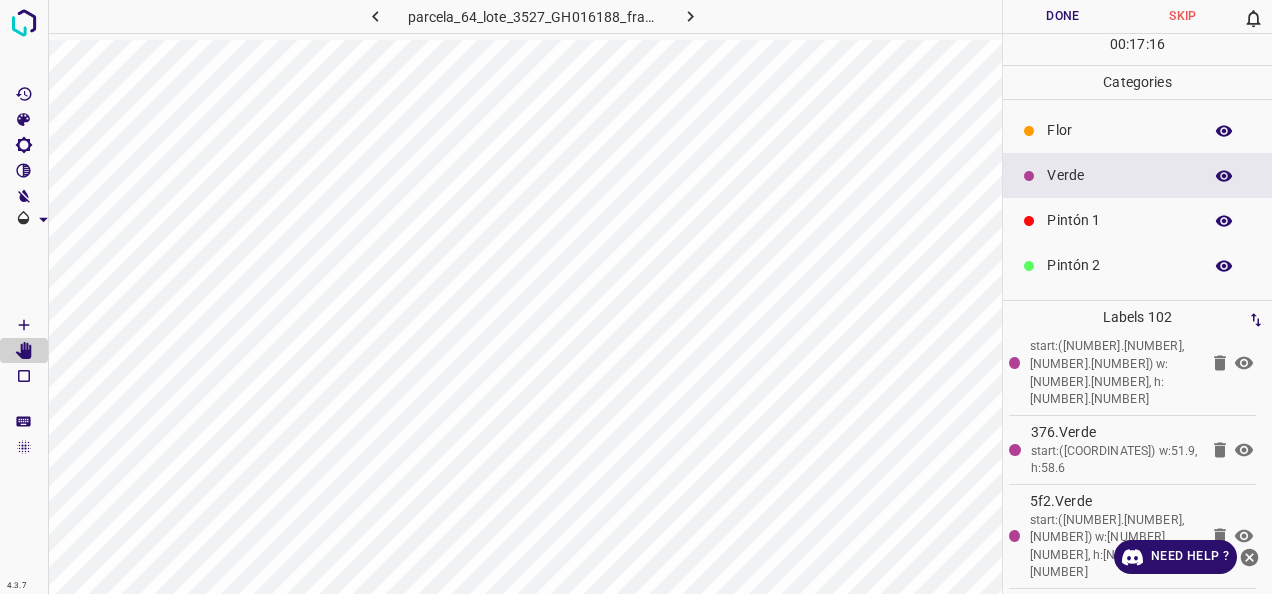 click on "Flor" at bounding box center (1119, 130) 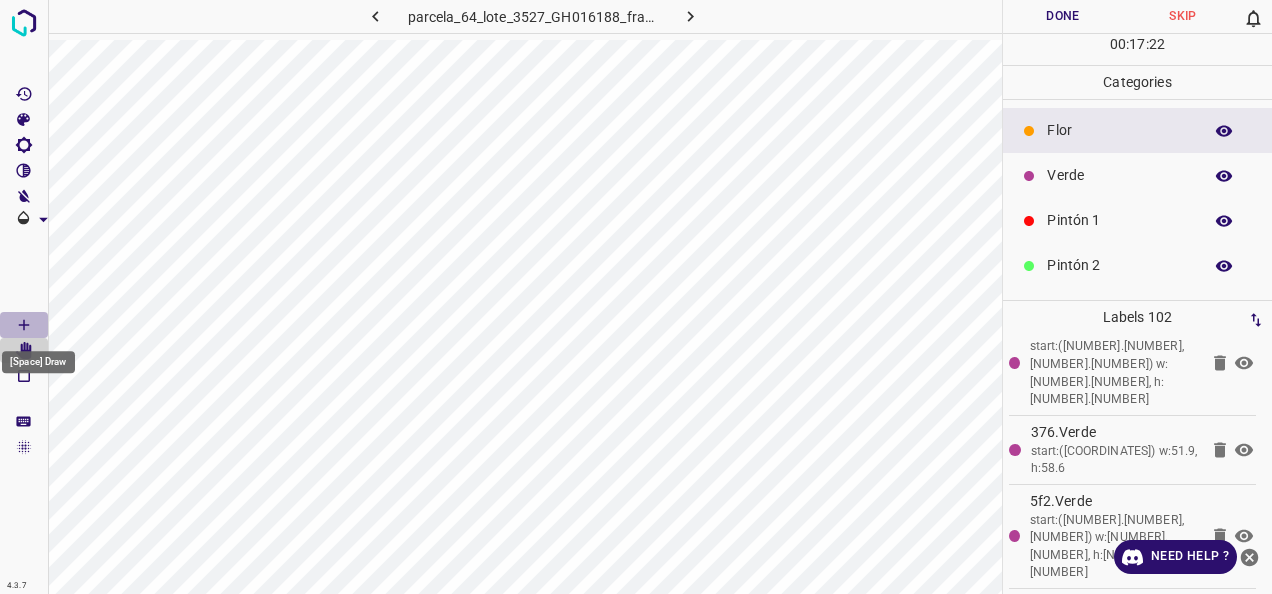 click 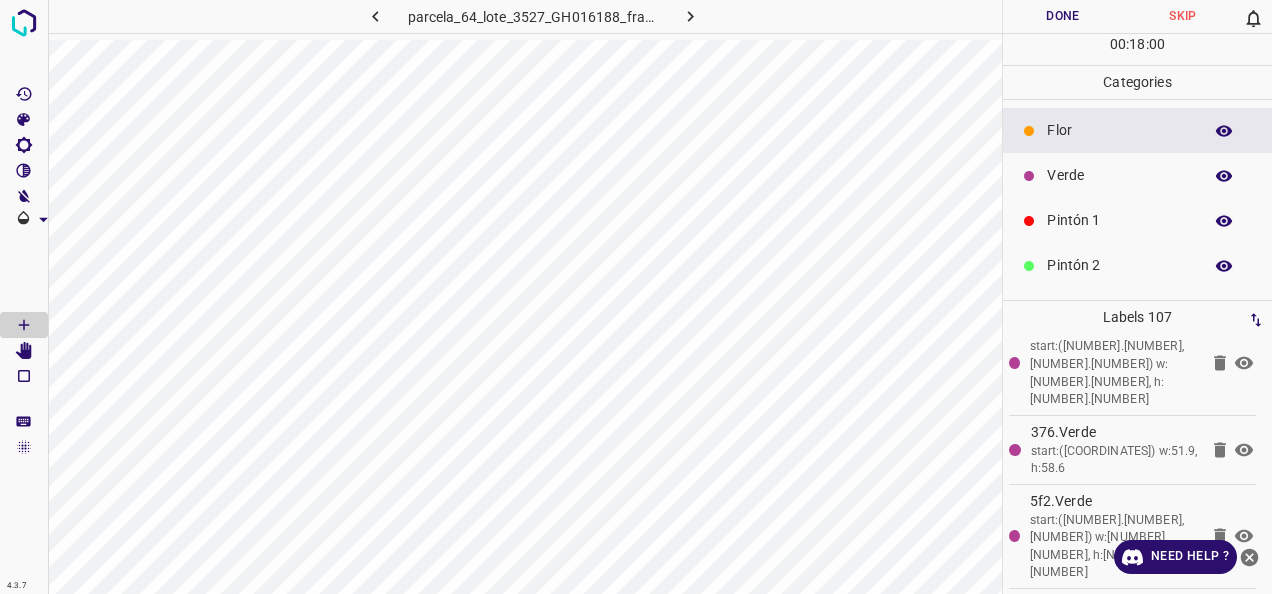 click on "Verde" at bounding box center (1119, 175) 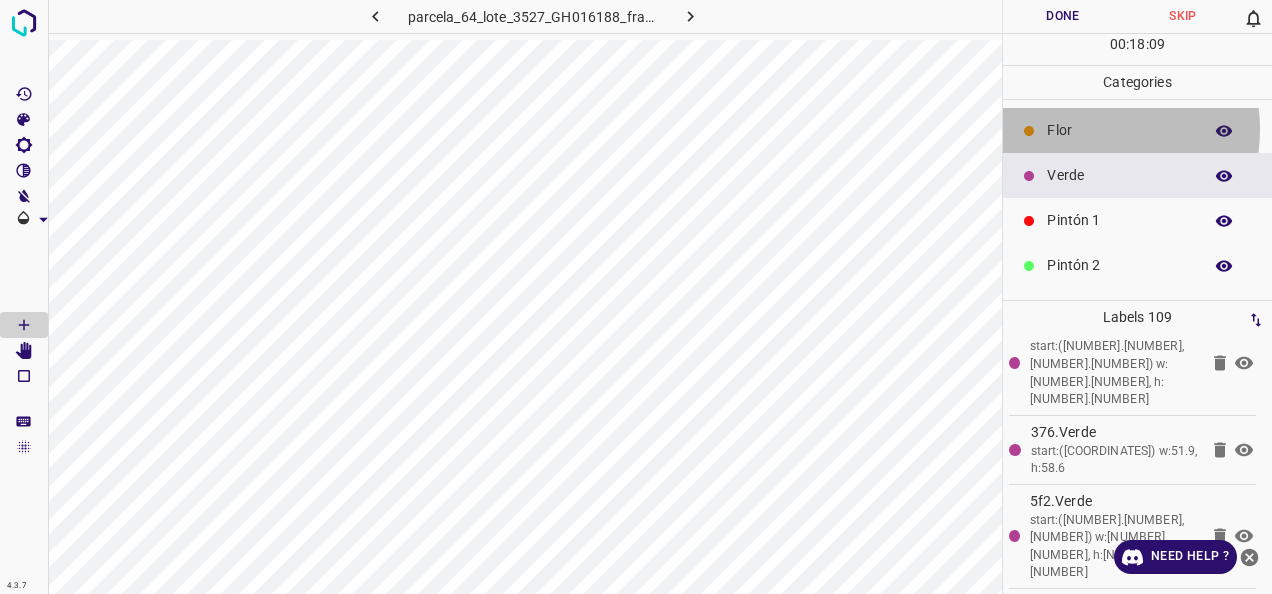 click on "Flor" at bounding box center (1119, 130) 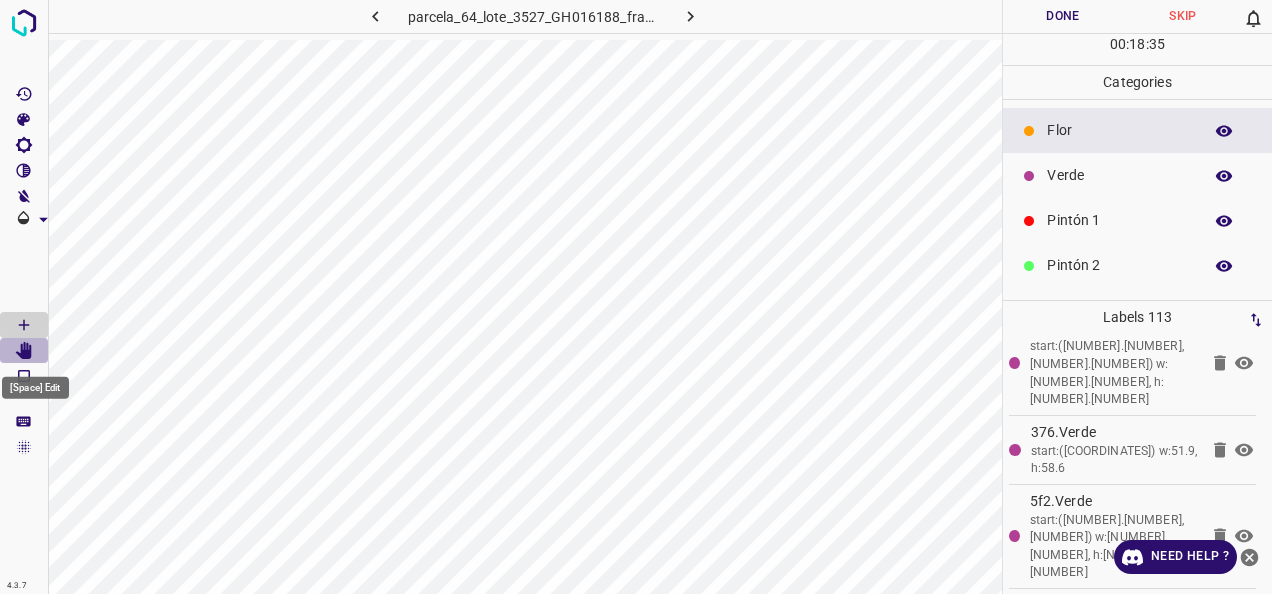 click 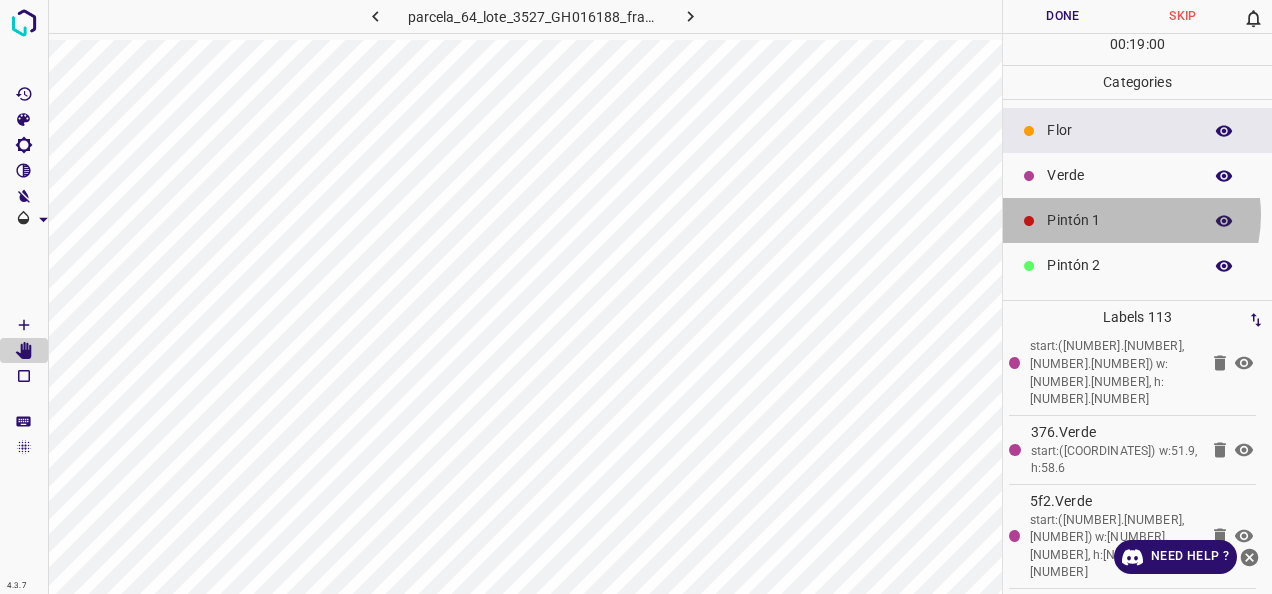 click on "Pintón 1" at bounding box center (1119, 220) 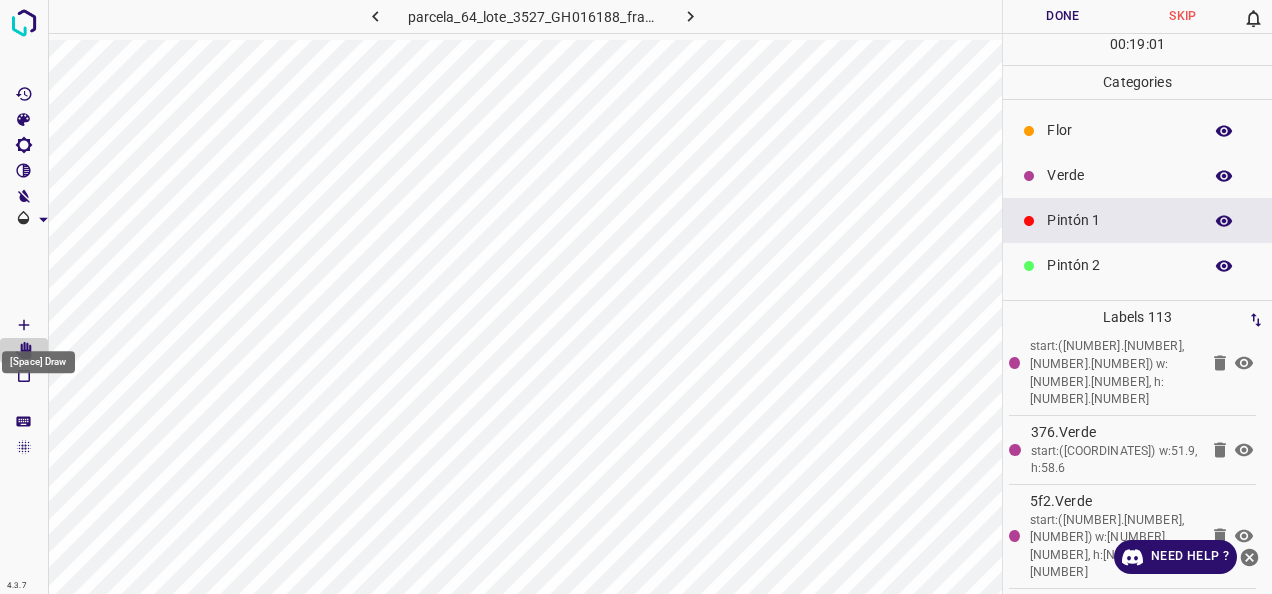 click 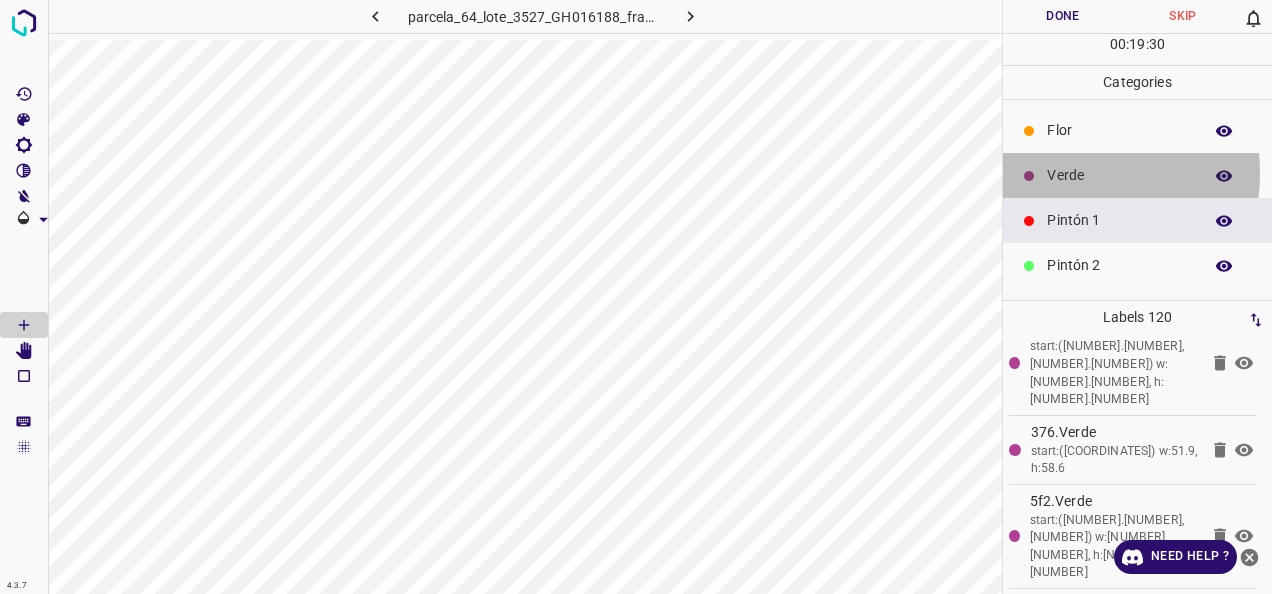 click on "Verde" at bounding box center (1119, 175) 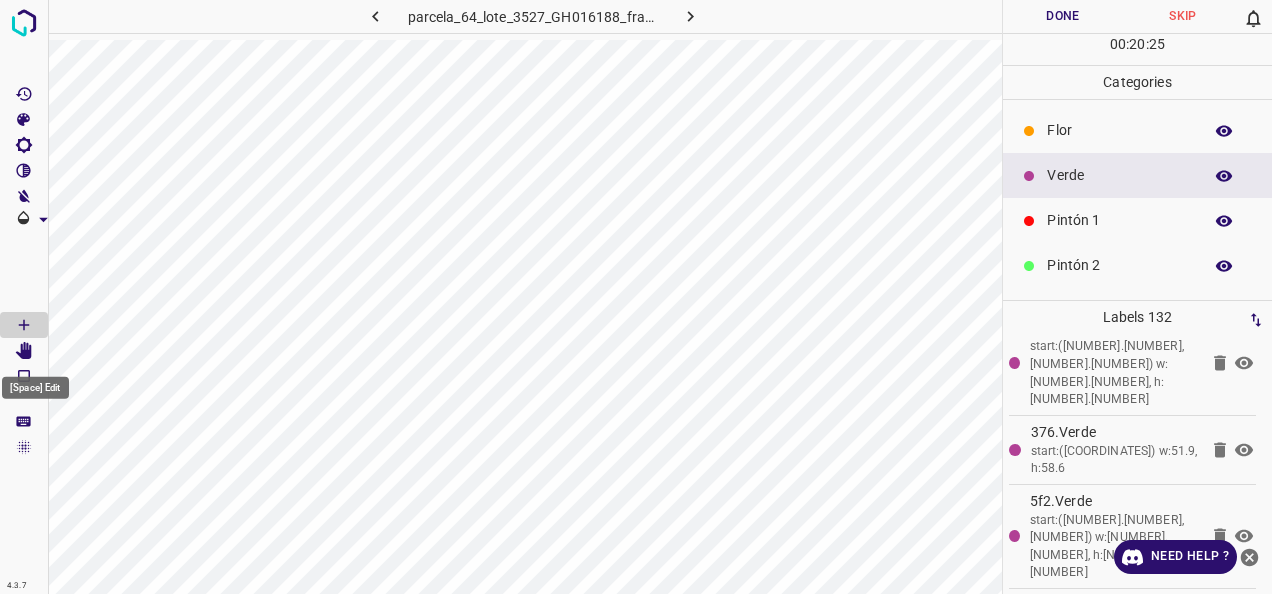click 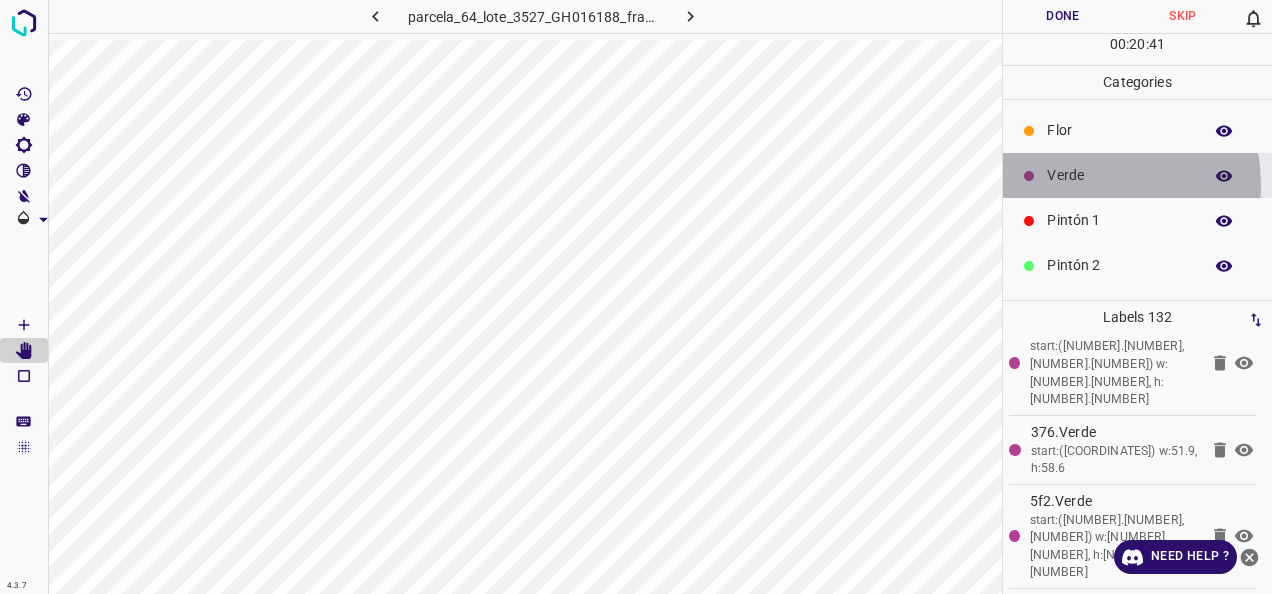 click on "Verde" at bounding box center (1119, 175) 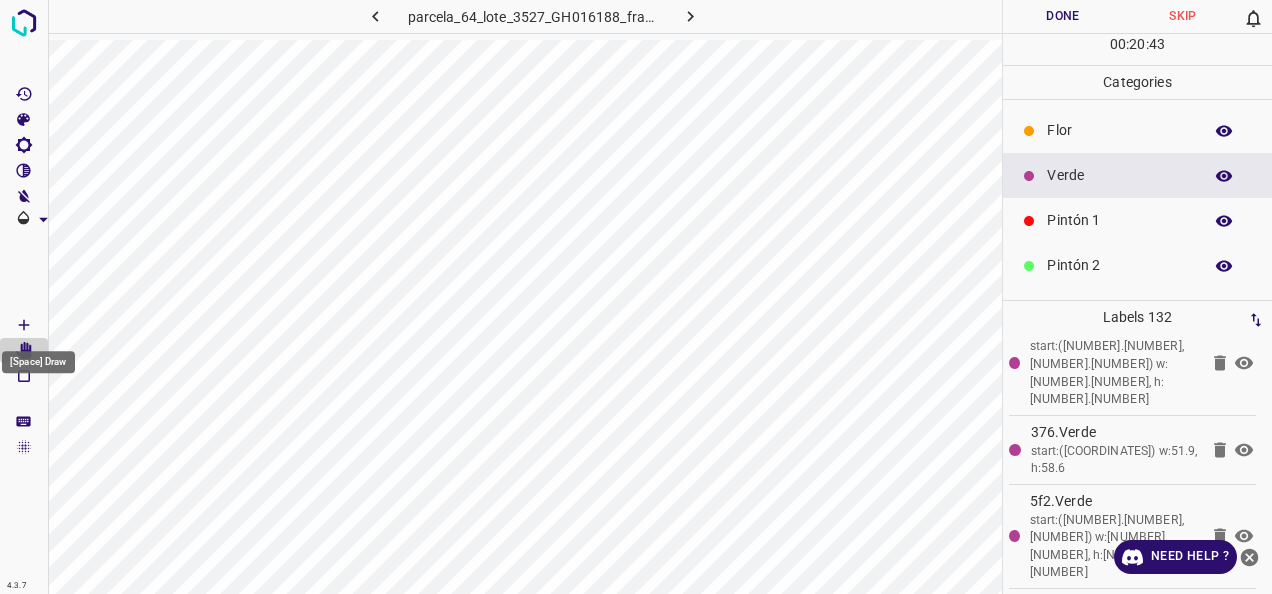 click 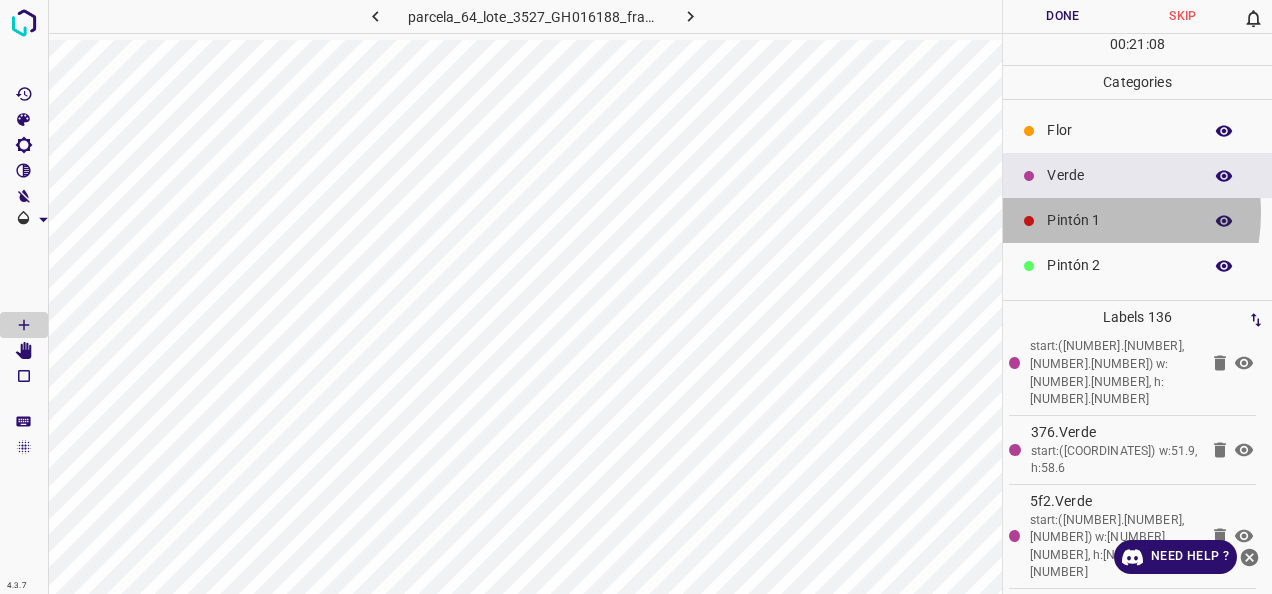 click on "Pintón 1" at bounding box center (1119, 220) 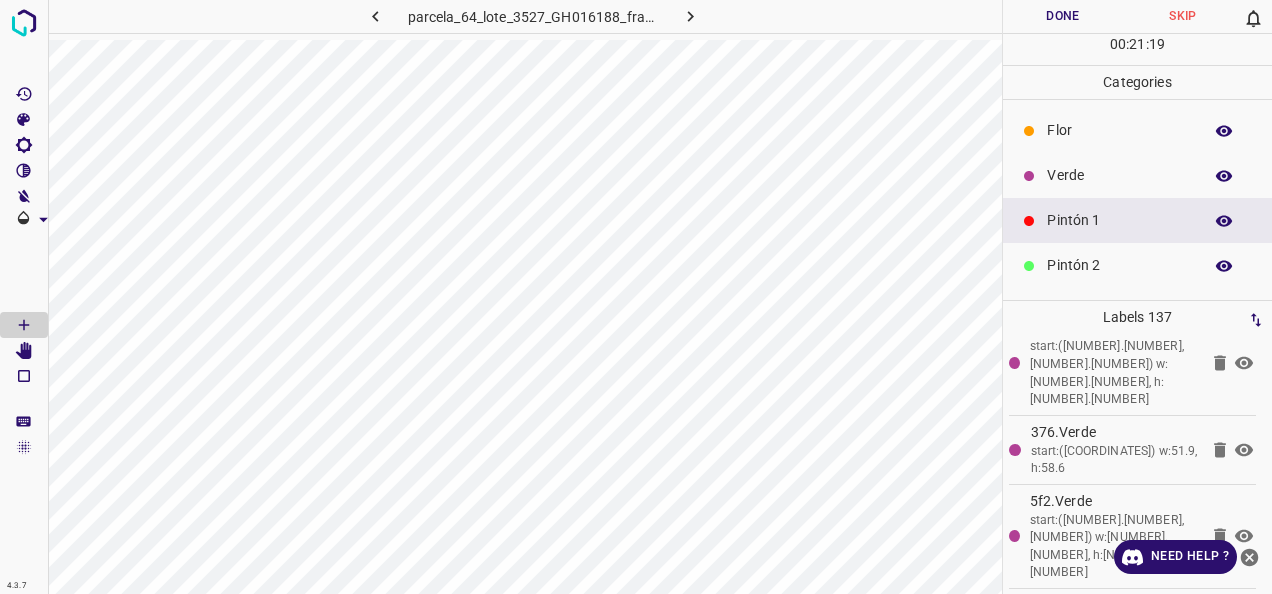click on "Verde" at bounding box center (1119, 175) 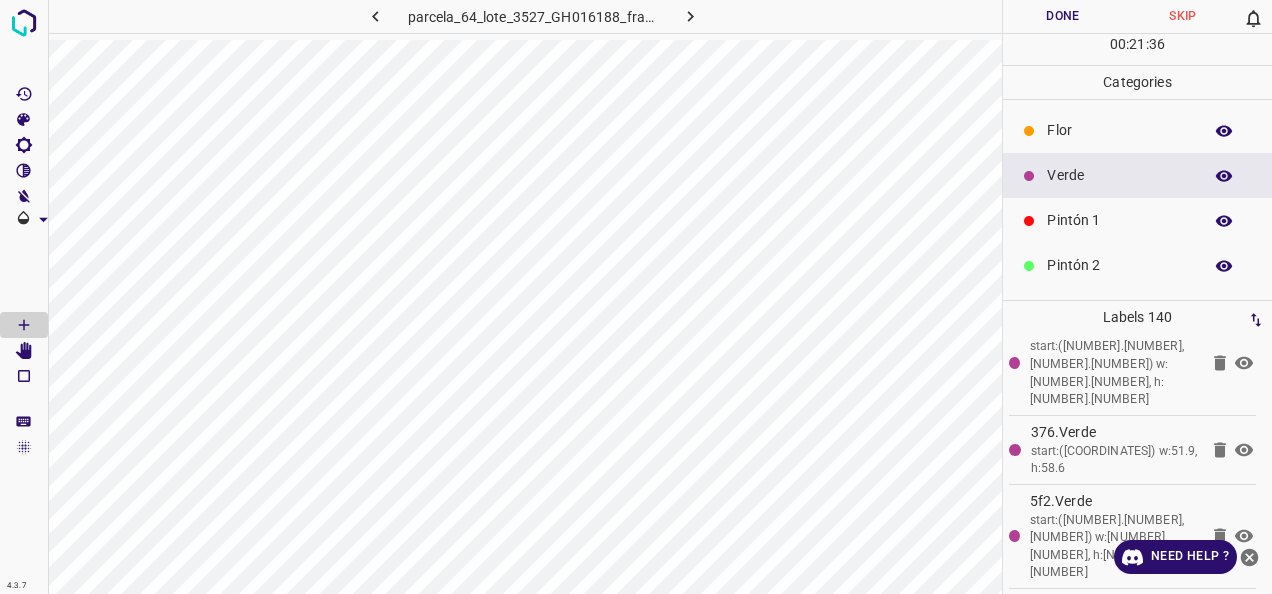 click on "Flor" at bounding box center (1119, 130) 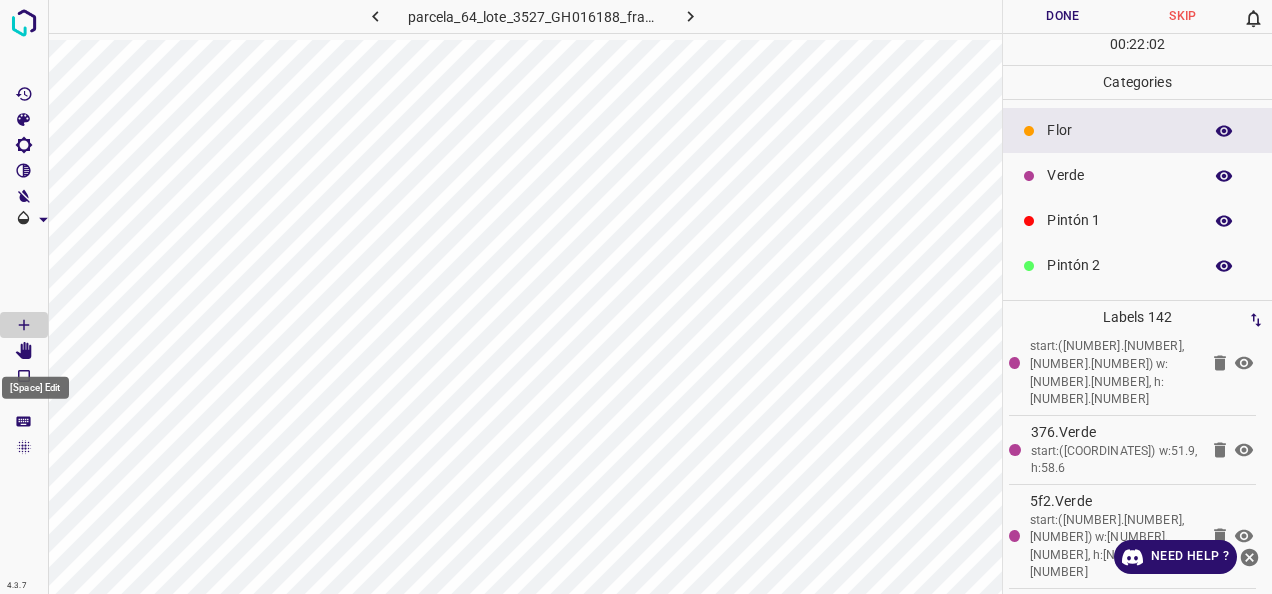 click 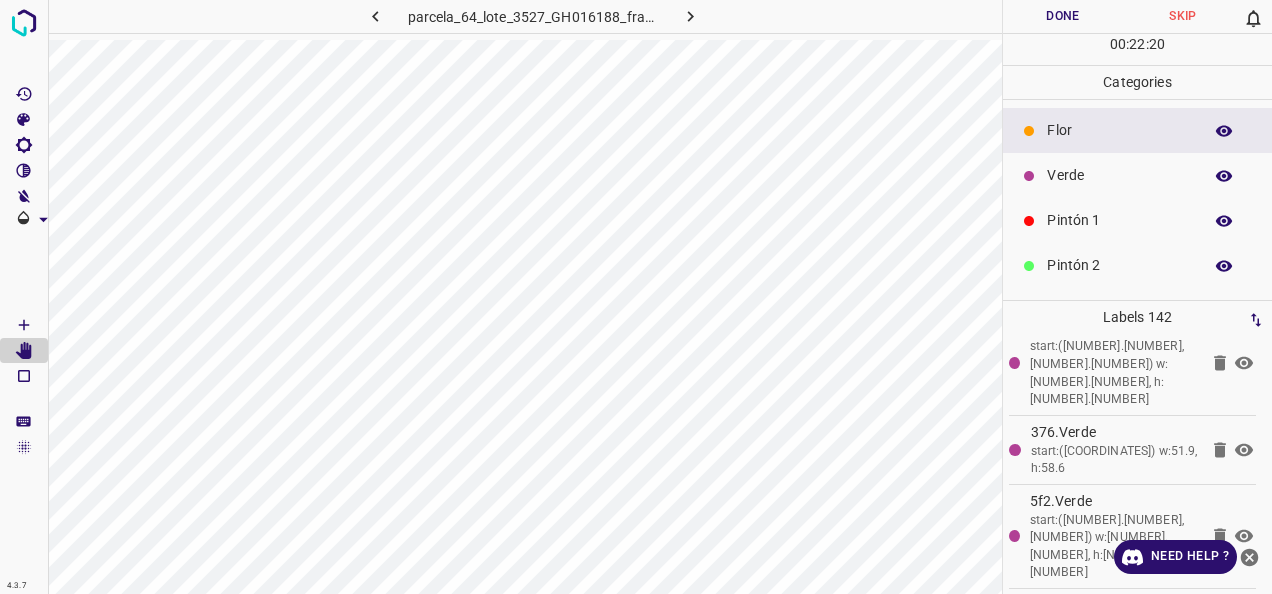 click on "Verde" at bounding box center (1119, 175) 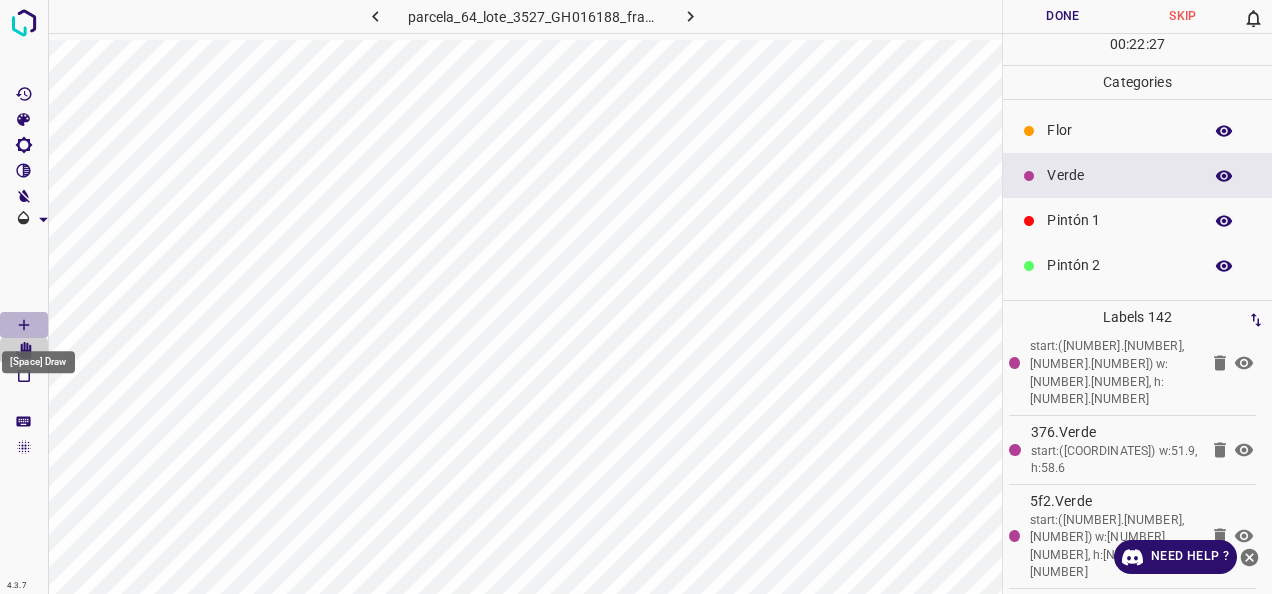 click 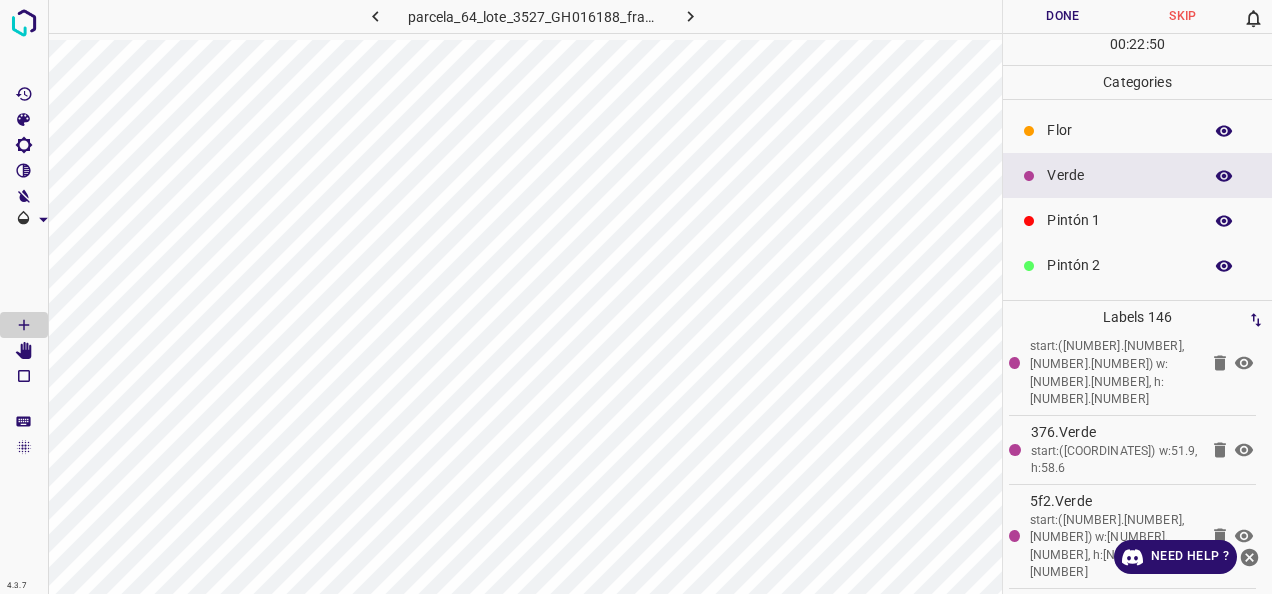 click on "Pintón 1" at bounding box center (1119, 220) 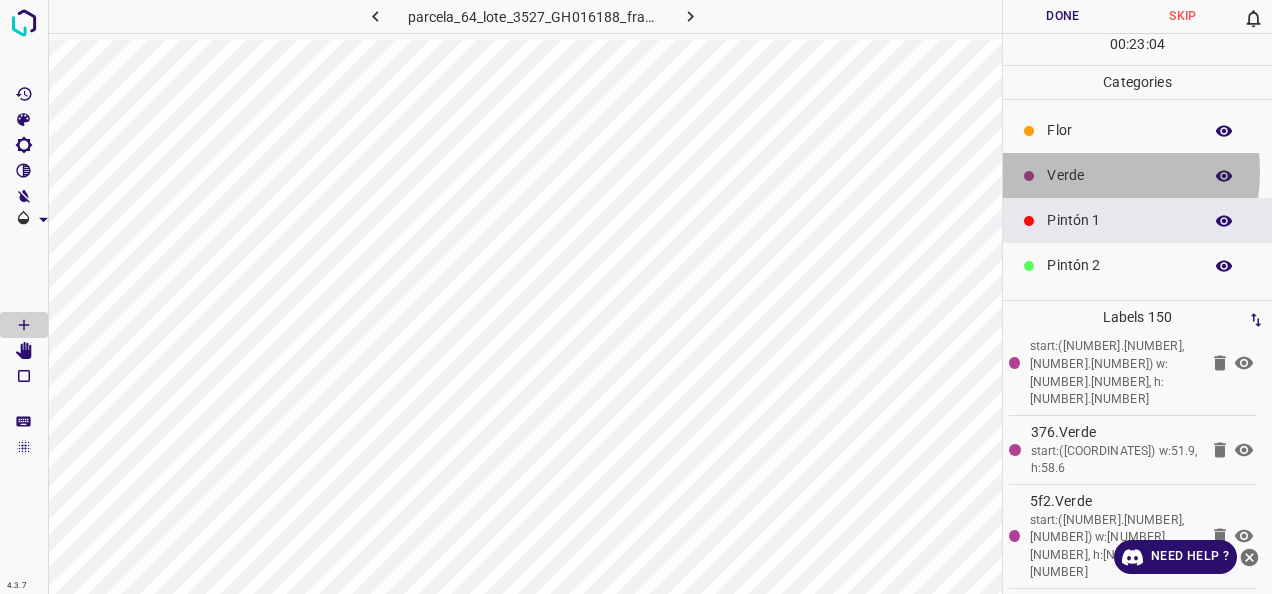 click on "Verde" at bounding box center [1119, 175] 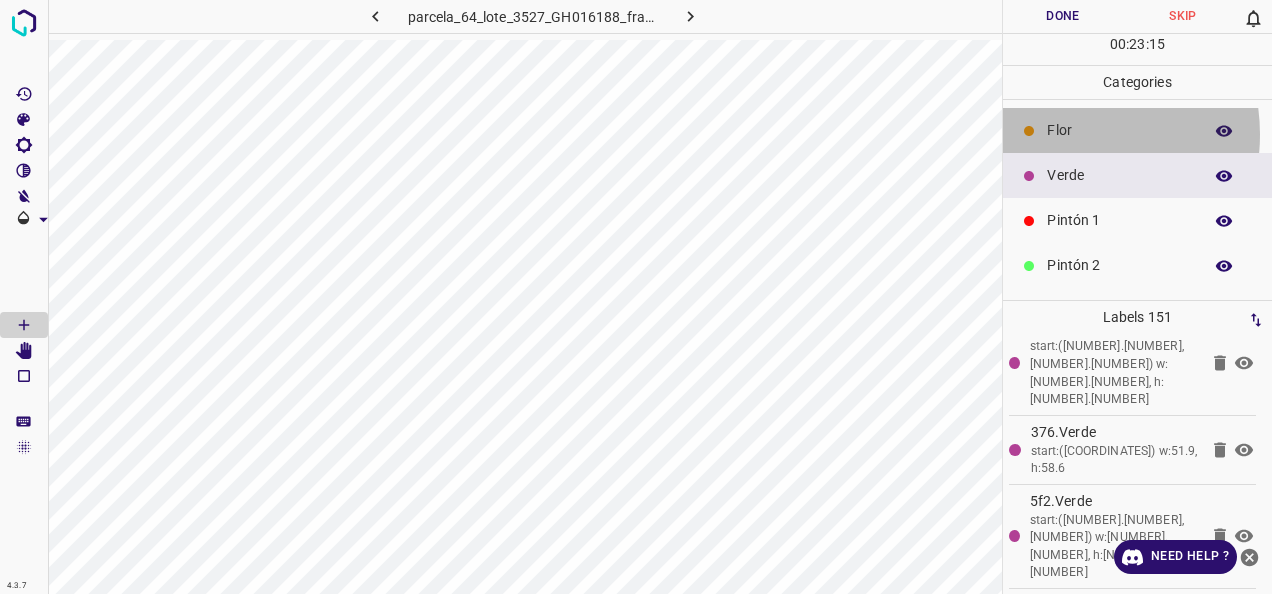 click on "Flor" at bounding box center [1119, 130] 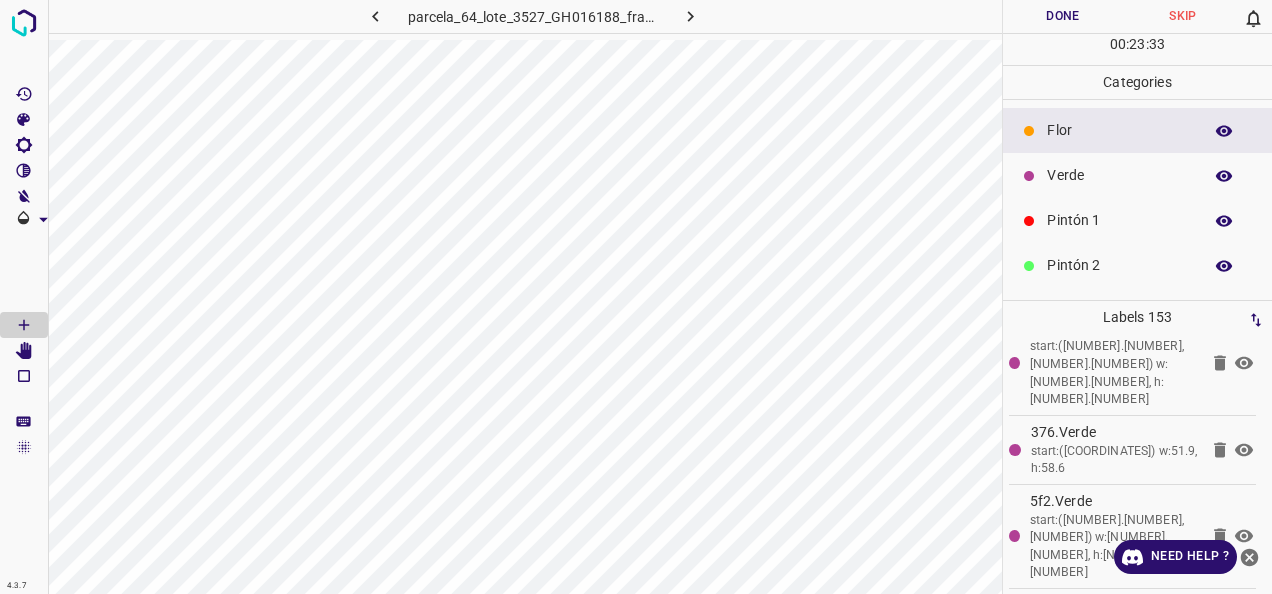 click on "Verde" at bounding box center (1119, 175) 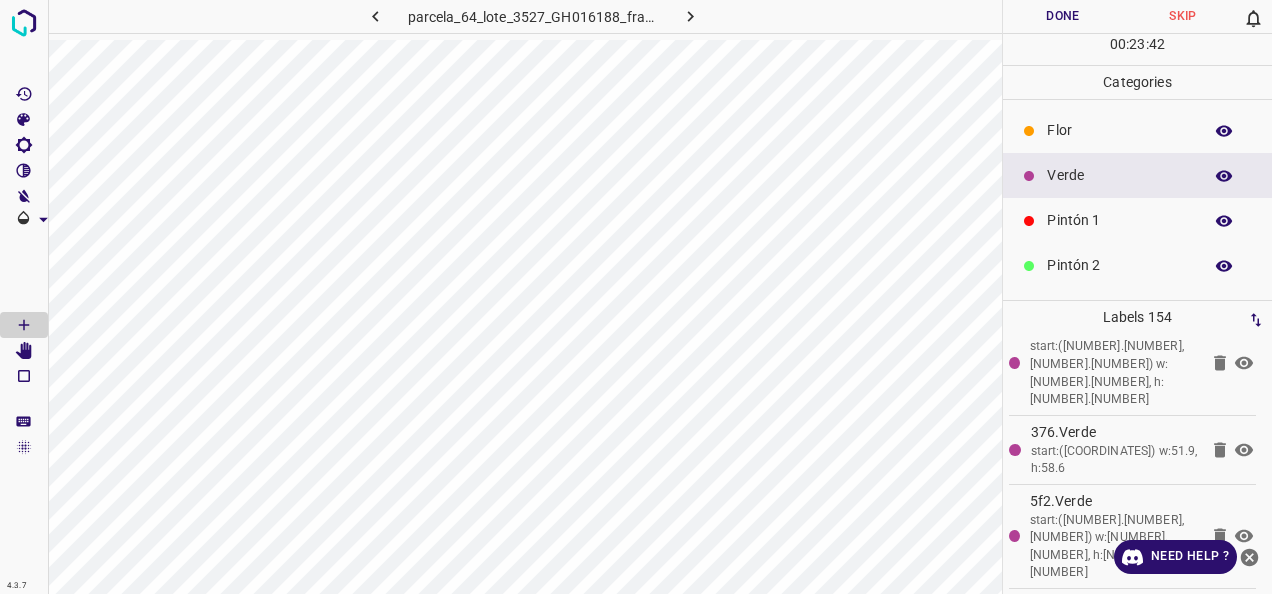 click on "Verde" at bounding box center [1119, 175] 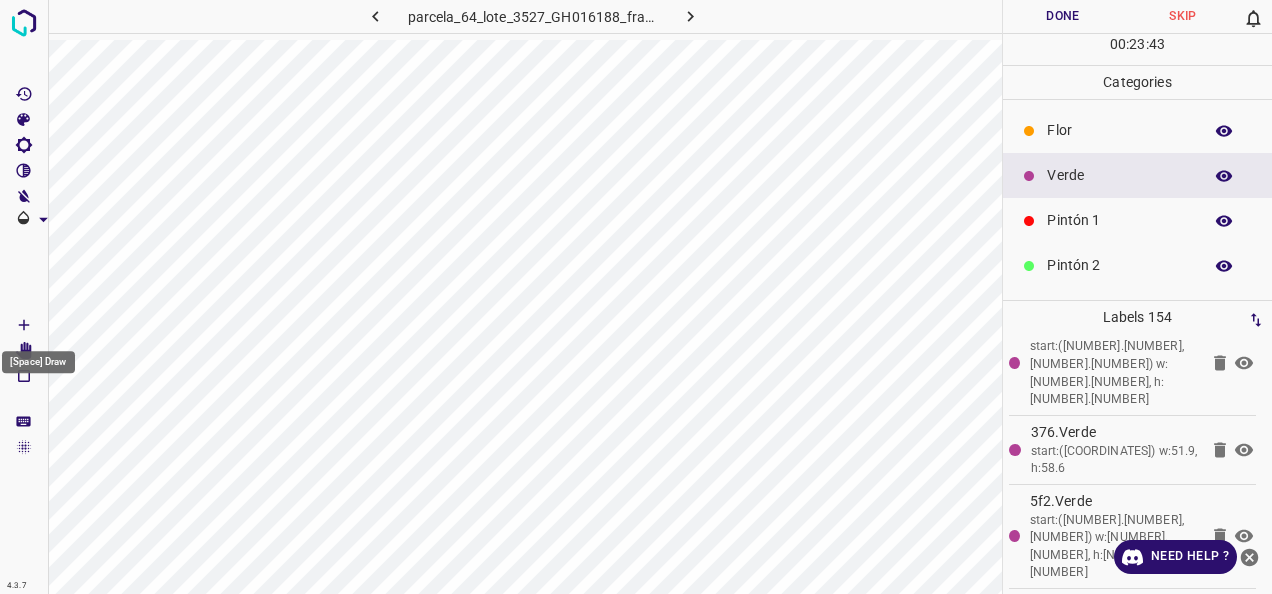 click 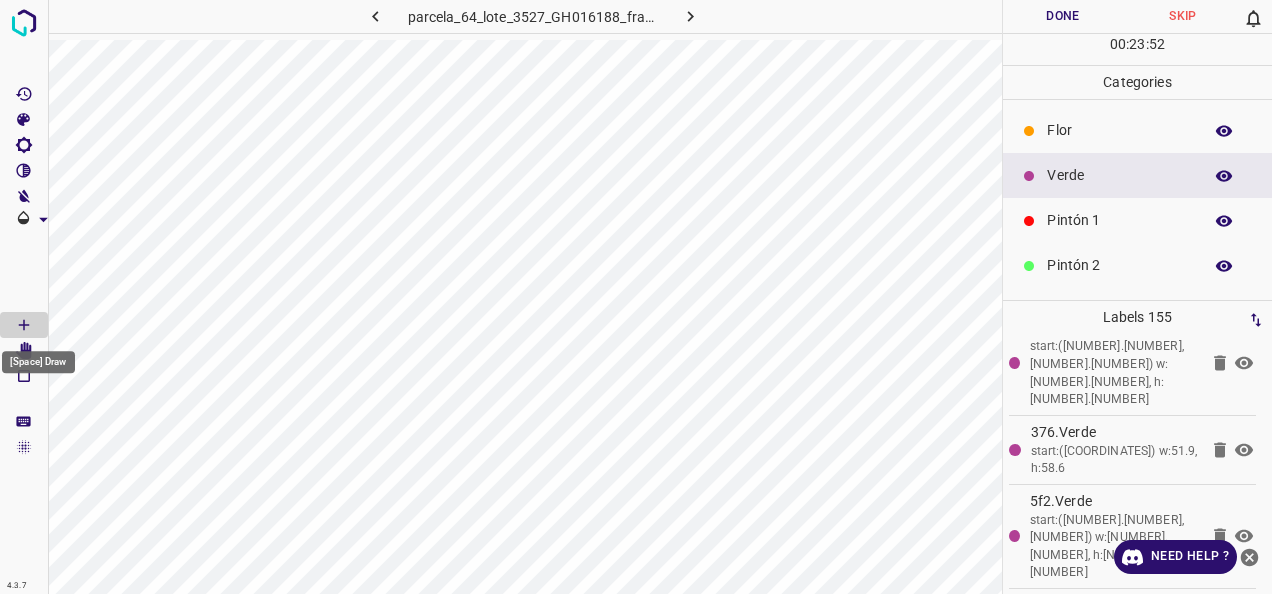 click on "[Space] Draw" at bounding box center [38, 356] 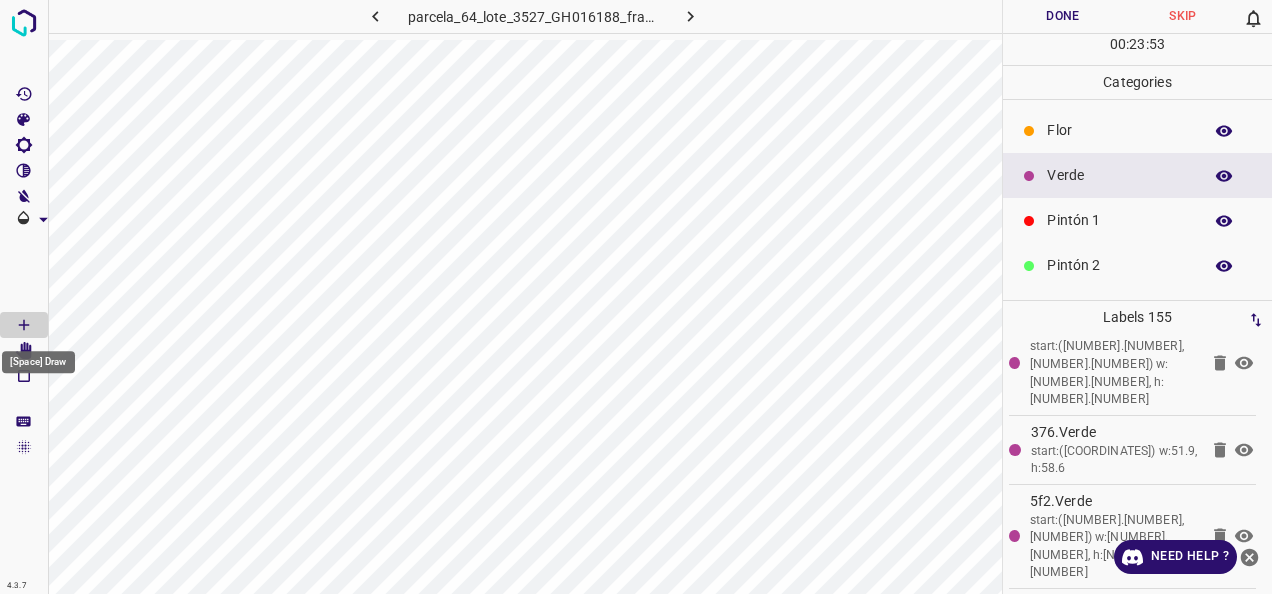 click on "[Space] Draw" at bounding box center [38, 356] 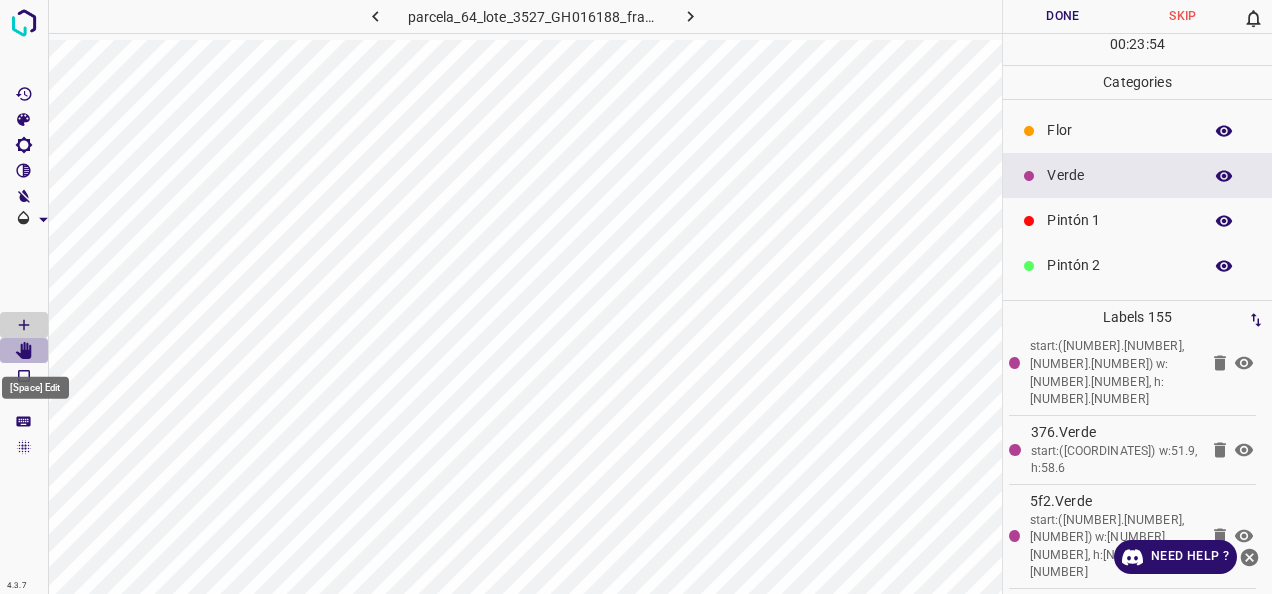 click 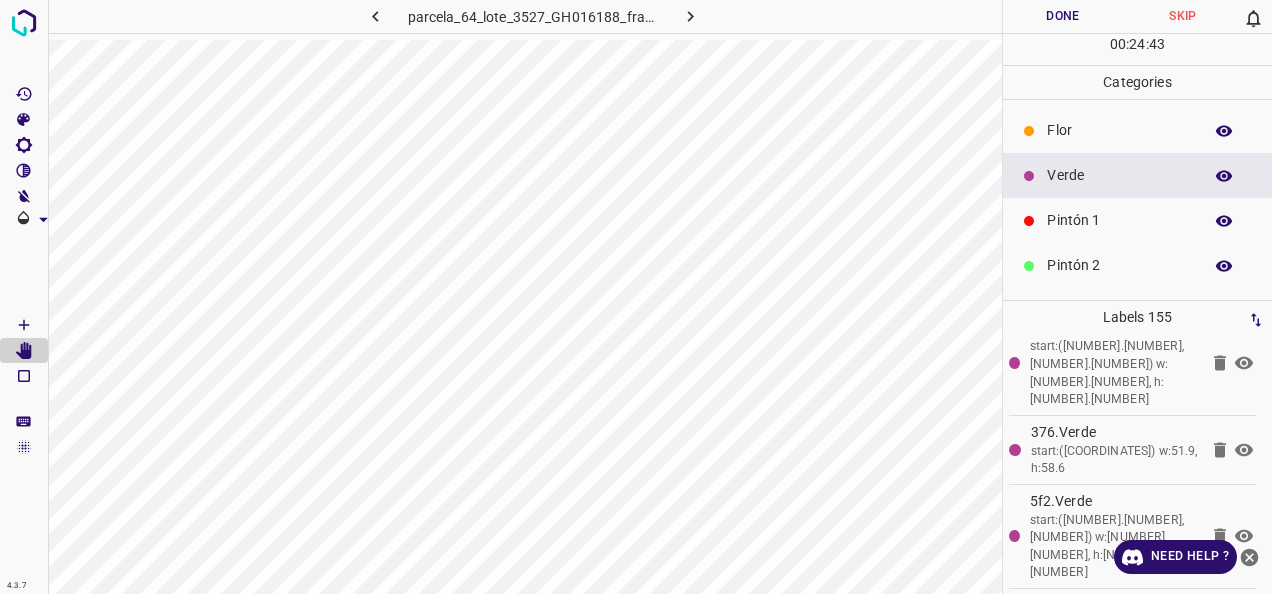 click on "Flor" at bounding box center (1119, 130) 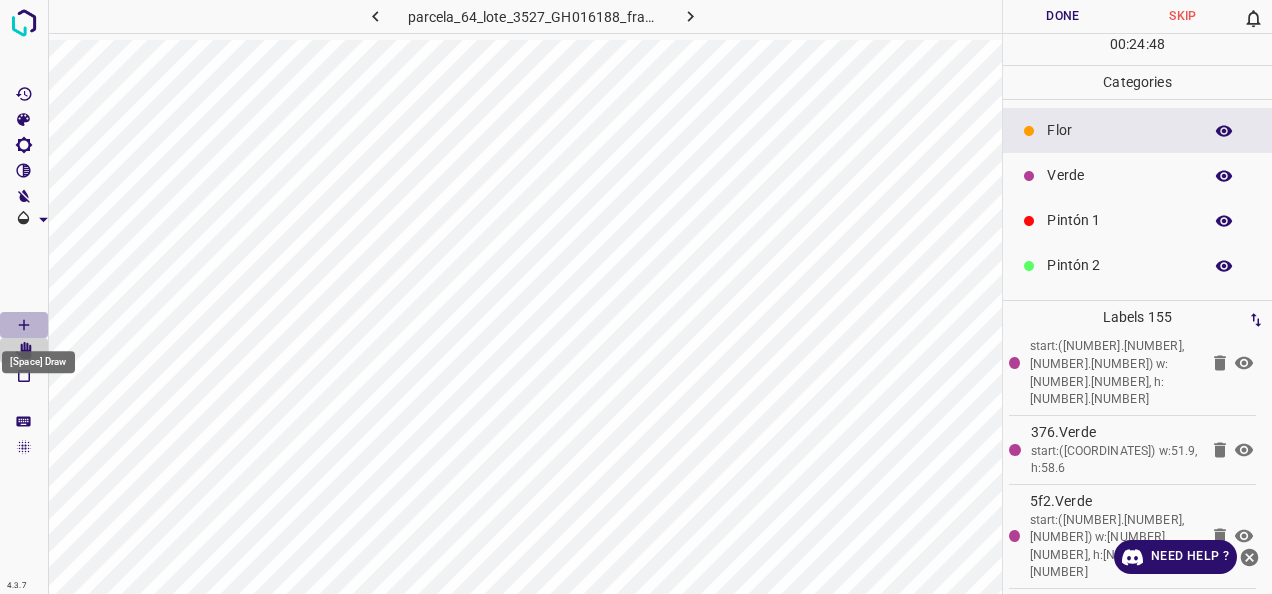 click 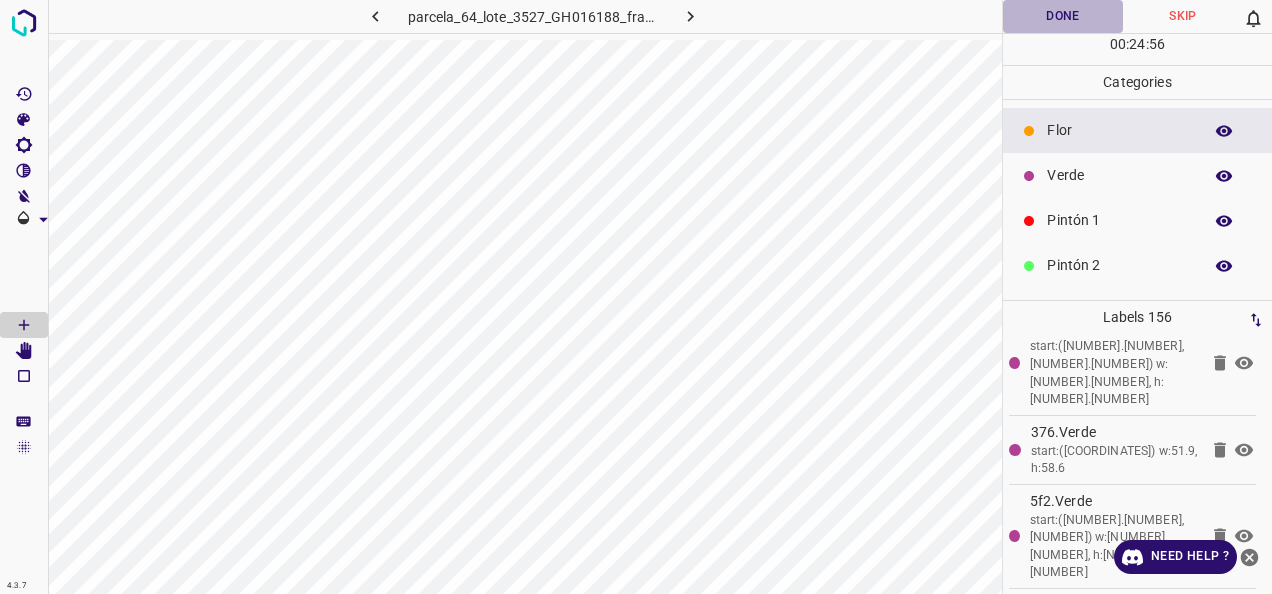 click on "Done" at bounding box center (1063, 16) 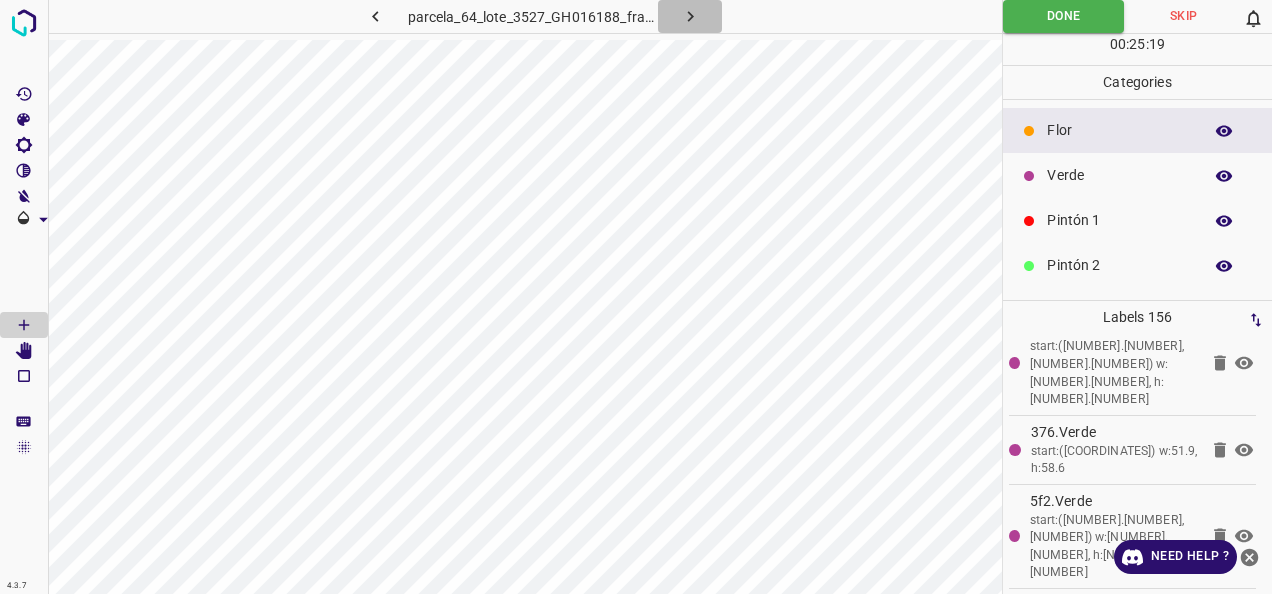 click 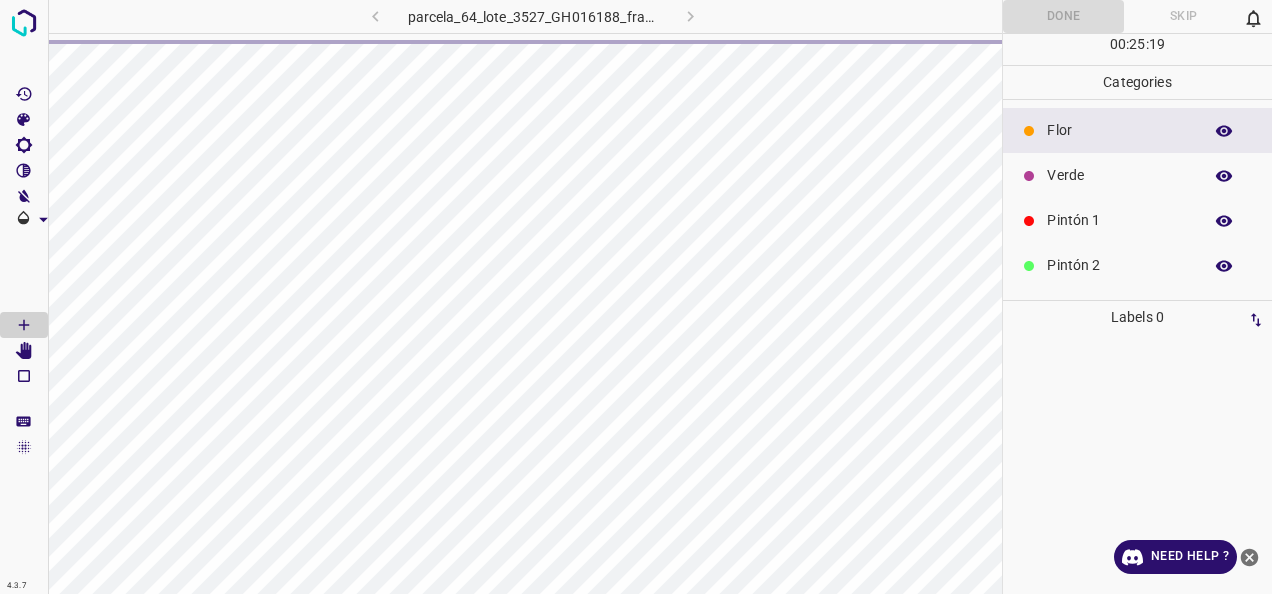 scroll, scrollTop: 0, scrollLeft: 0, axis: both 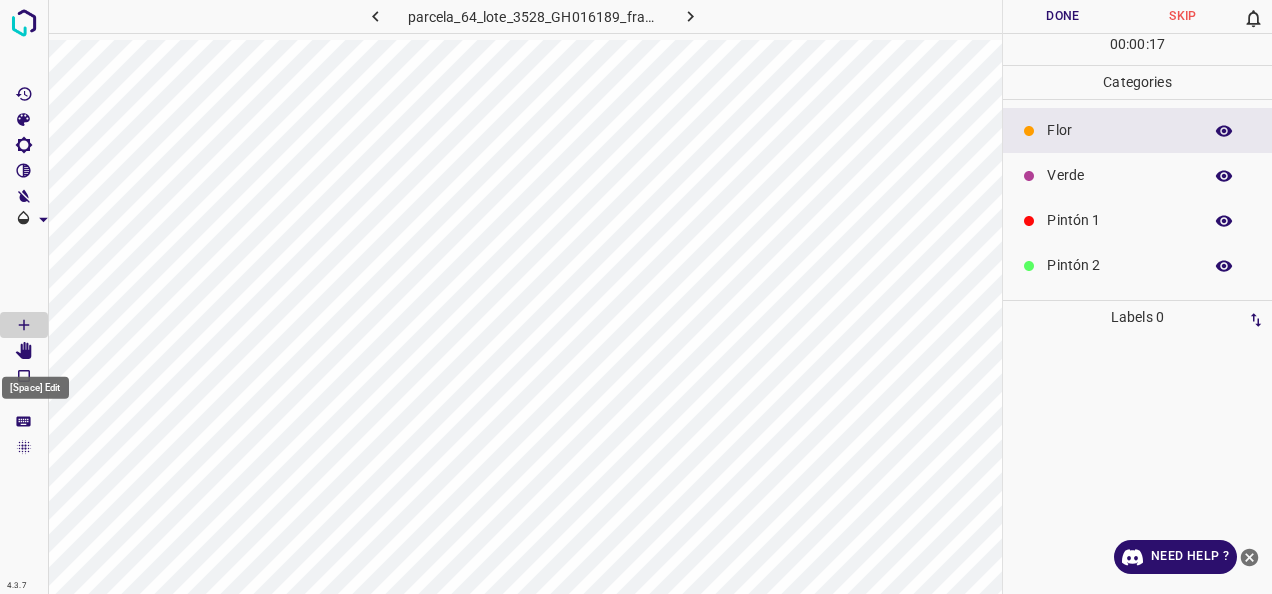 click 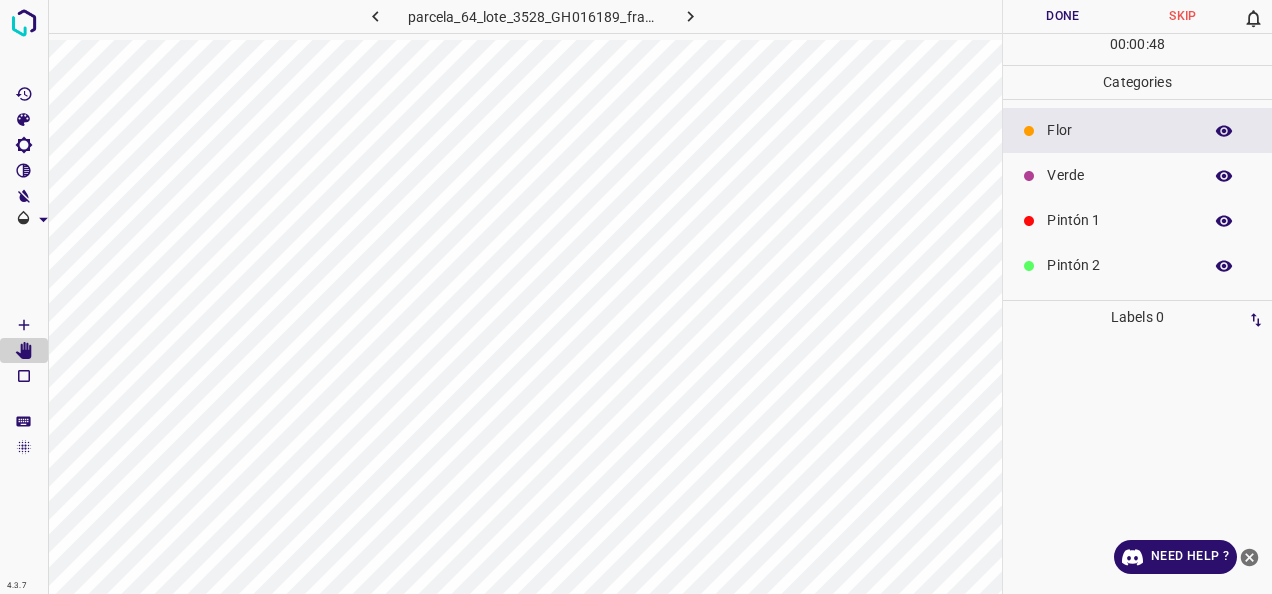 scroll, scrollTop: 176, scrollLeft: 0, axis: vertical 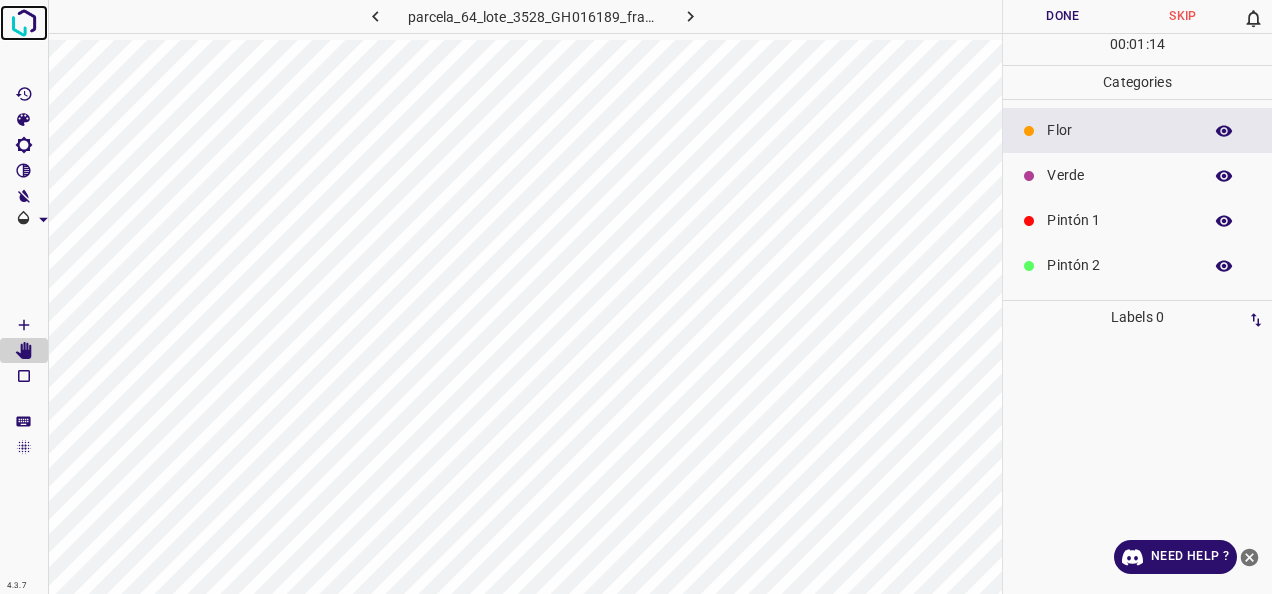 click at bounding box center [24, 23] 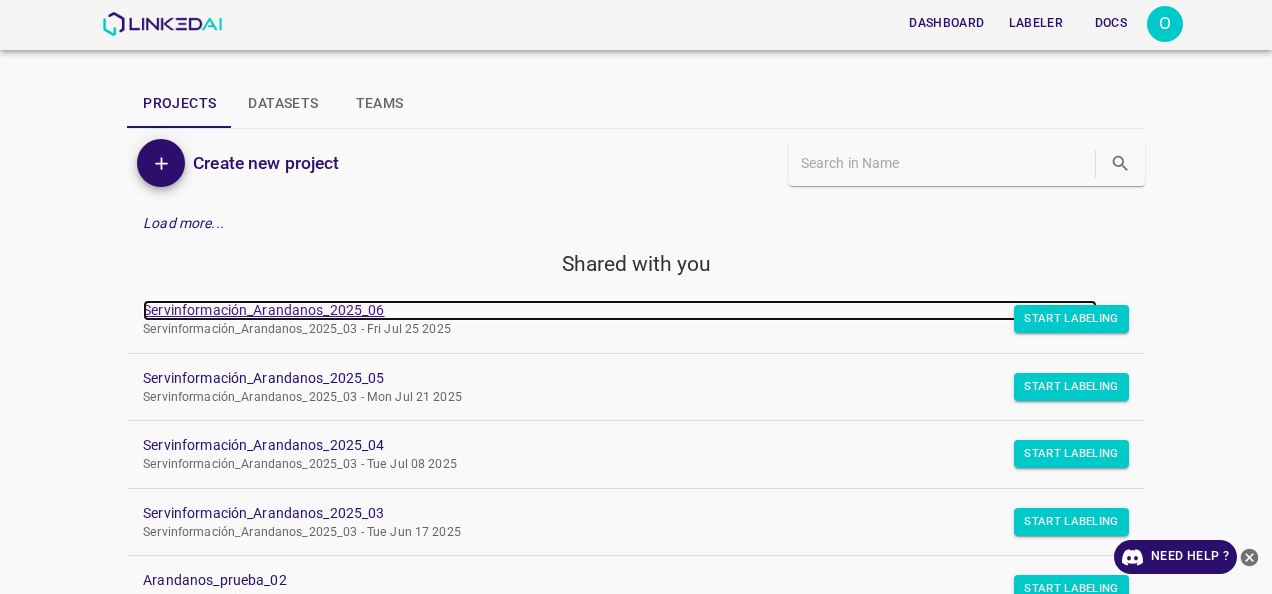 click on "Servinformación_Arandanos_2025_06" at bounding box center (620, 310) 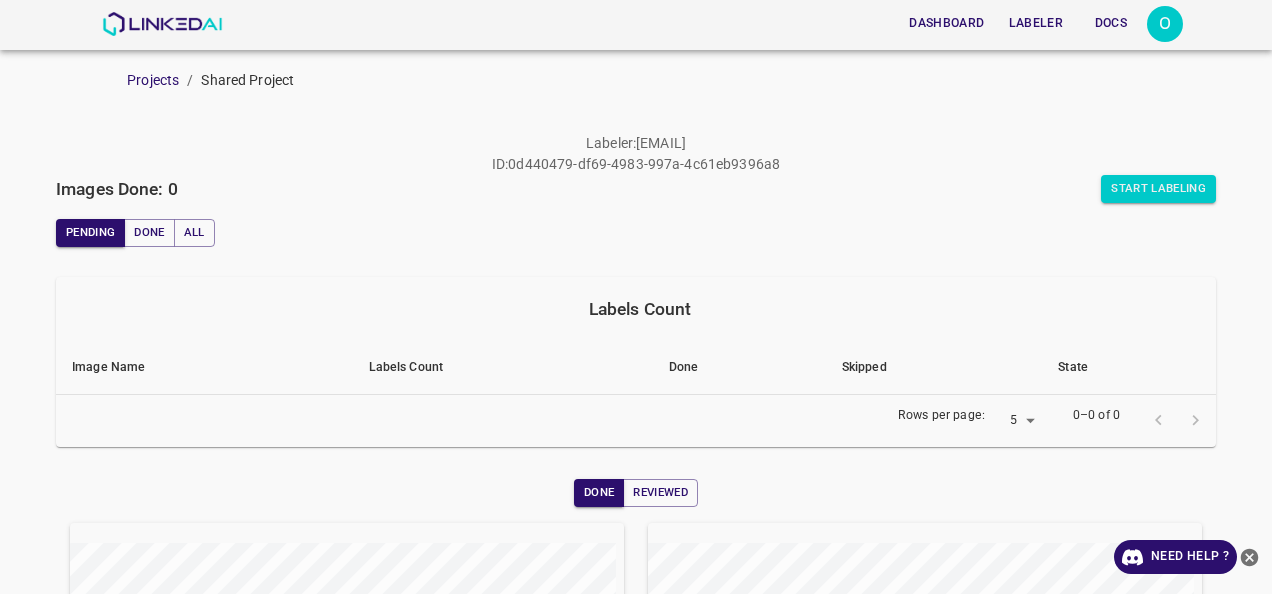 scroll, scrollTop: 0, scrollLeft: 0, axis: both 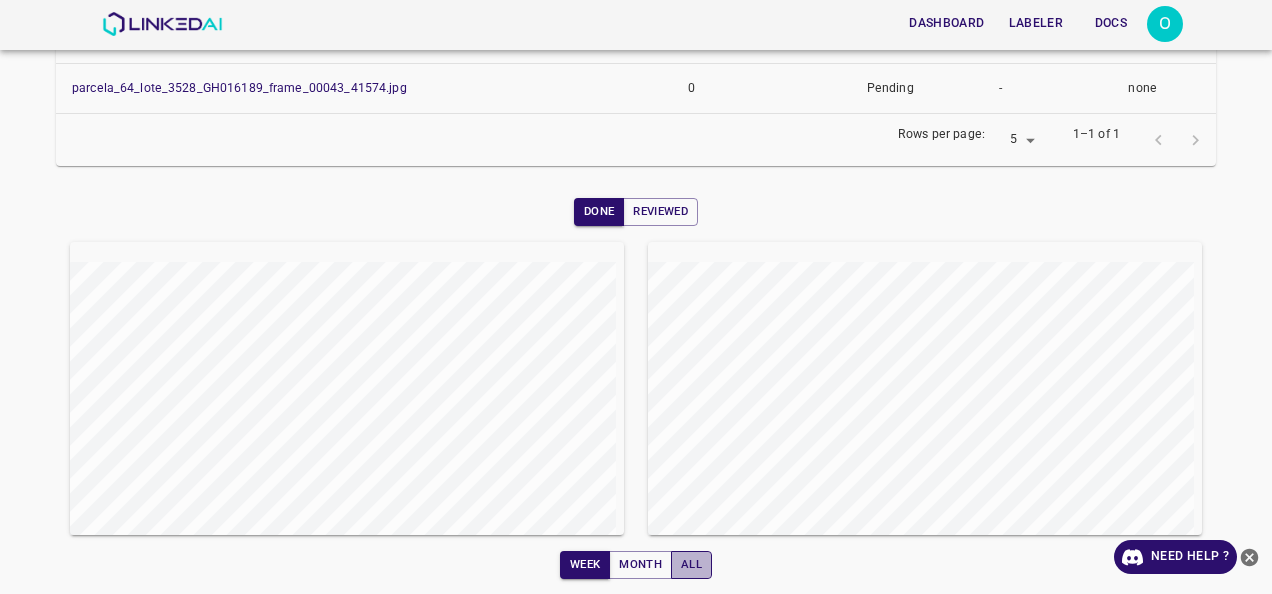 click on "All" at bounding box center [691, 565] 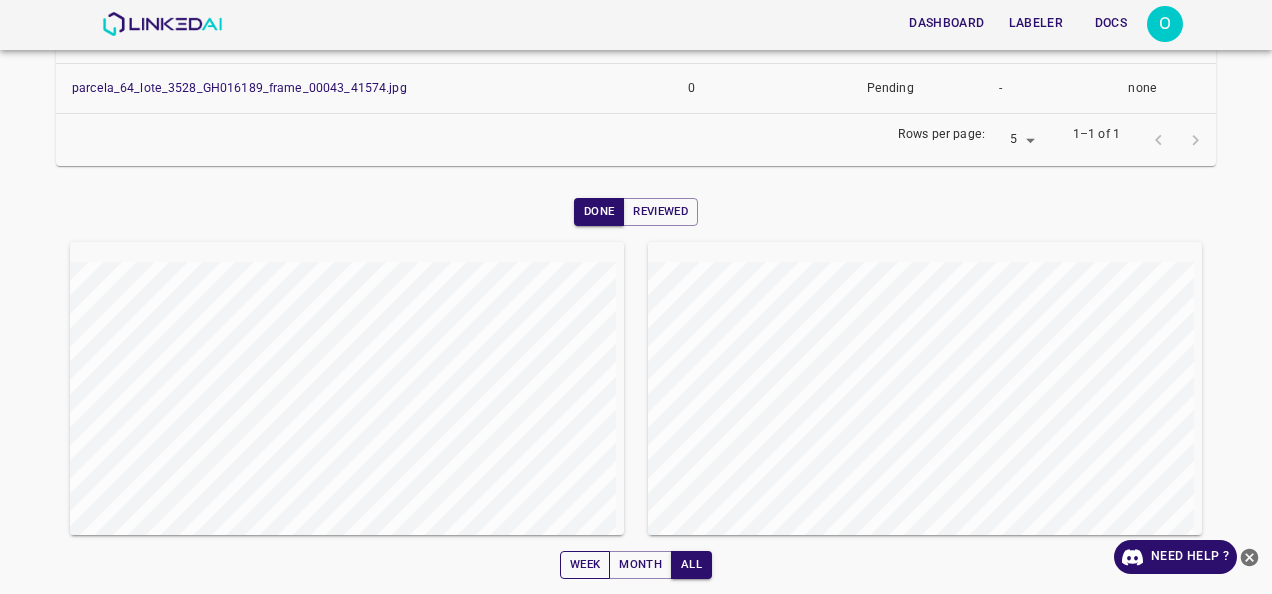 click on "Week" at bounding box center [585, 565] 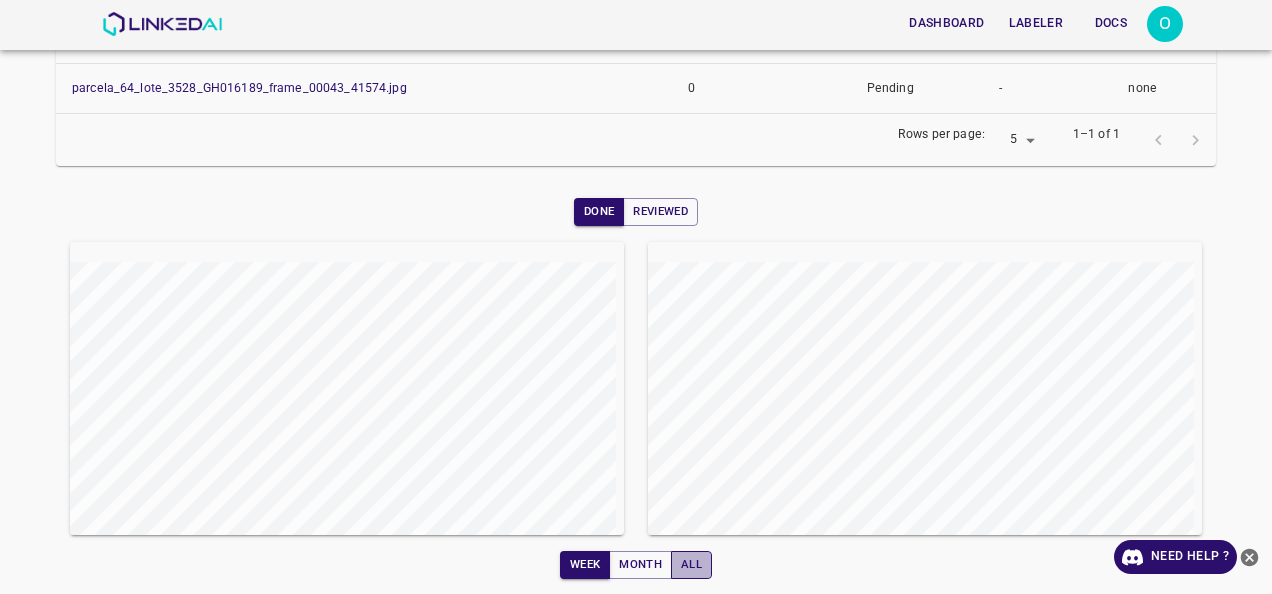click on "All" at bounding box center (691, 565) 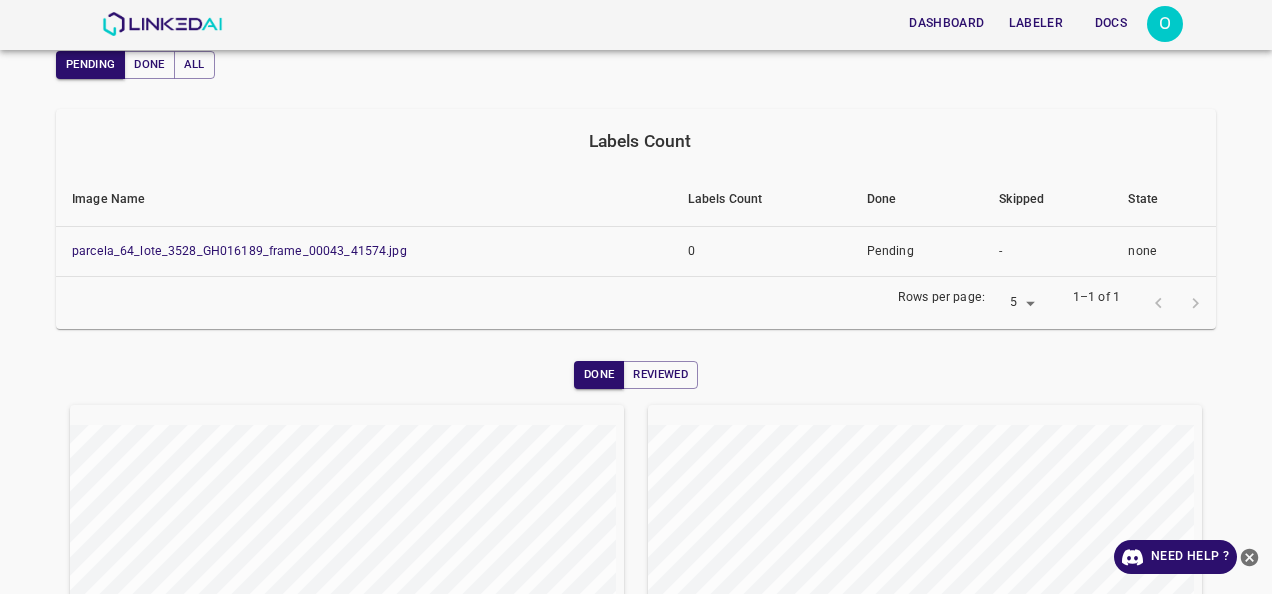 scroll, scrollTop: 198, scrollLeft: 0, axis: vertical 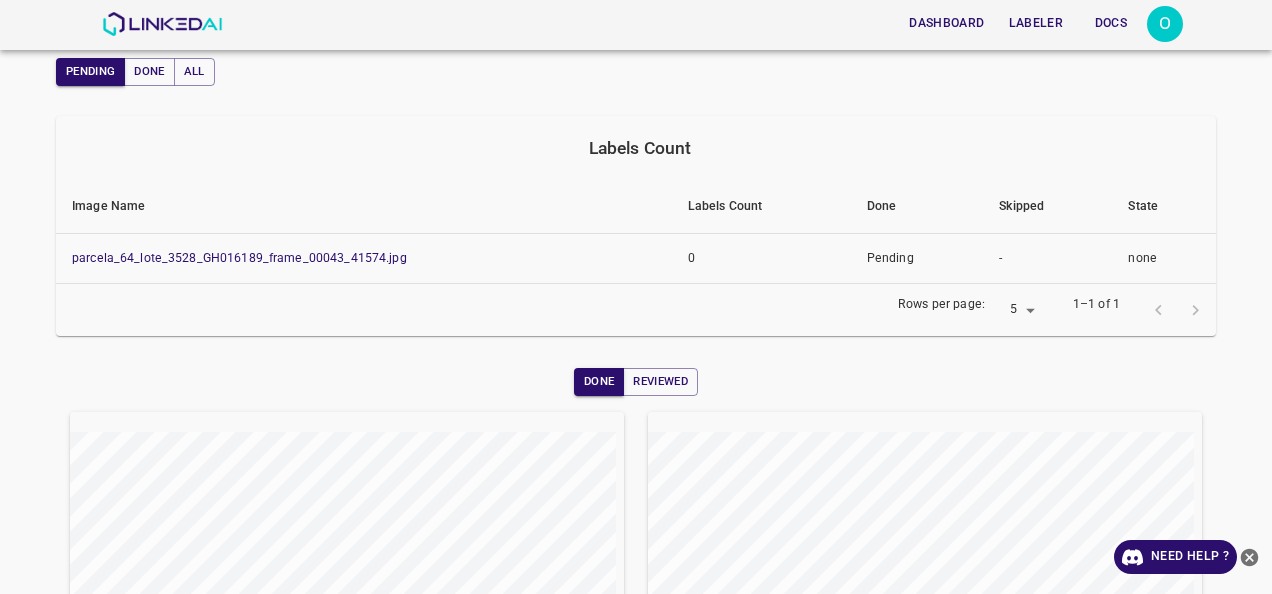 click at bounding box center (1177, 310) 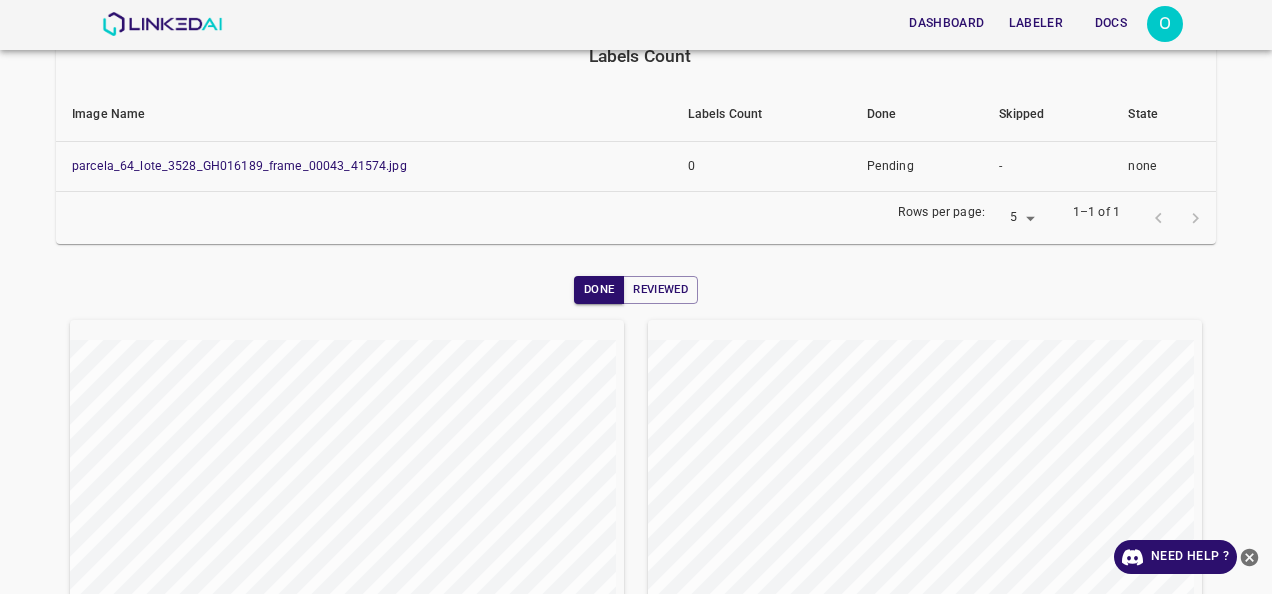 scroll, scrollTop: 368, scrollLeft: 0, axis: vertical 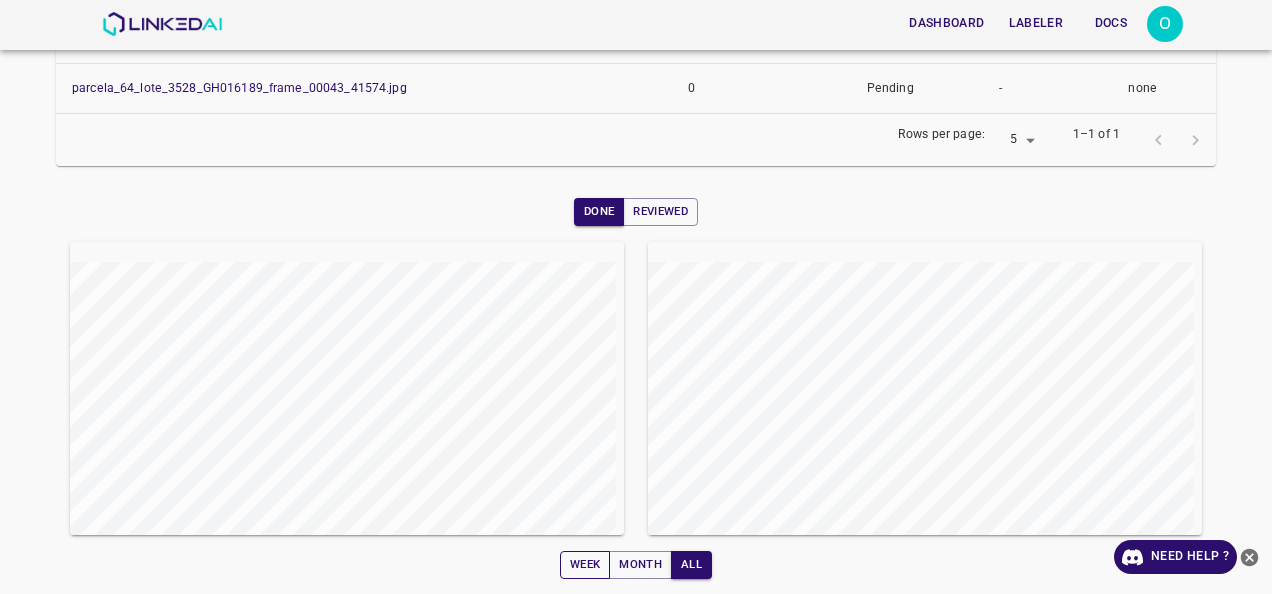 click on "Week" at bounding box center (585, 565) 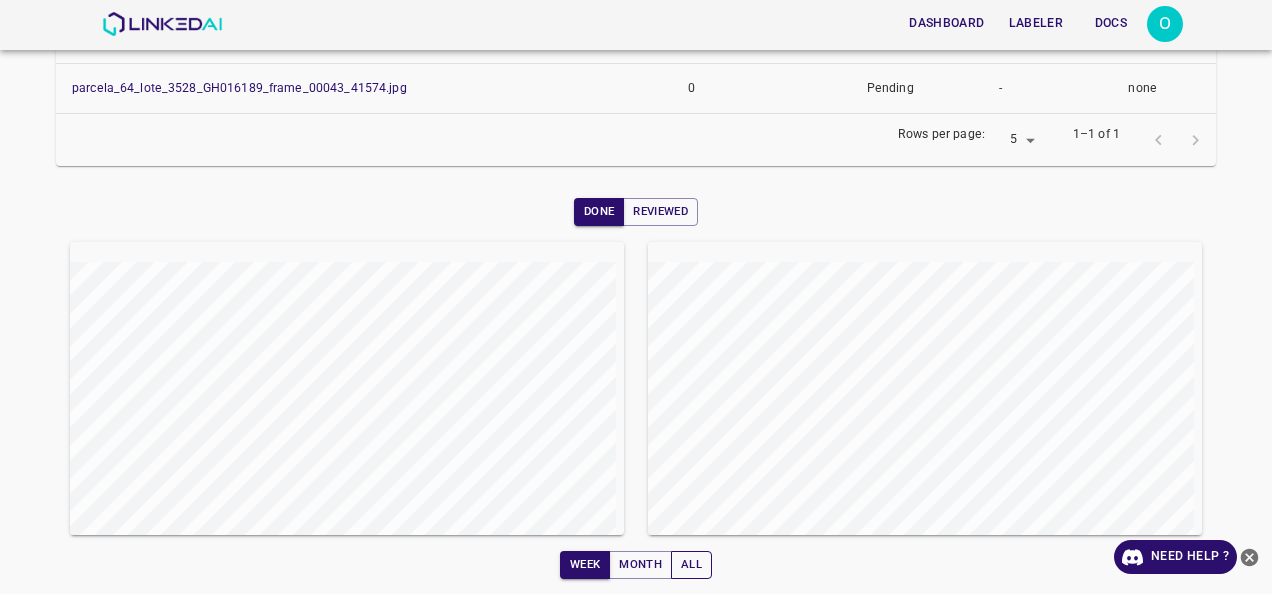 click on "All" at bounding box center [691, 565] 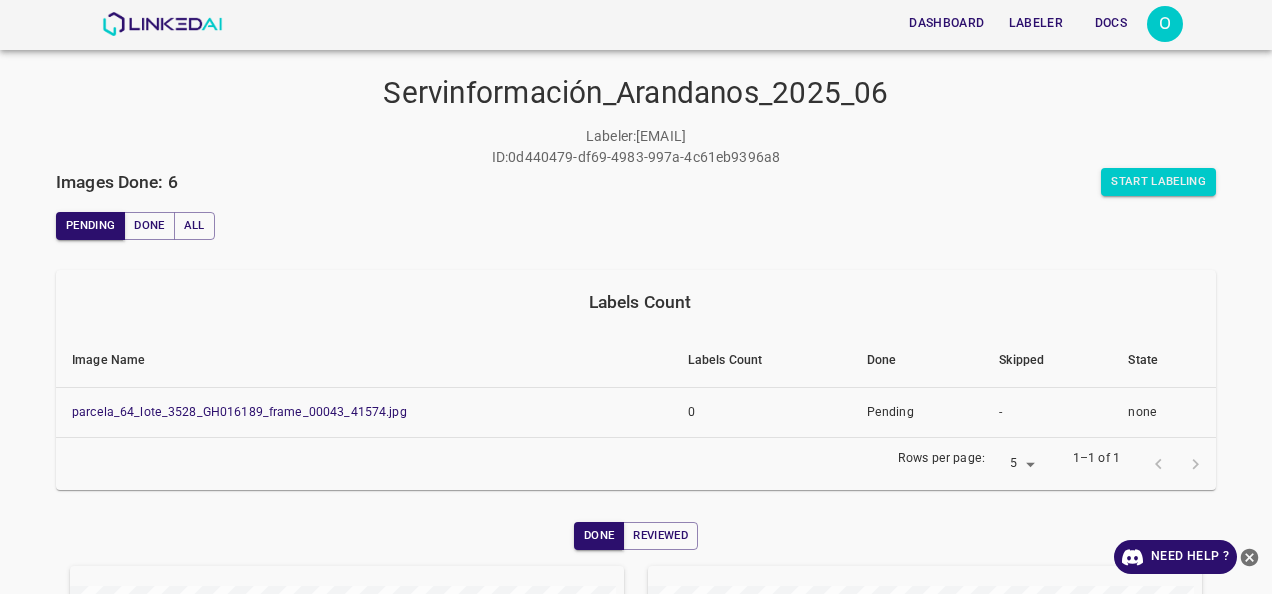 scroll, scrollTop: 0, scrollLeft: 0, axis: both 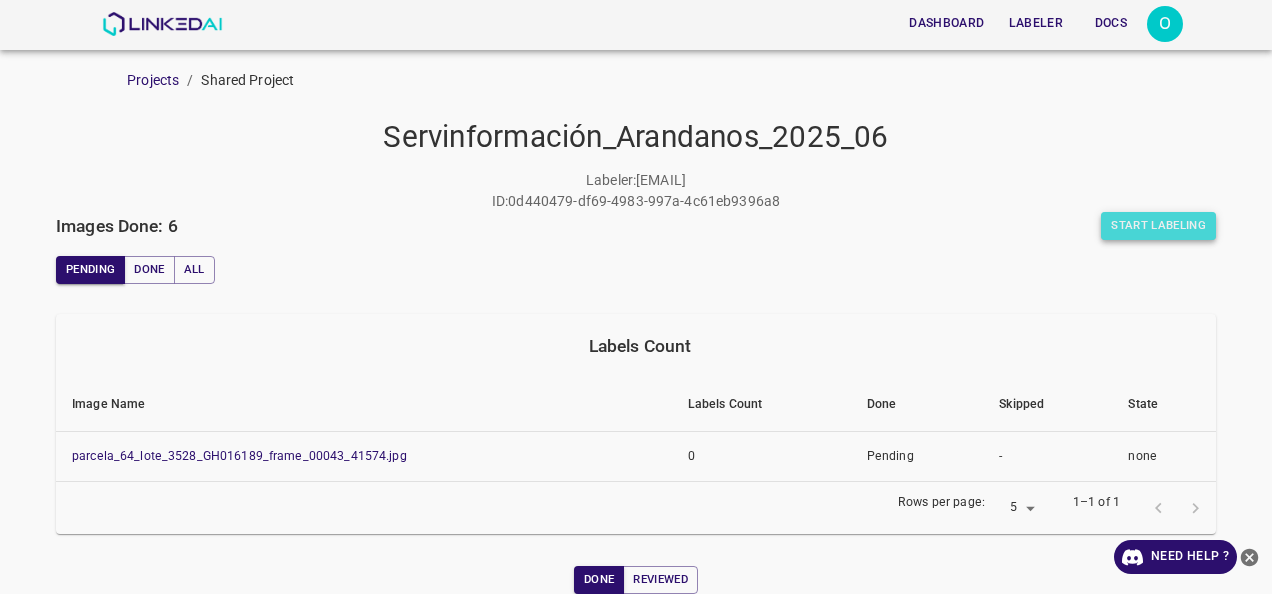 click on "Start Labeling" at bounding box center (1158, 226) 